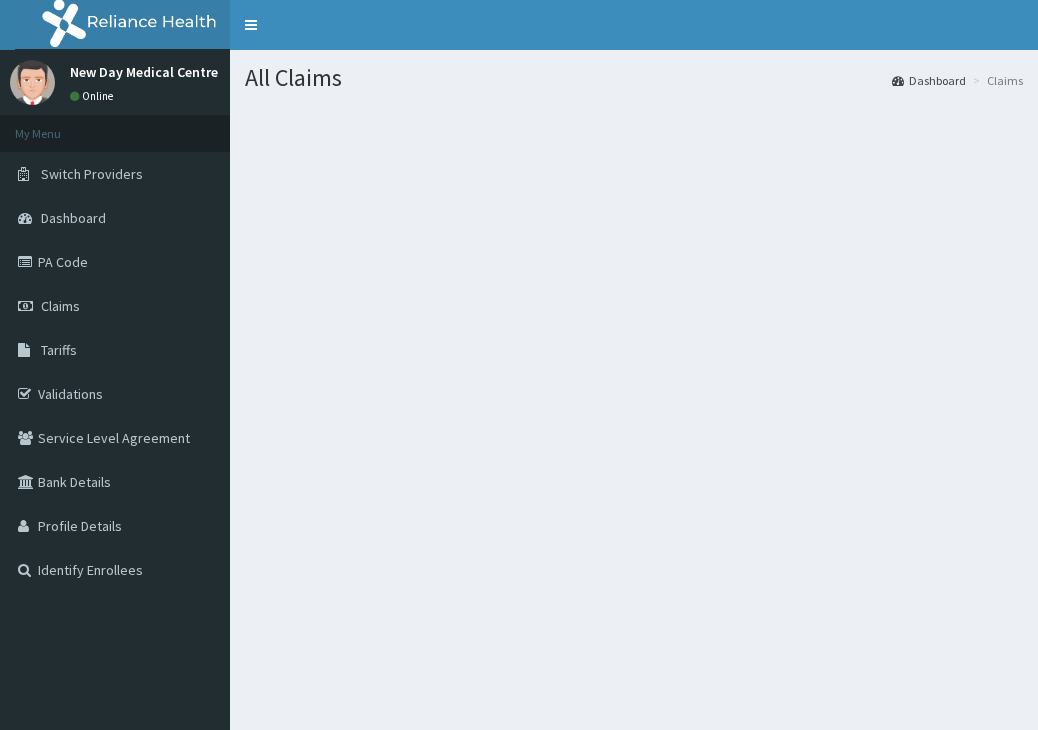 scroll, scrollTop: 0, scrollLeft: 0, axis: both 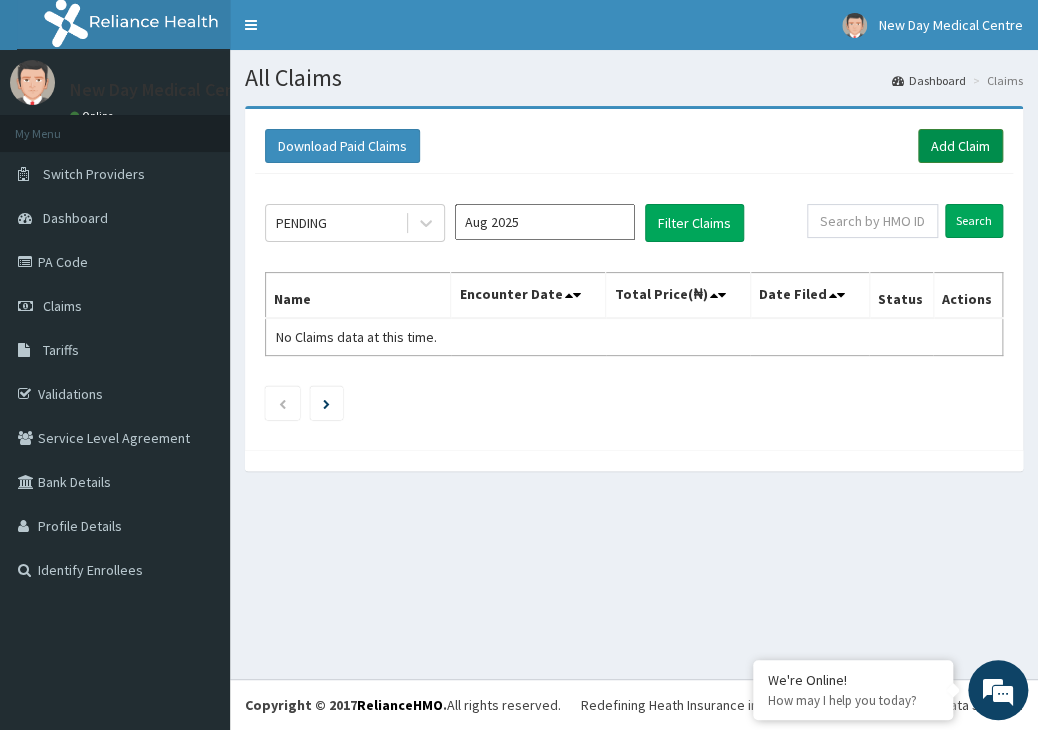 click on "Add Claim" at bounding box center [960, 146] 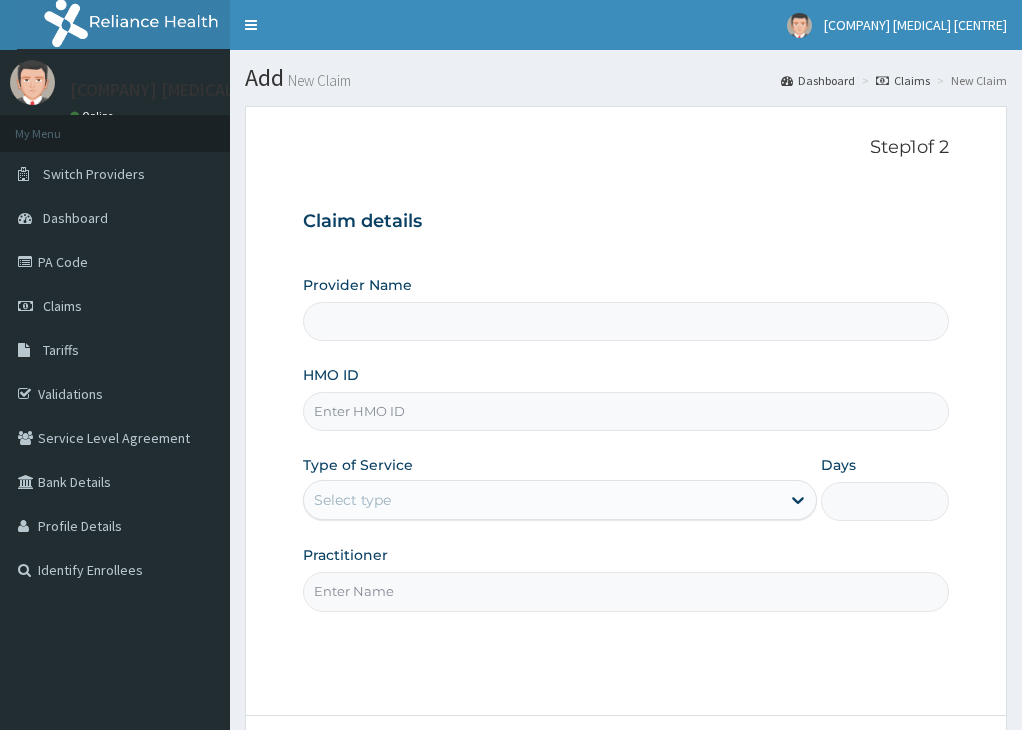 scroll, scrollTop: 0, scrollLeft: 0, axis: both 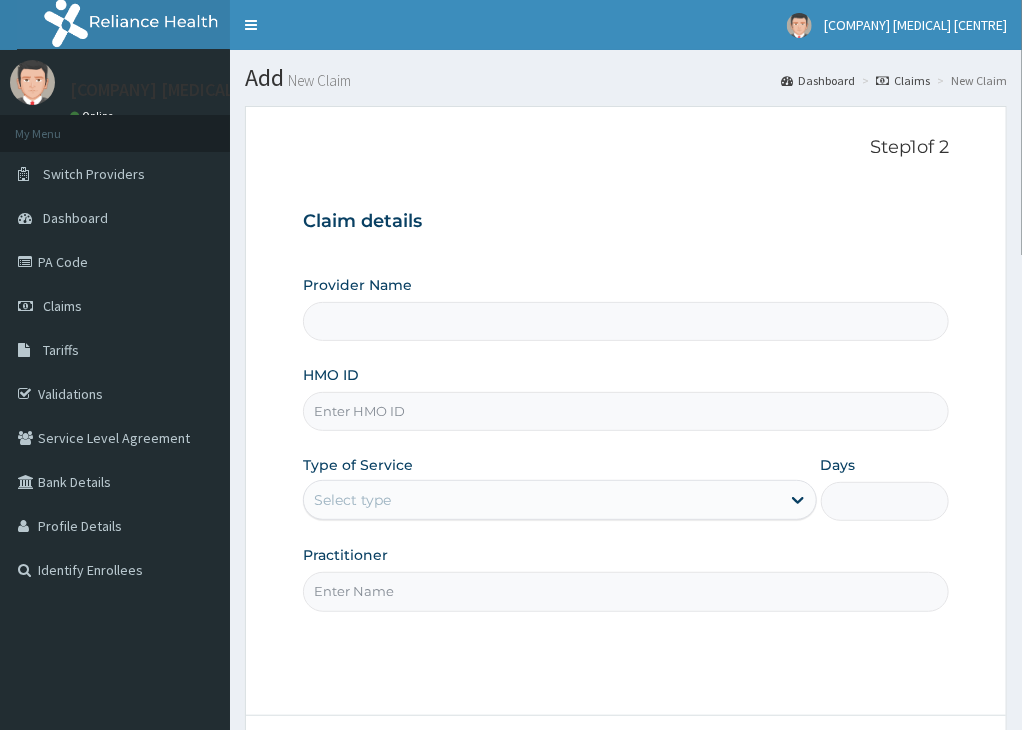 click on "Provider Name" at bounding box center (626, 321) 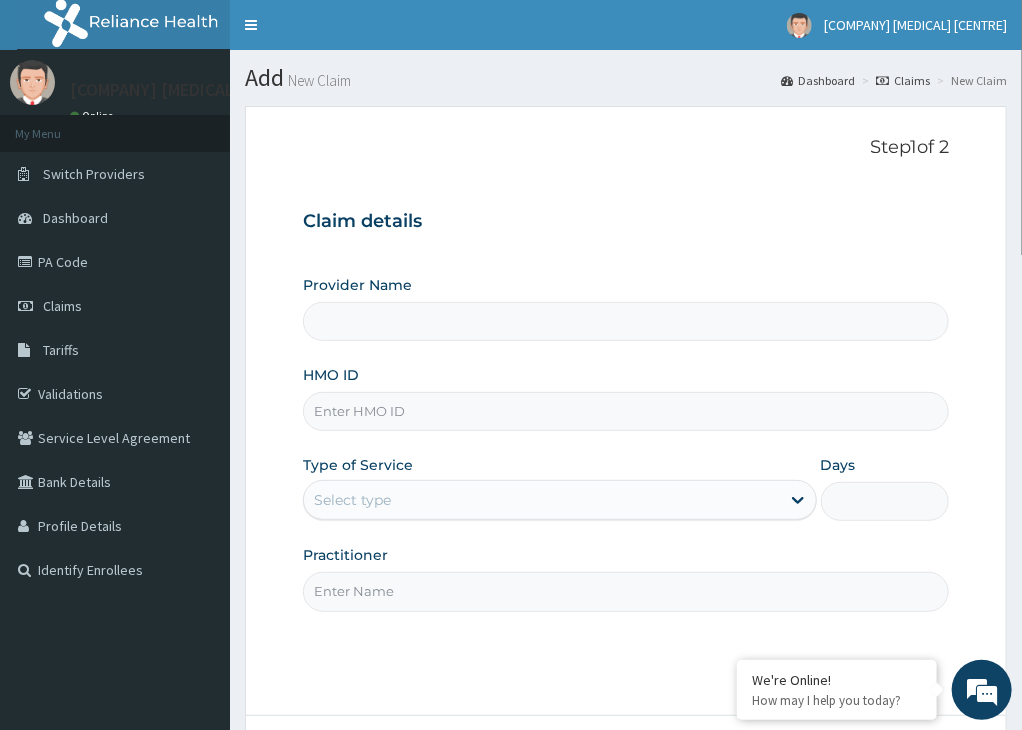 click on "HMO ID" at bounding box center [626, 411] 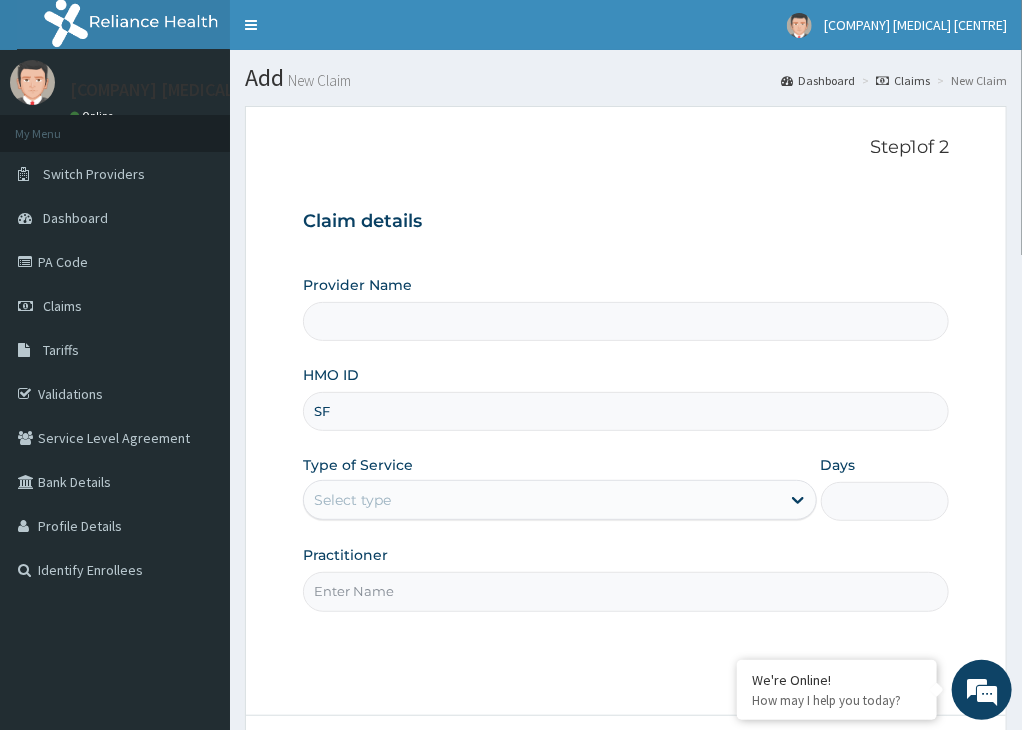 type on "SFA" 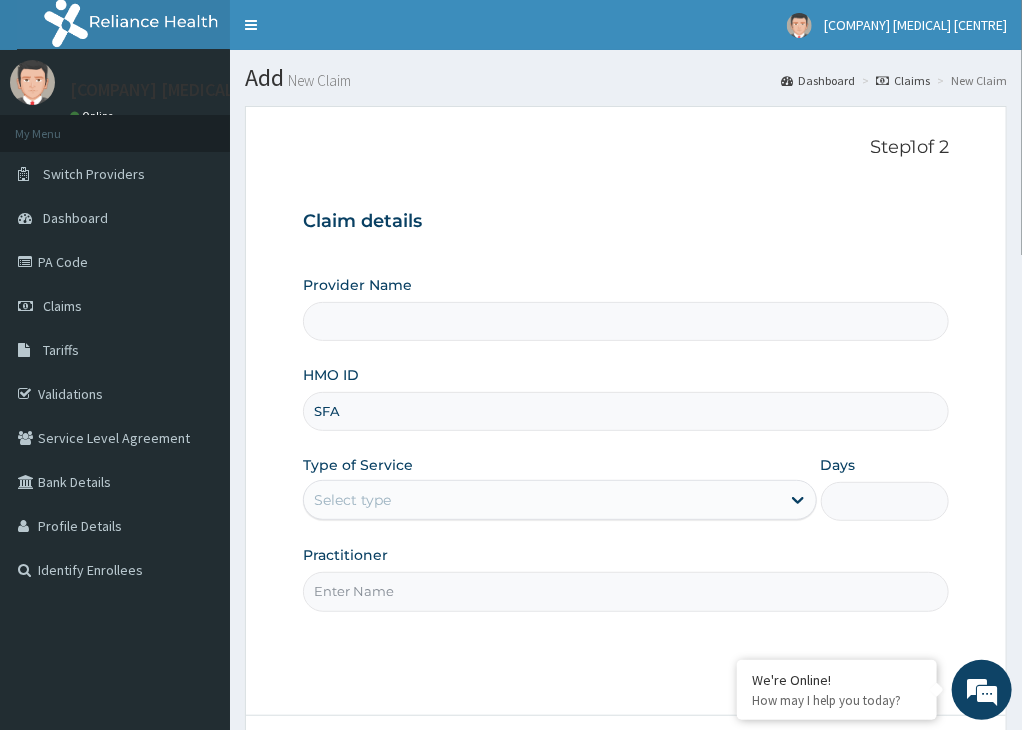 type on "New day Medical Centre- Akure" 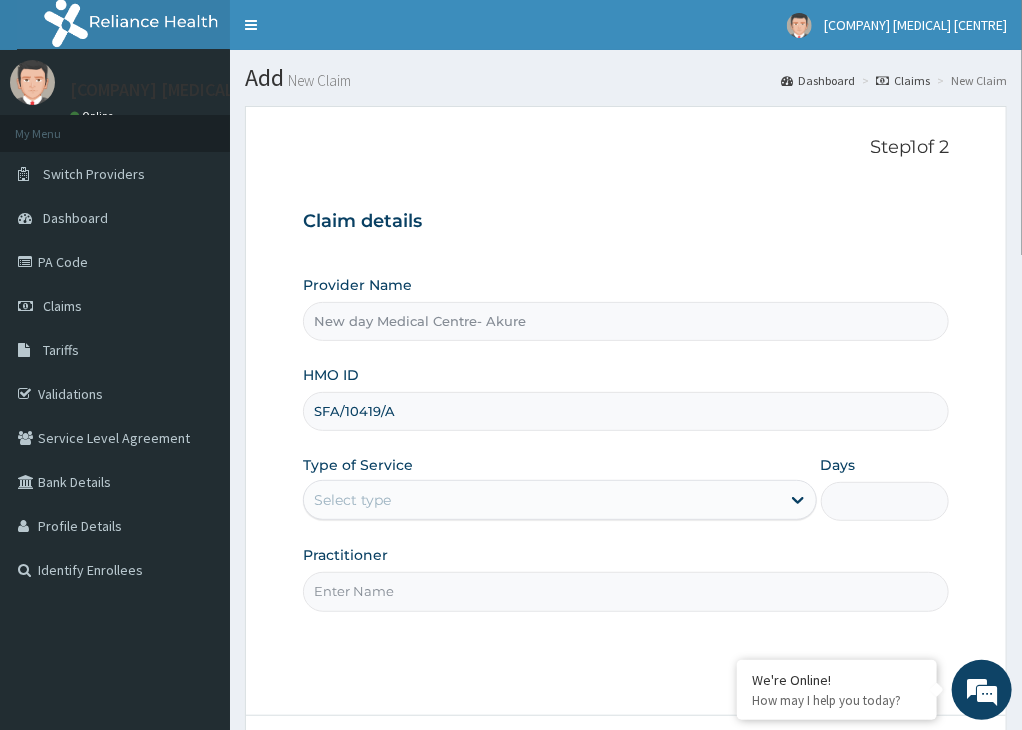 type on "SFA/10419/A" 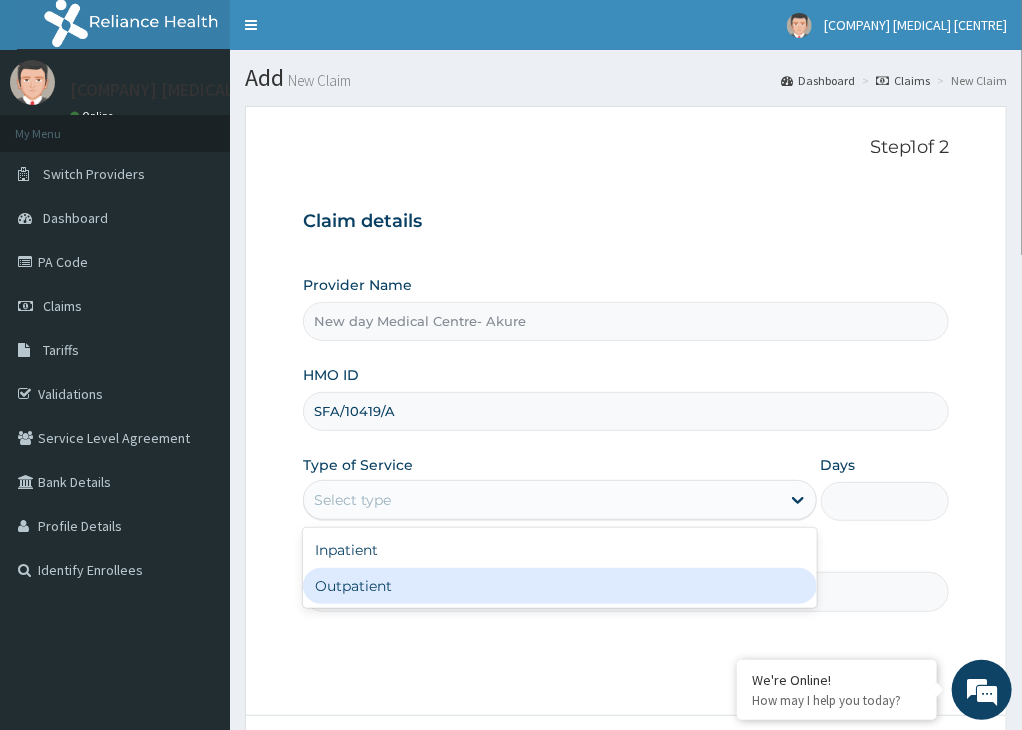 click on "Outpatient" at bounding box center [560, 586] 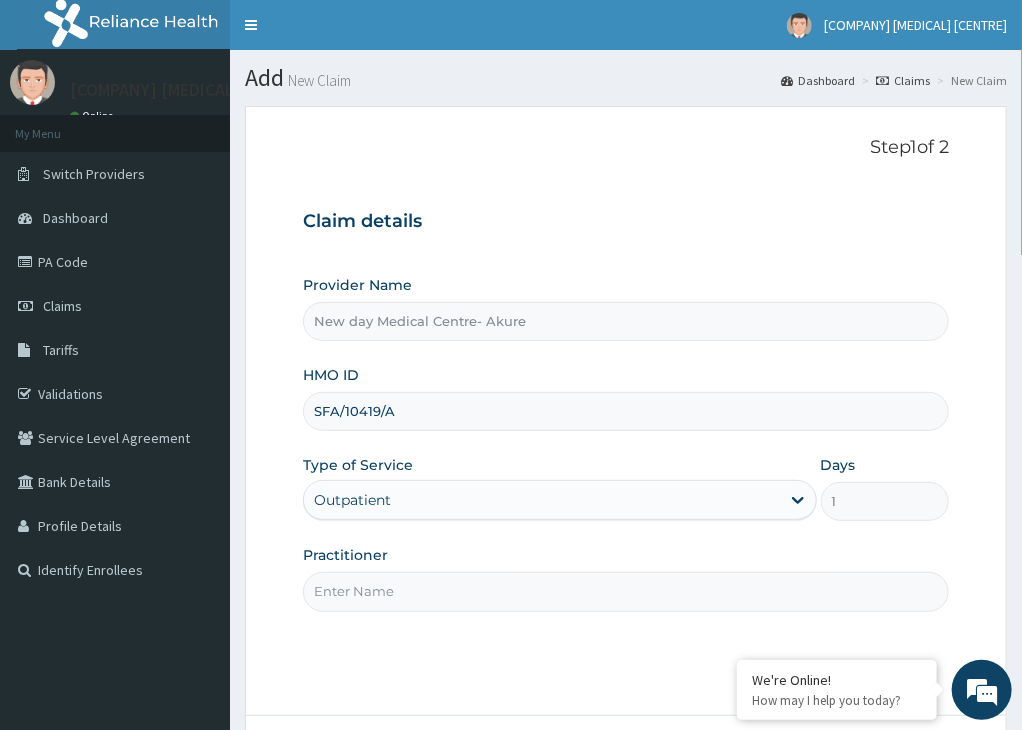 click on "Practitioner" at bounding box center [626, 591] 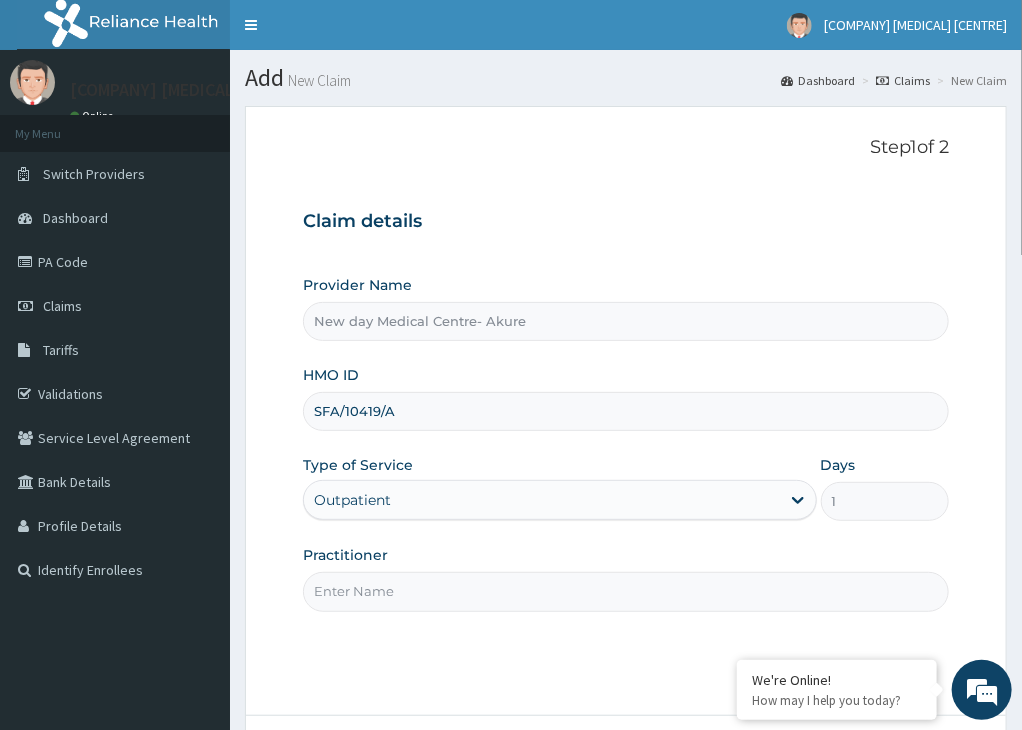 scroll, scrollTop: 0, scrollLeft: 0, axis: both 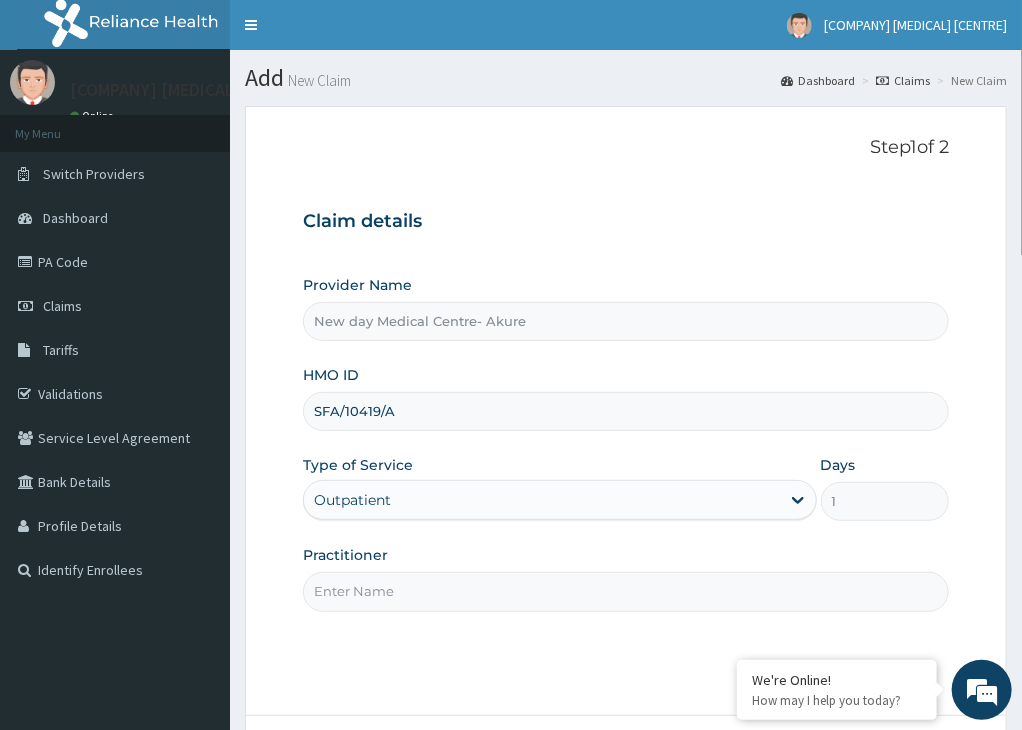 type on "DR [NAME]" 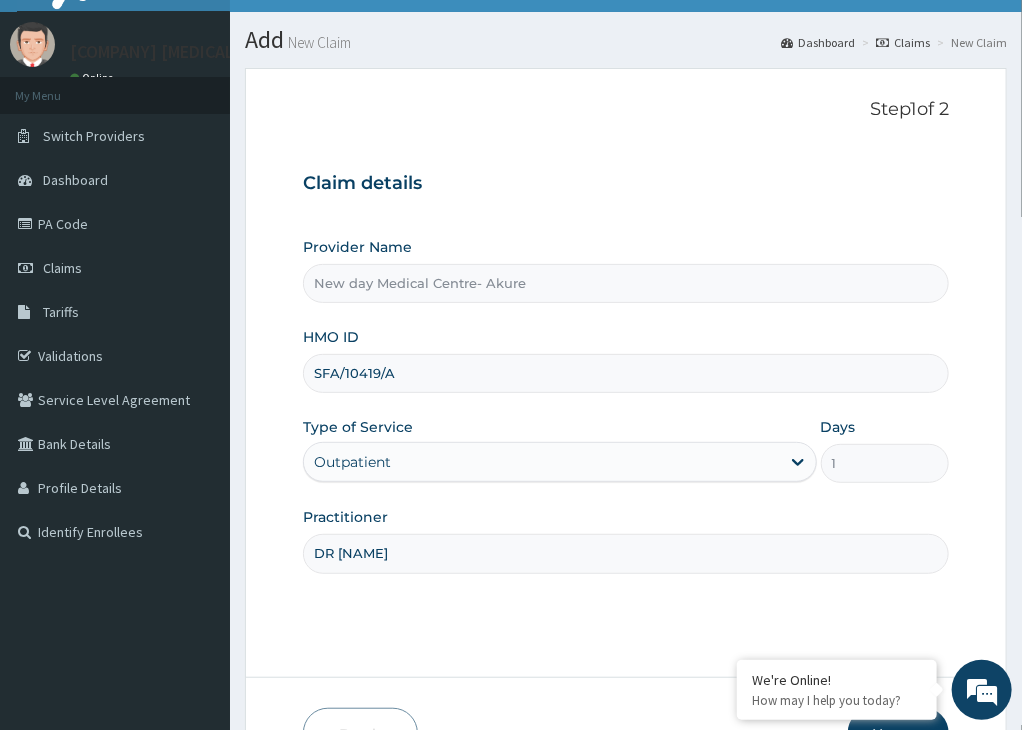 scroll, scrollTop: 164, scrollLeft: 0, axis: vertical 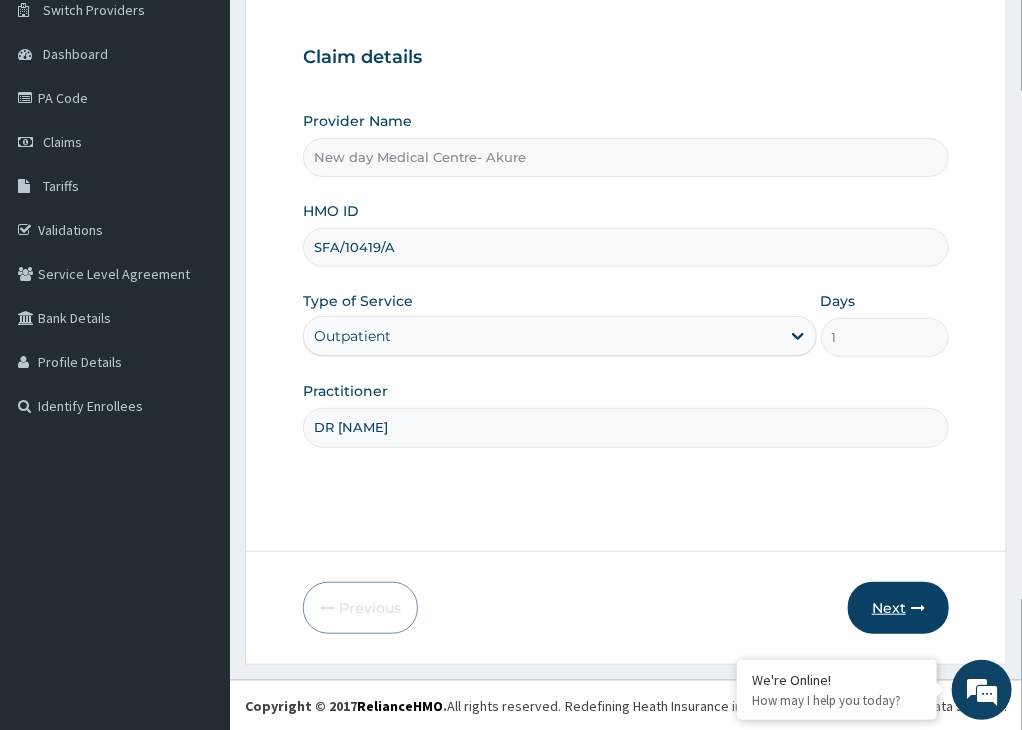 click on "Next" at bounding box center (898, 608) 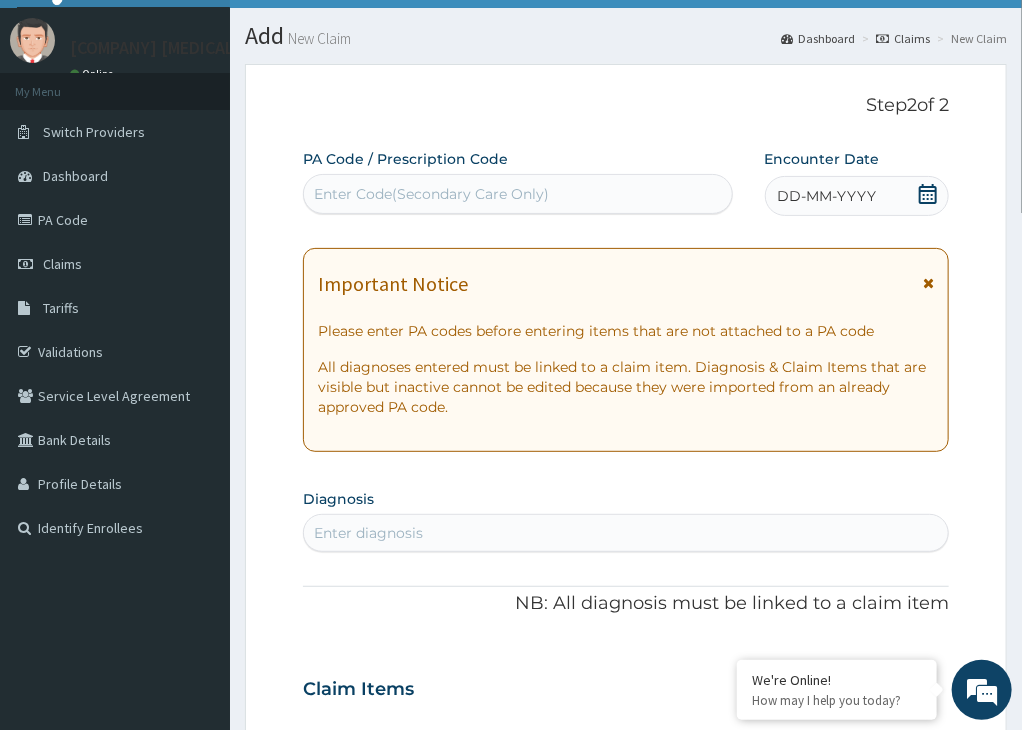 scroll, scrollTop: 0, scrollLeft: 0, axis: both 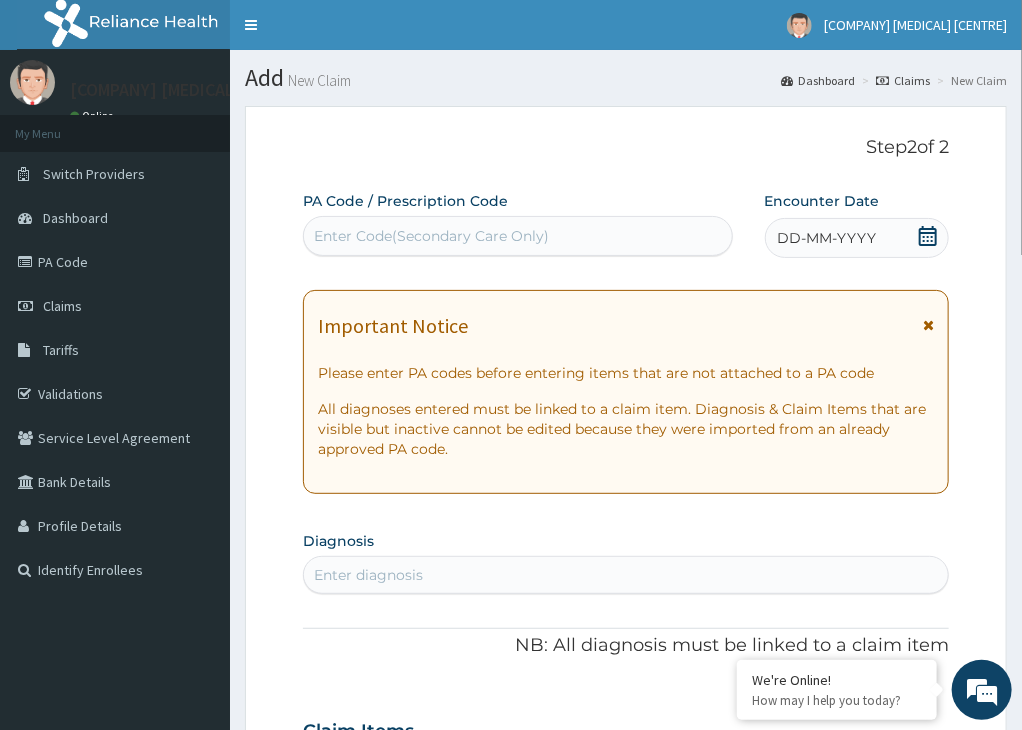 click 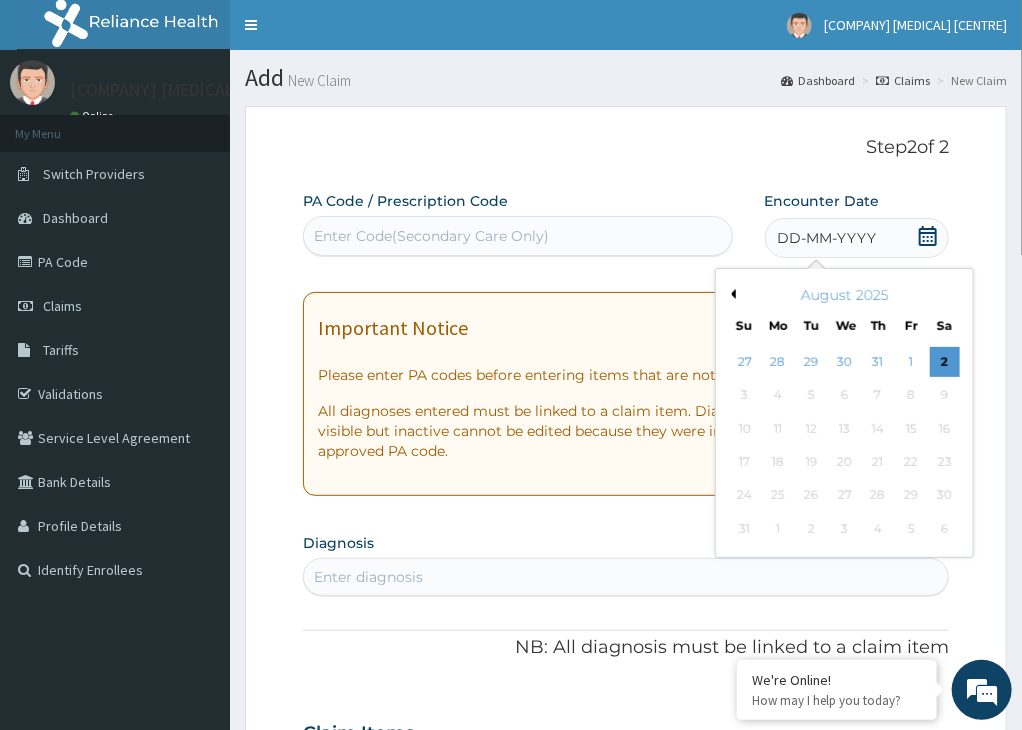 click on "Previous Month" at bounding box center [731, 294] 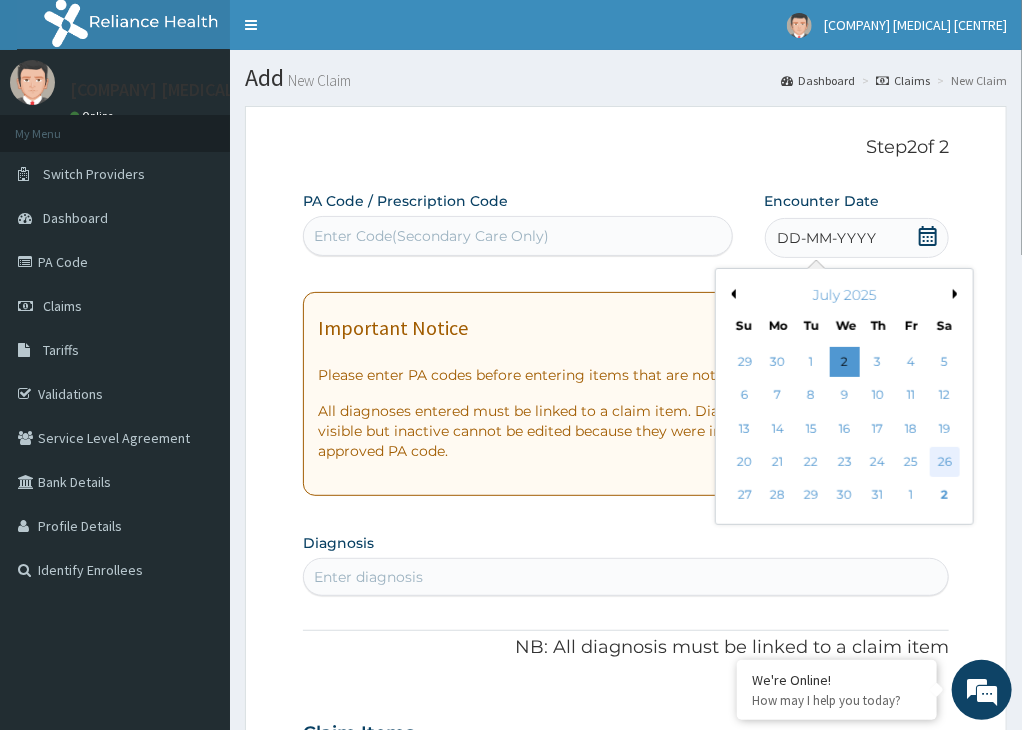 click on "26" at bounding box center (944, 462) 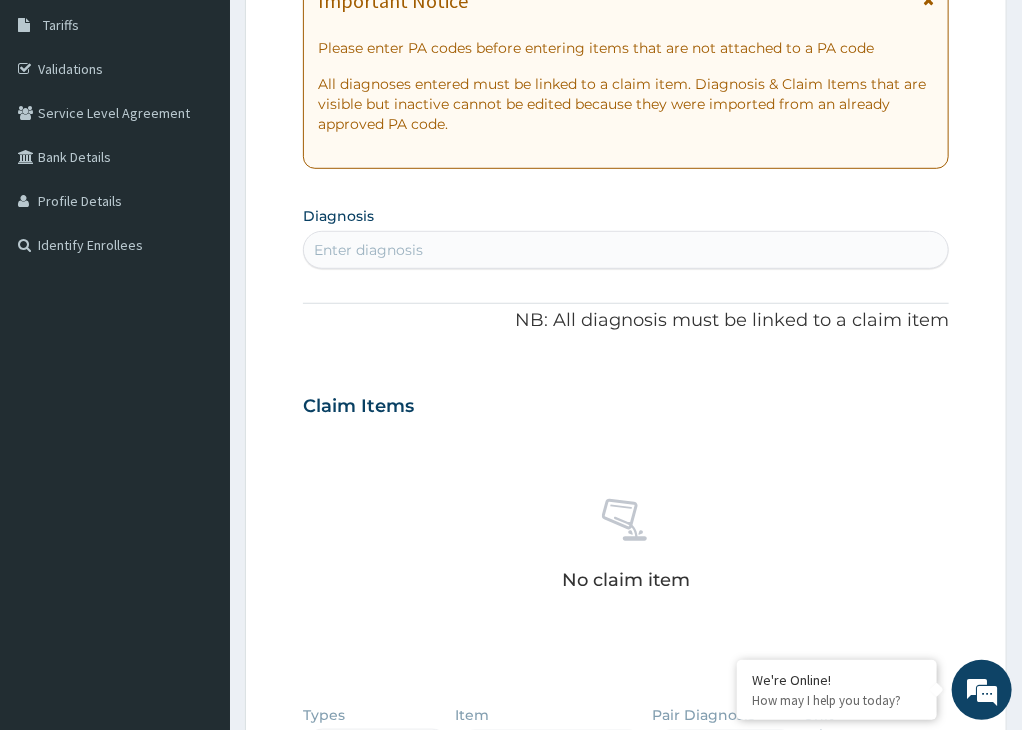 scroll, scrollTop: 200, scrollLeft: 0, axis: vertical 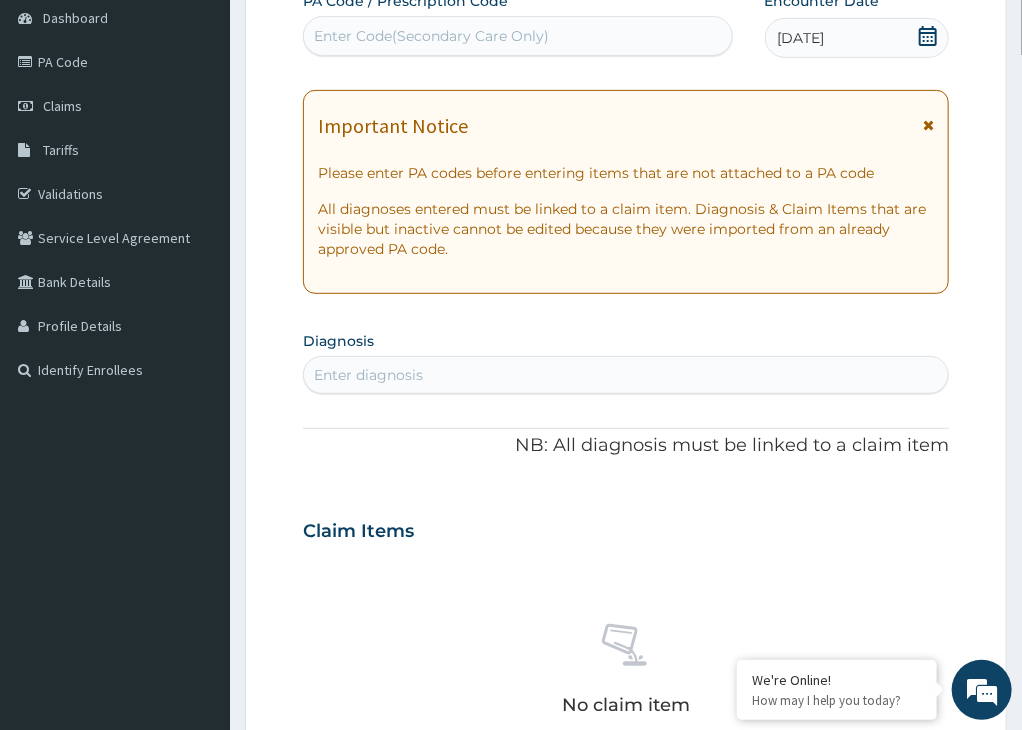 click on "Enter diagnosis" at bounding box center (626, 375) 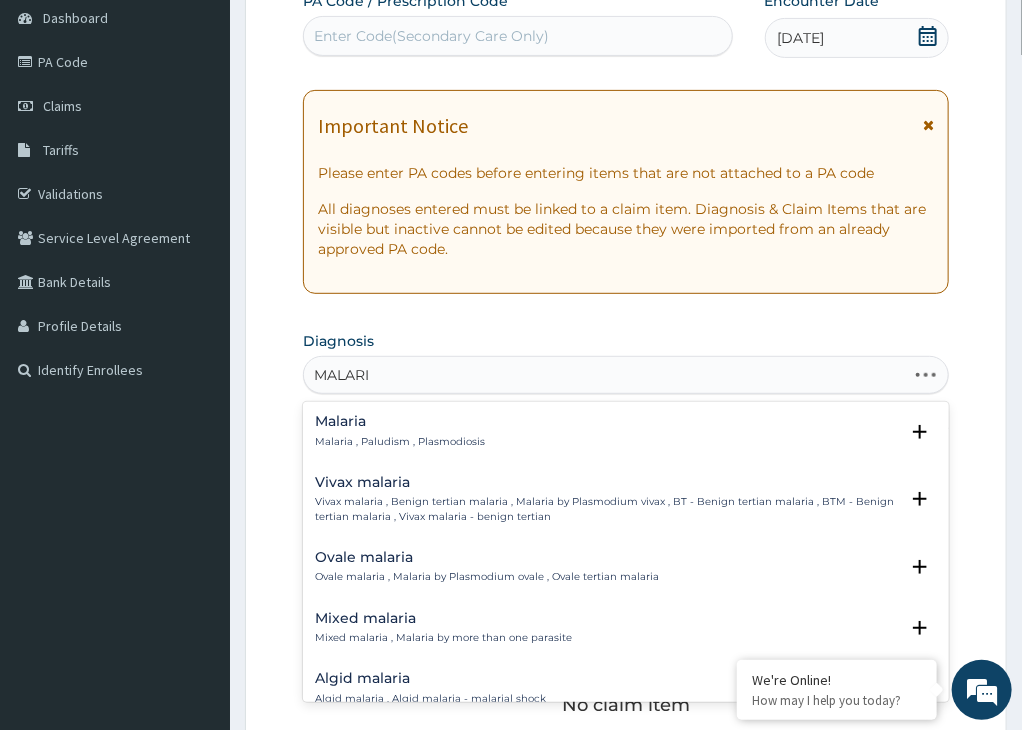 type on "MALARIA" 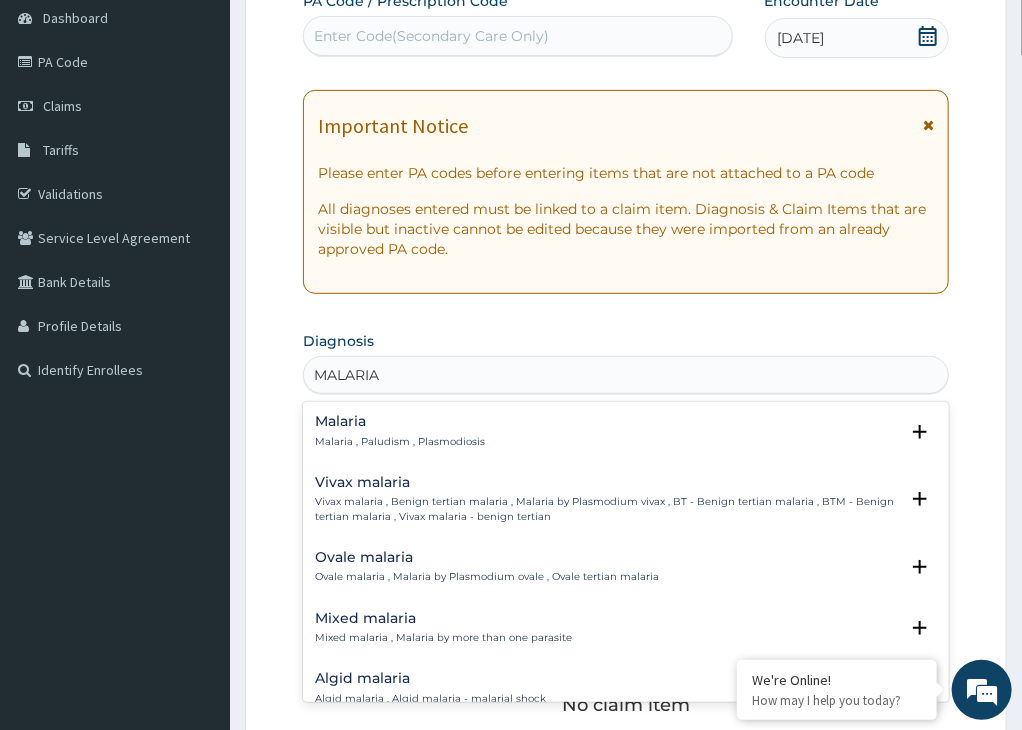 click on "Malaria" at bounding box center [400, 421] 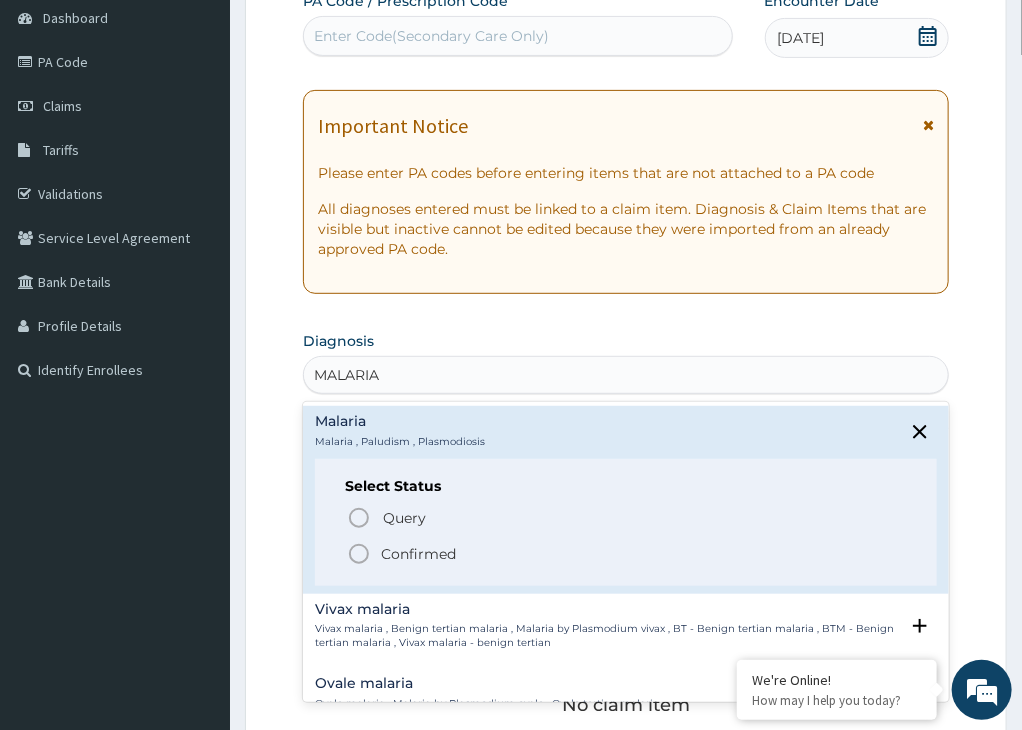 click 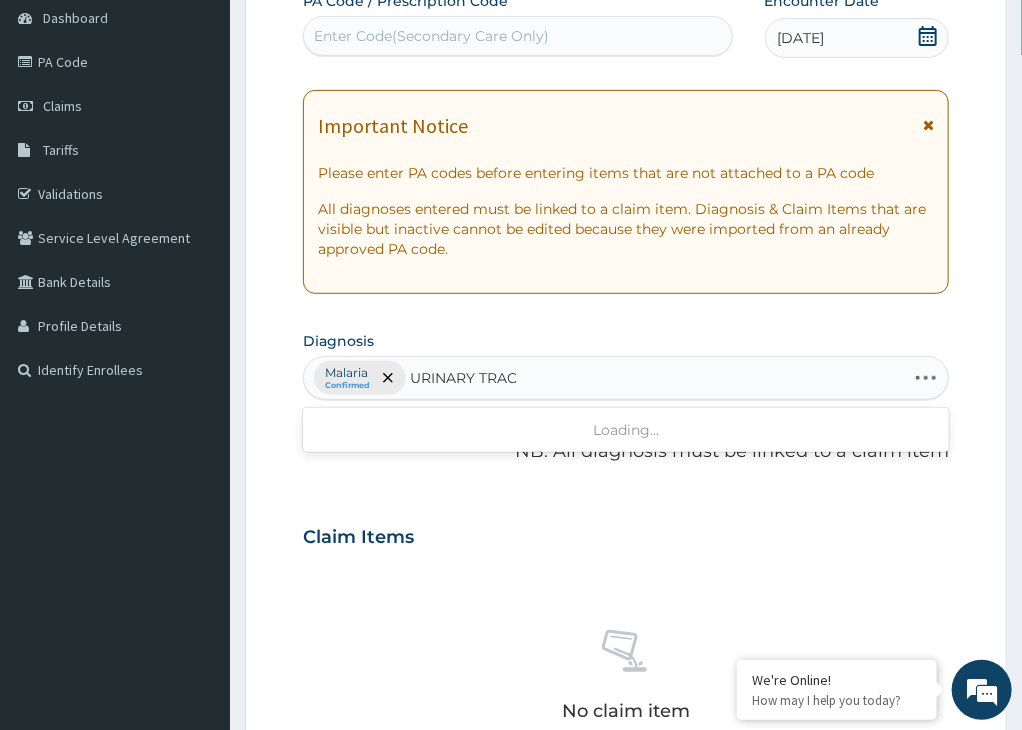 type on "URINARY TRACT" 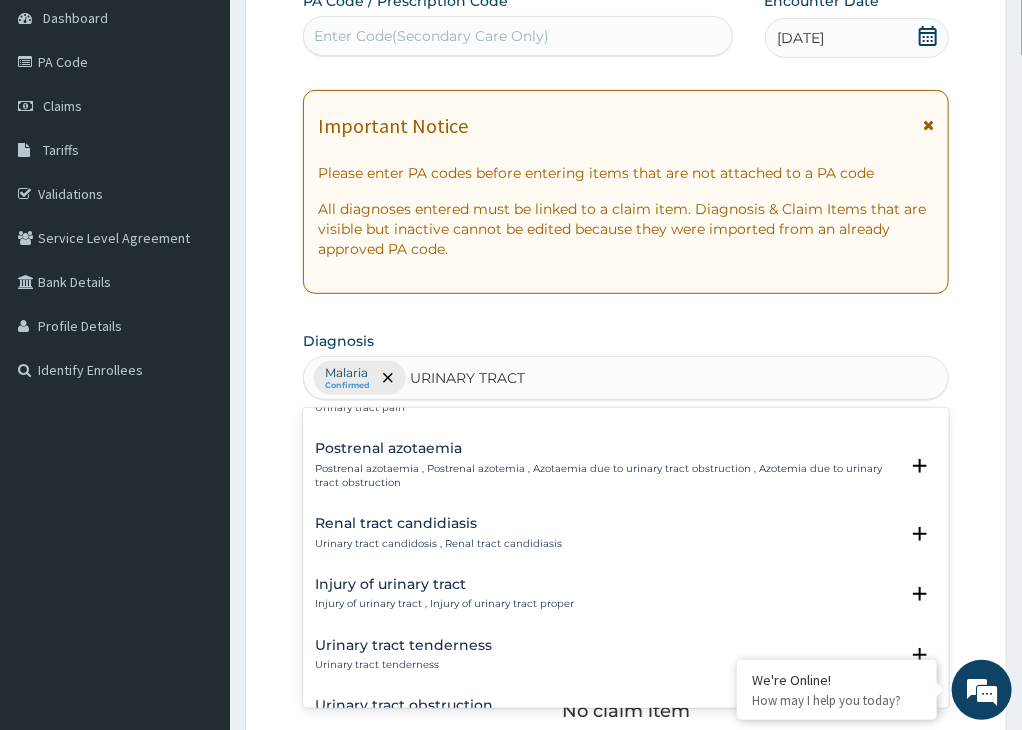 scroll, scrollTop: 400, scrollLeft: 0, axis: vertical 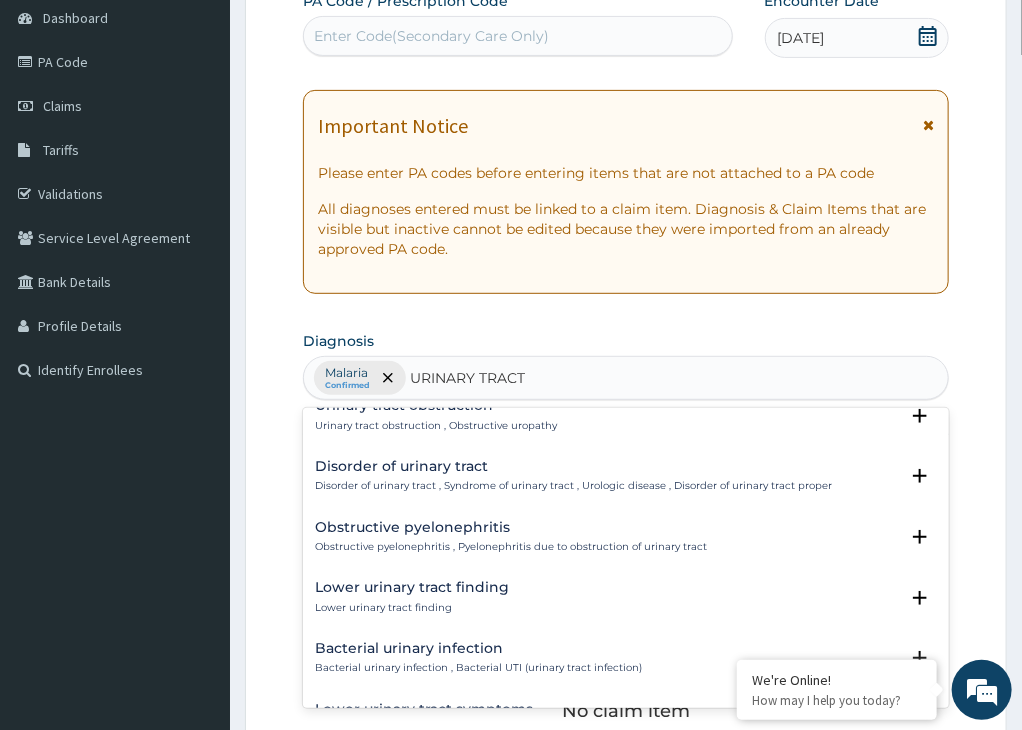 click on "Bacterial urinary infection" at bounding box center [478, 648] 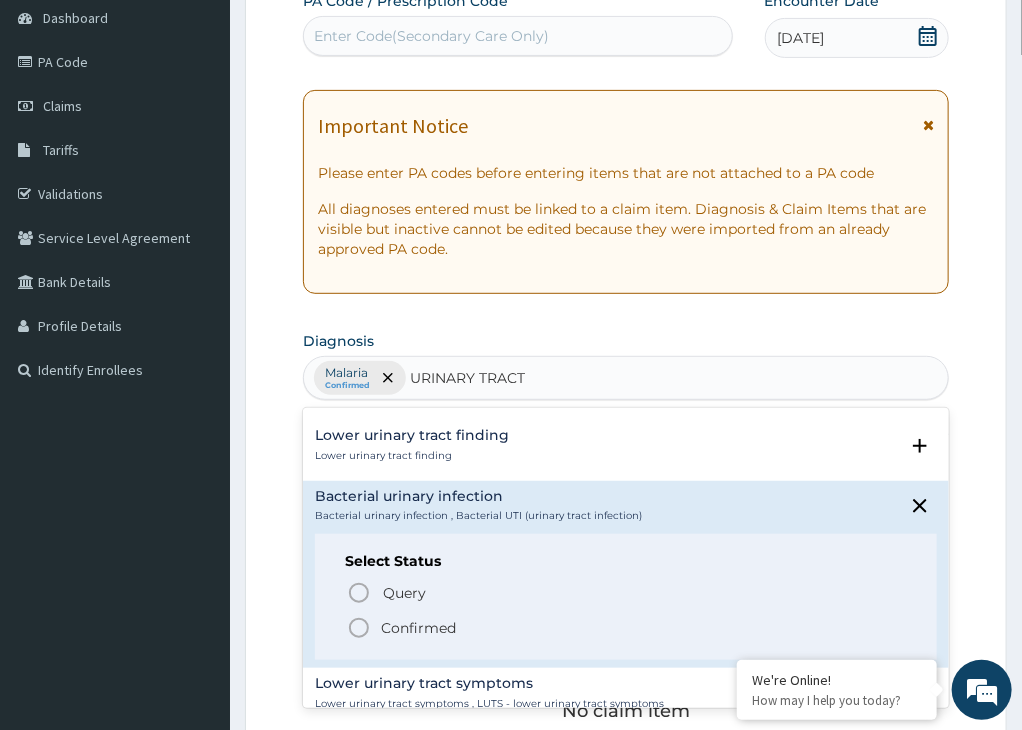 scroll, scrollTop: 700, scrollLeft: 0, axis: vertical 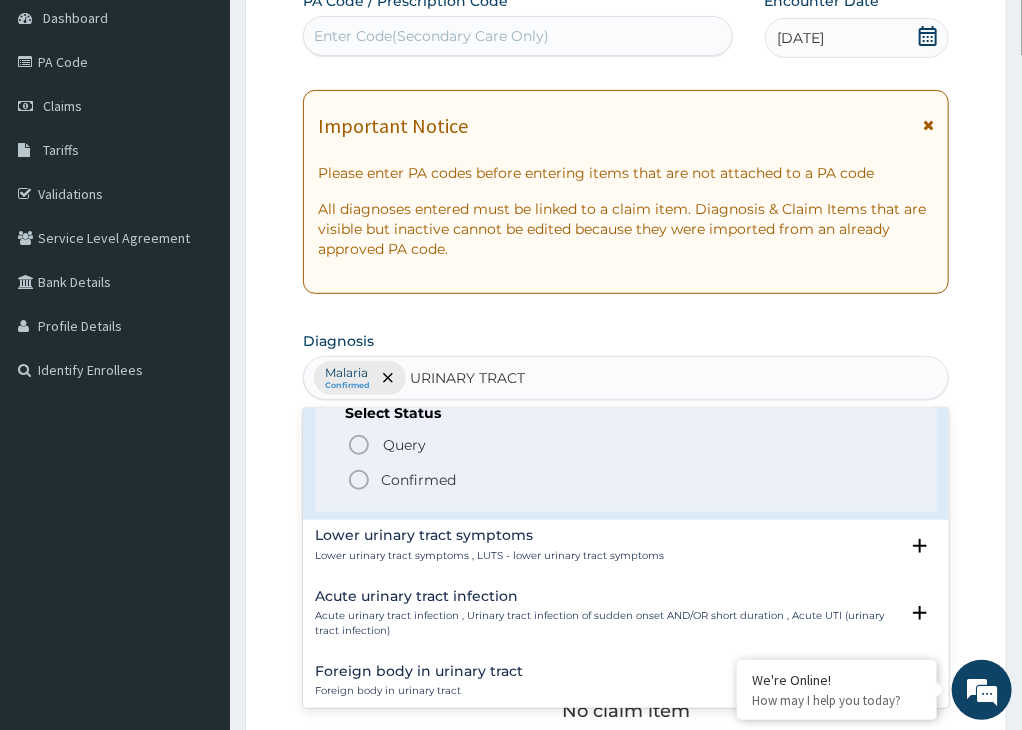 click 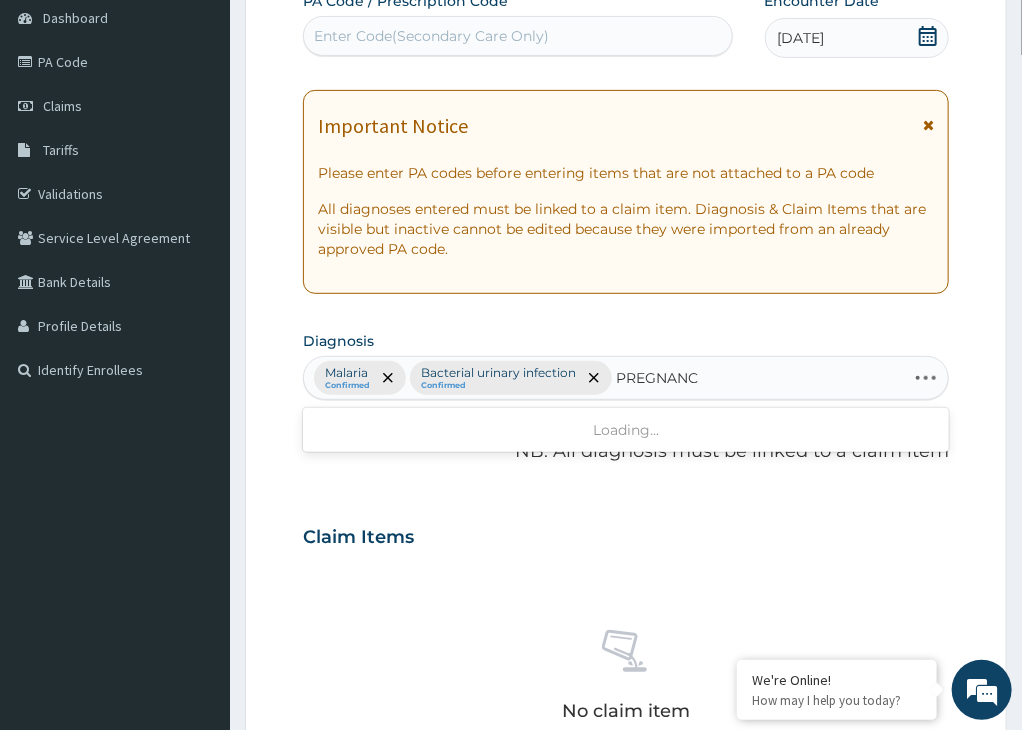 type on "PREGNANCY" 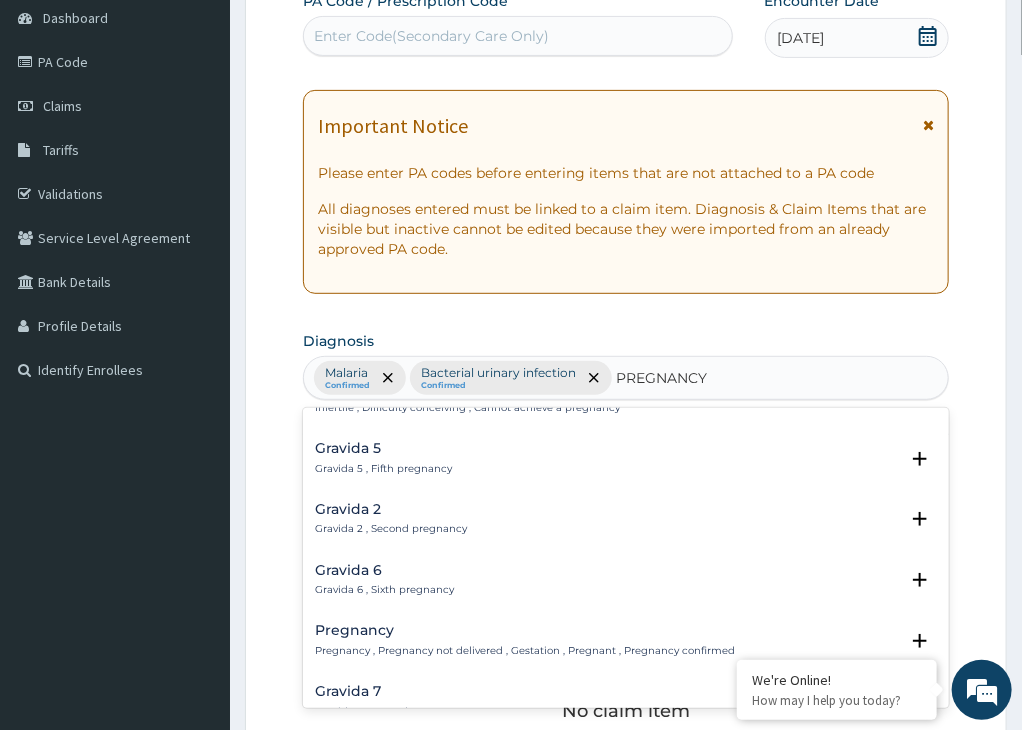 scroll, scrollTop: 200, scrollLeft: 0, axis: vertical 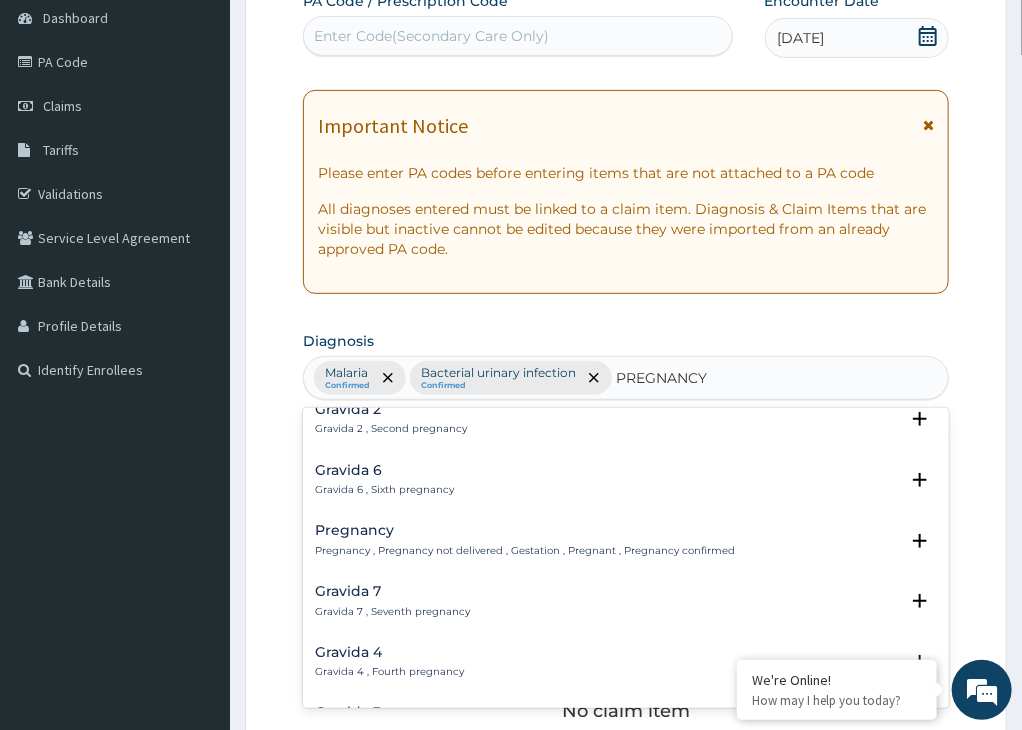 click on "Pregnancy , Pregnancy not delivered , Gestation , Pregnant , Pregnancy confirmed" at bounding box center [525, 551] 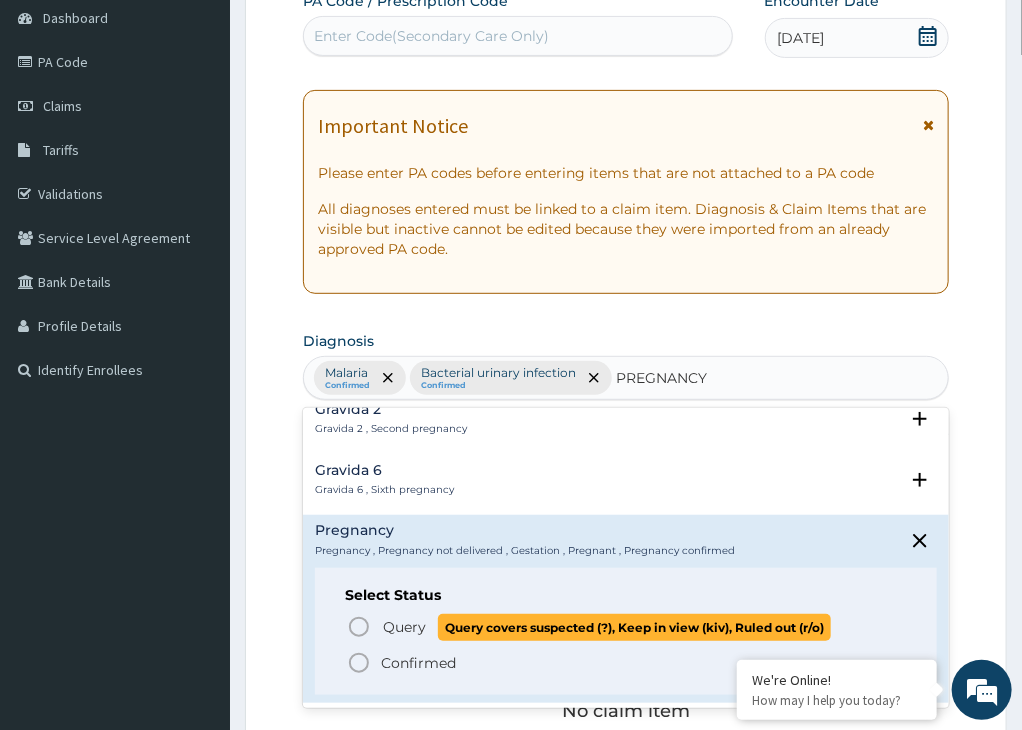 click 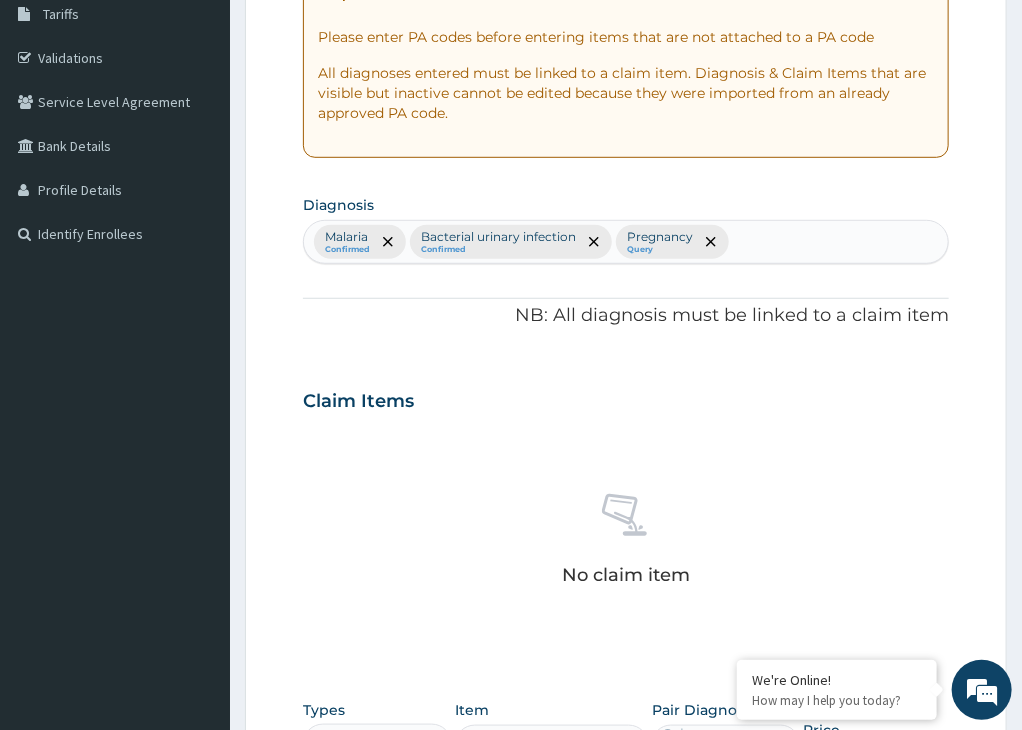 scroll, scrollTop: 700, scrollLeft: 0, axis: vertical 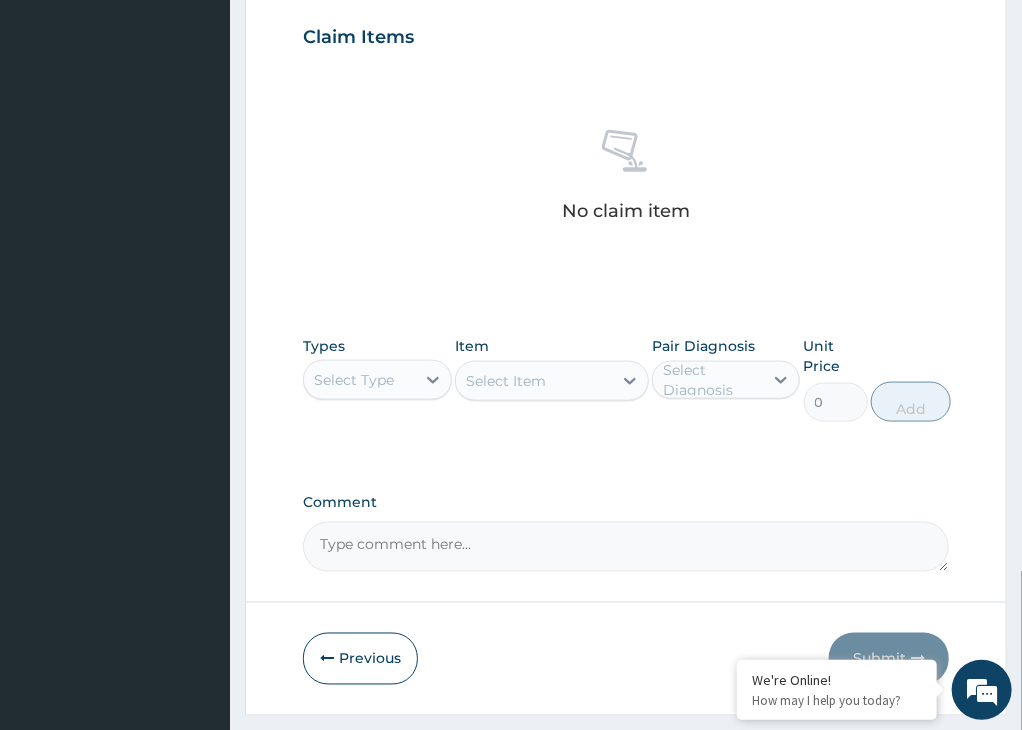 click on "Select Type" at bounding box center (359, 380) 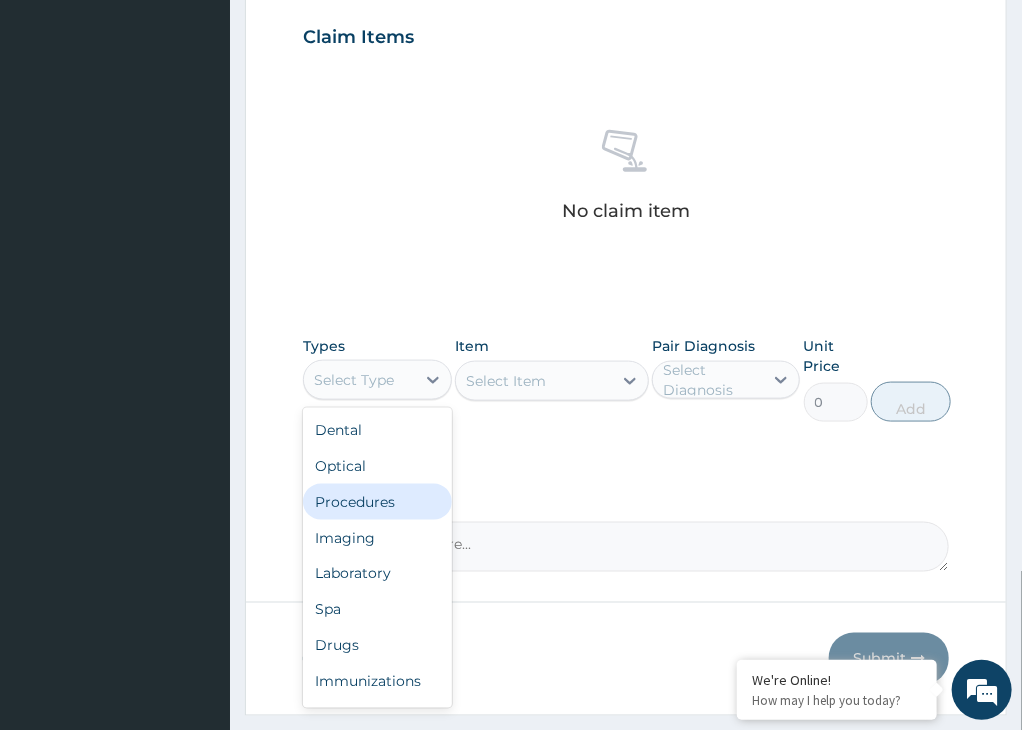 click on "Procedures" at bounding box center [377, 502] 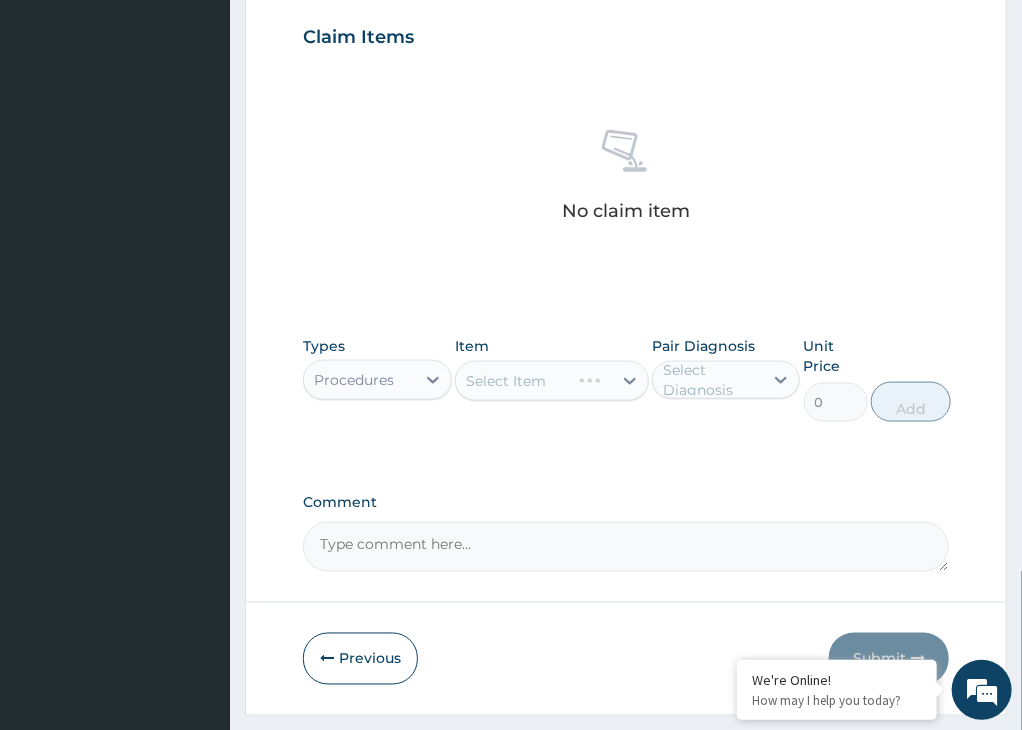 click on "Select Item" at bounding box center (552, 381) 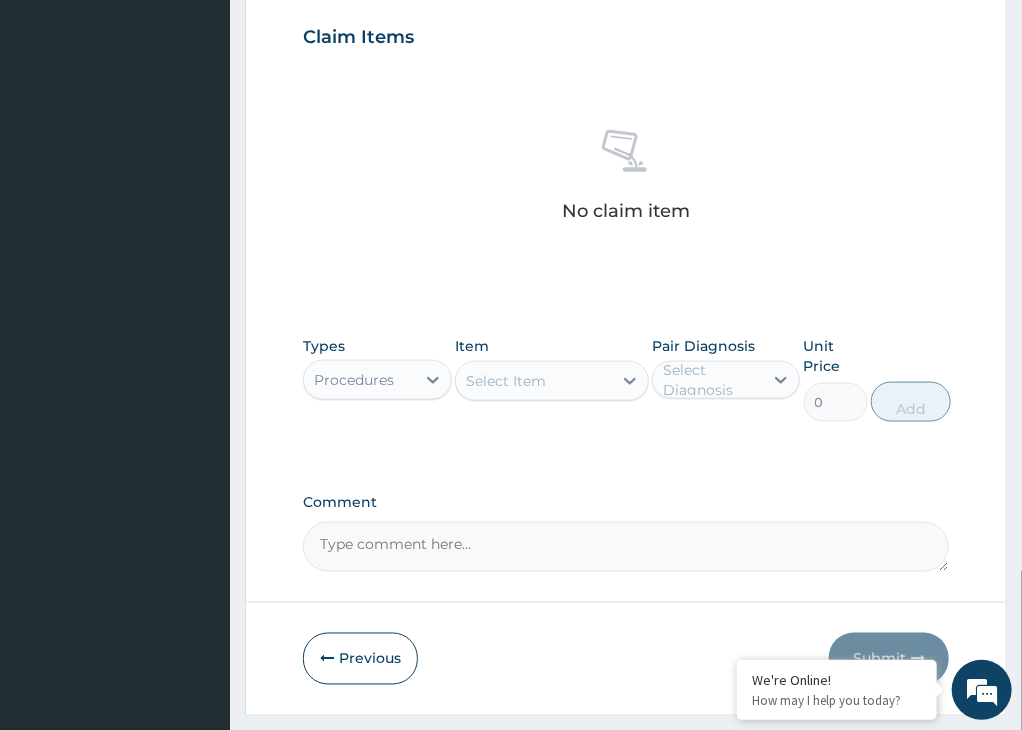 click on "Select Item" at bounding box center [534, 381] 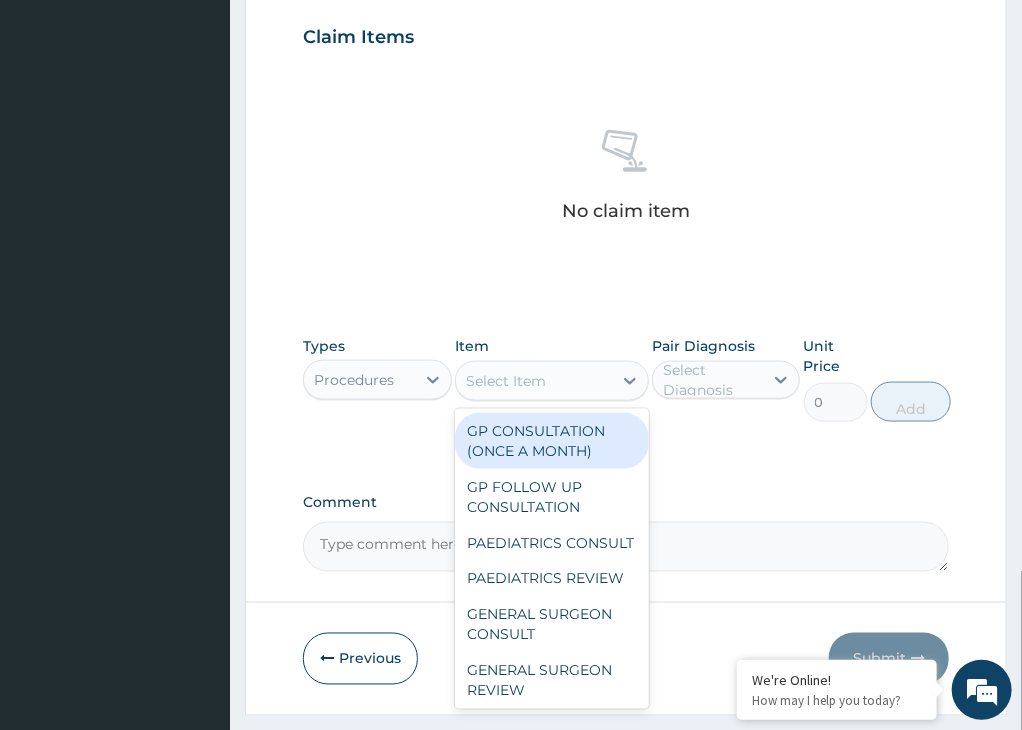 click on "GP CONSULTATION (ONCE A MONTH)" at bounding box center (552, 441) 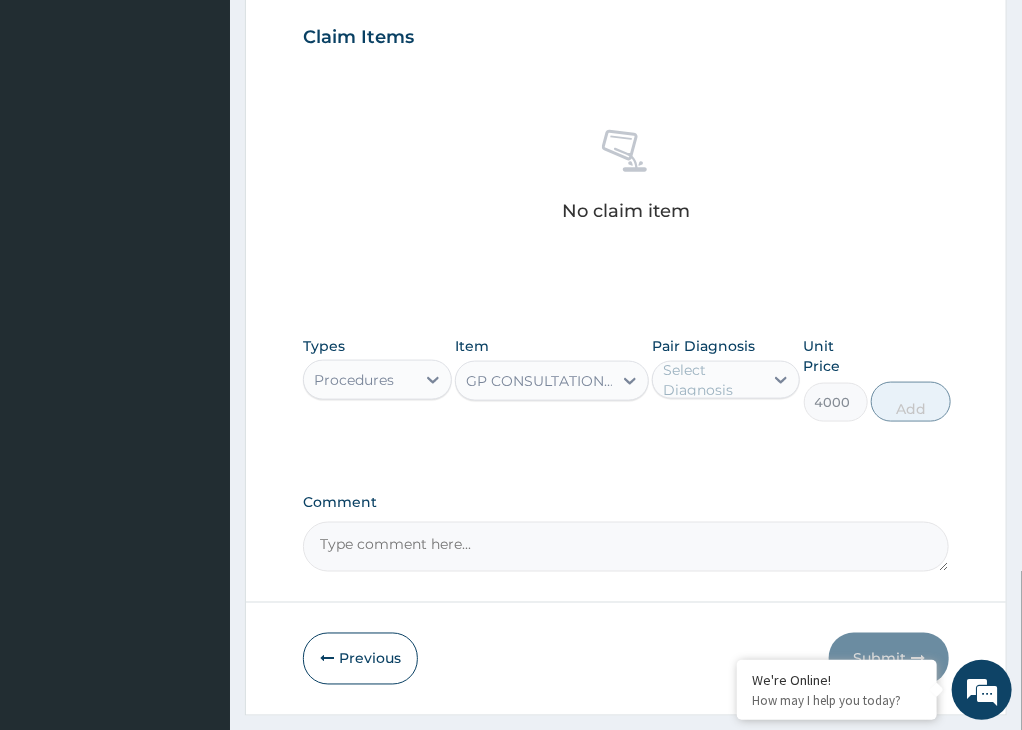 click on "Select Diagnosis" at bounding box center (712, 380) 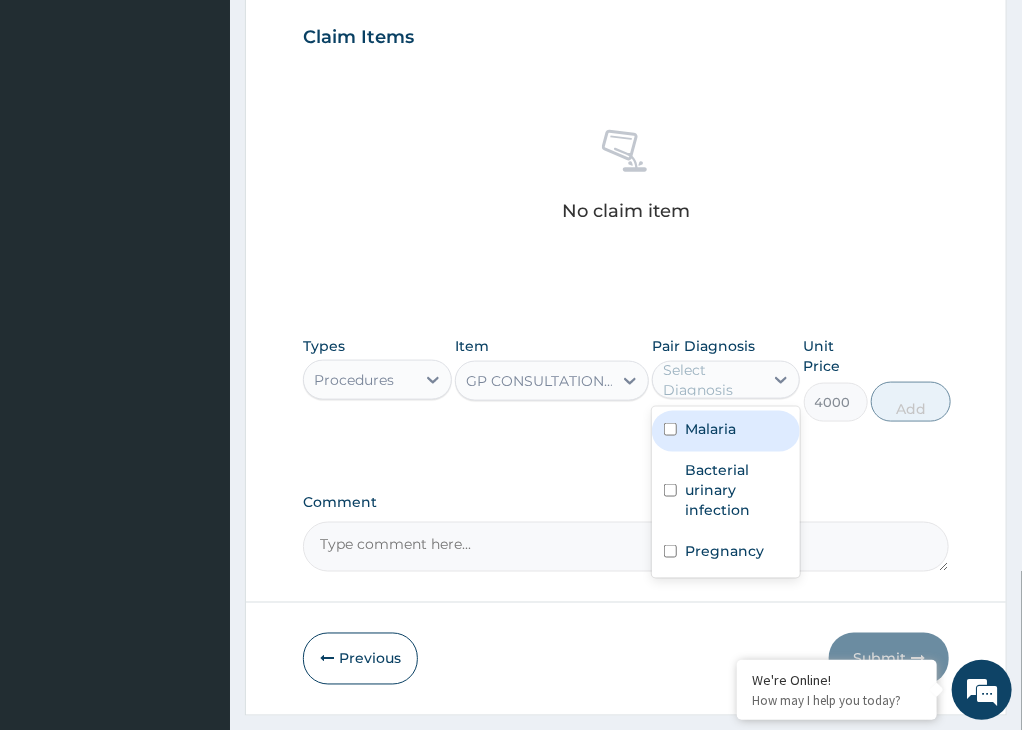 click on "Malaria" at bounding box center [710, 429] 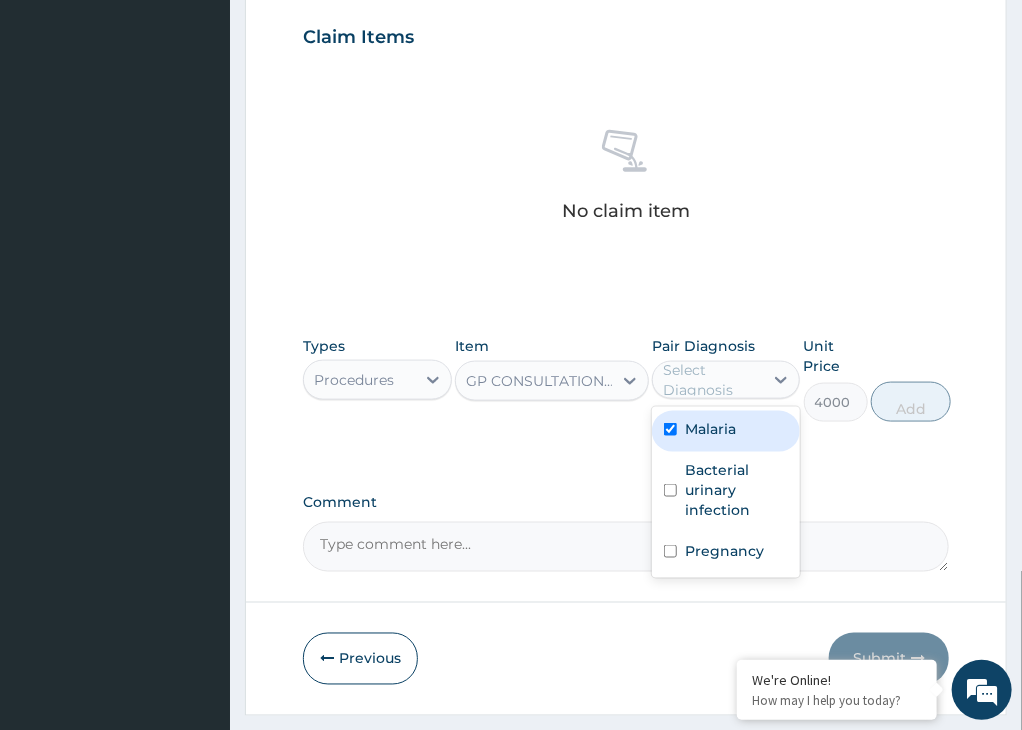 checkbox on "true" 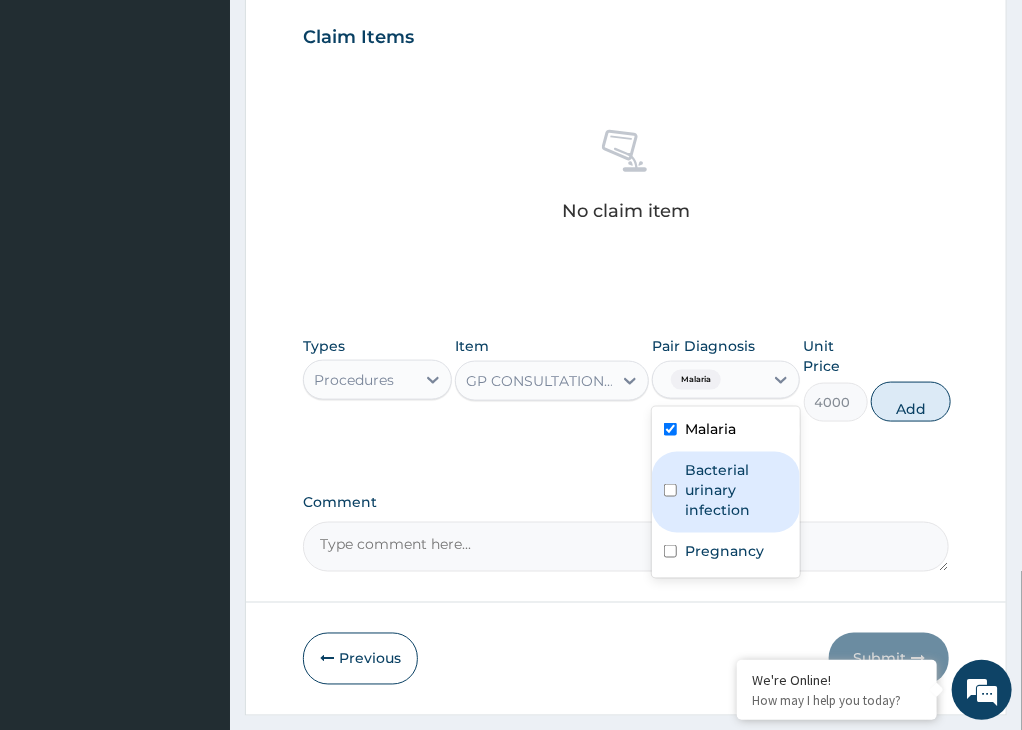 click on "Bacterial urinary infection" at bounding box center [737, 490] 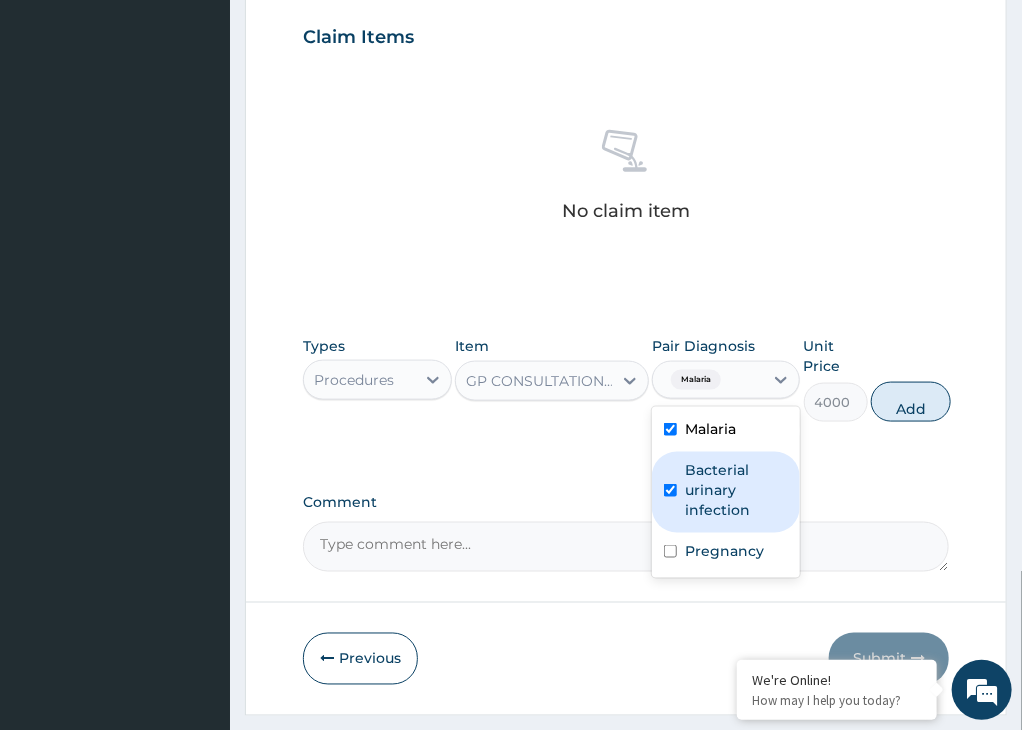checkbox on "true" 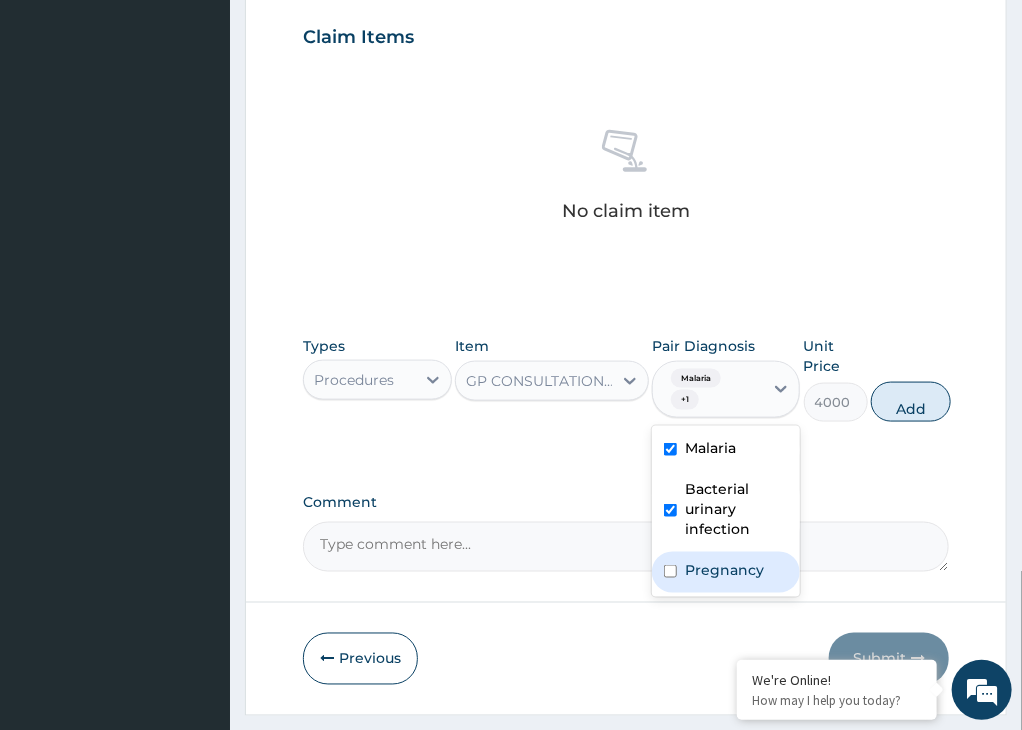 click on "Pregnancy" at bounding box center (724, 570) 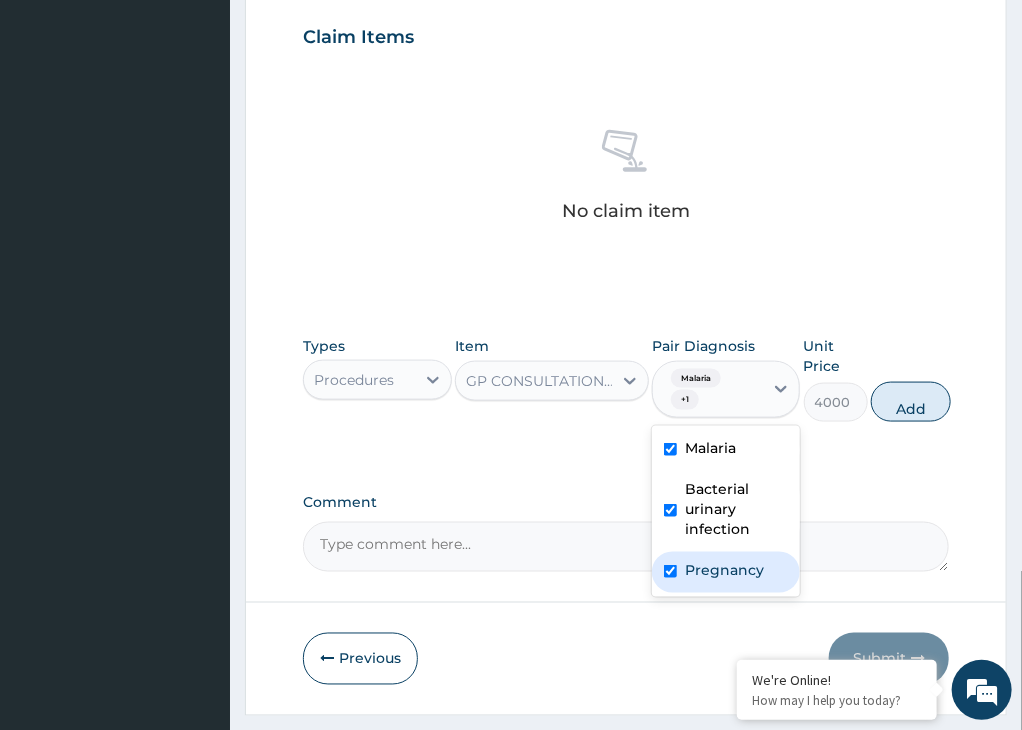 checkbox on "true" 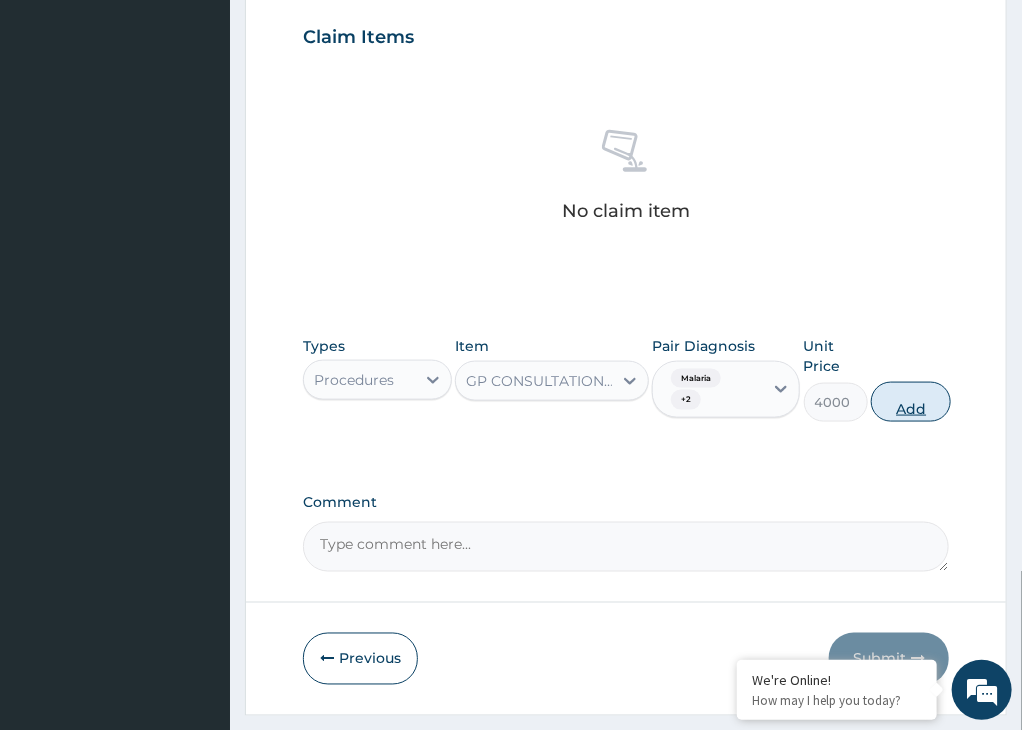 click on "Add" at bounding box center (911, 402) 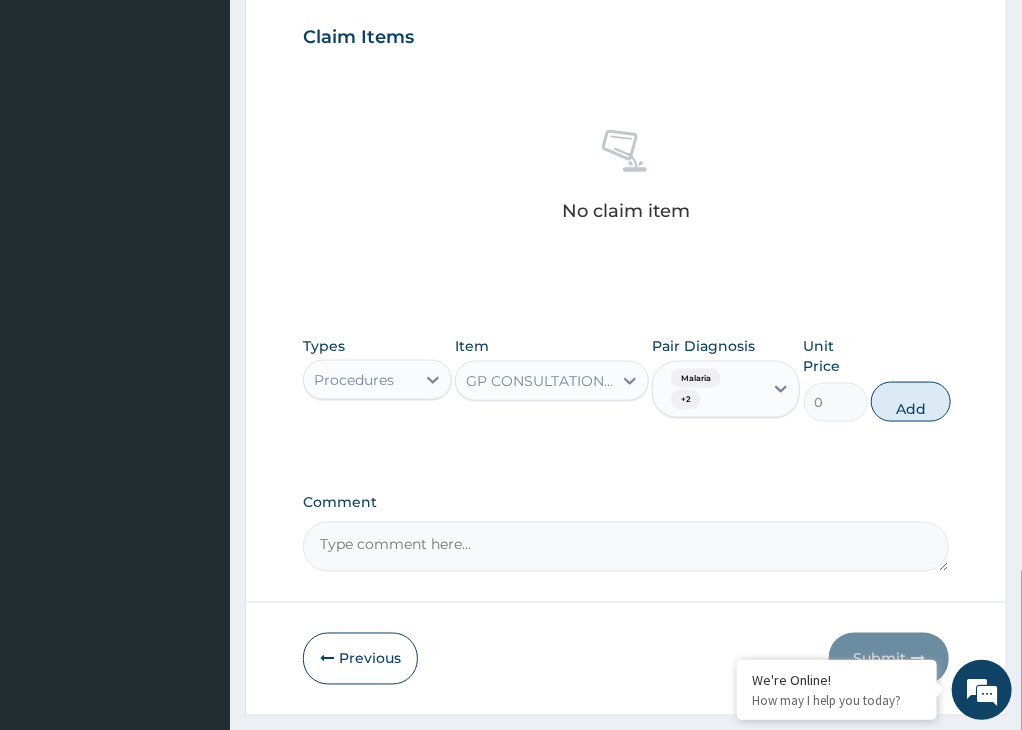 scroll, scrollTop: 669, scrollLeft: 0, axis: vertical 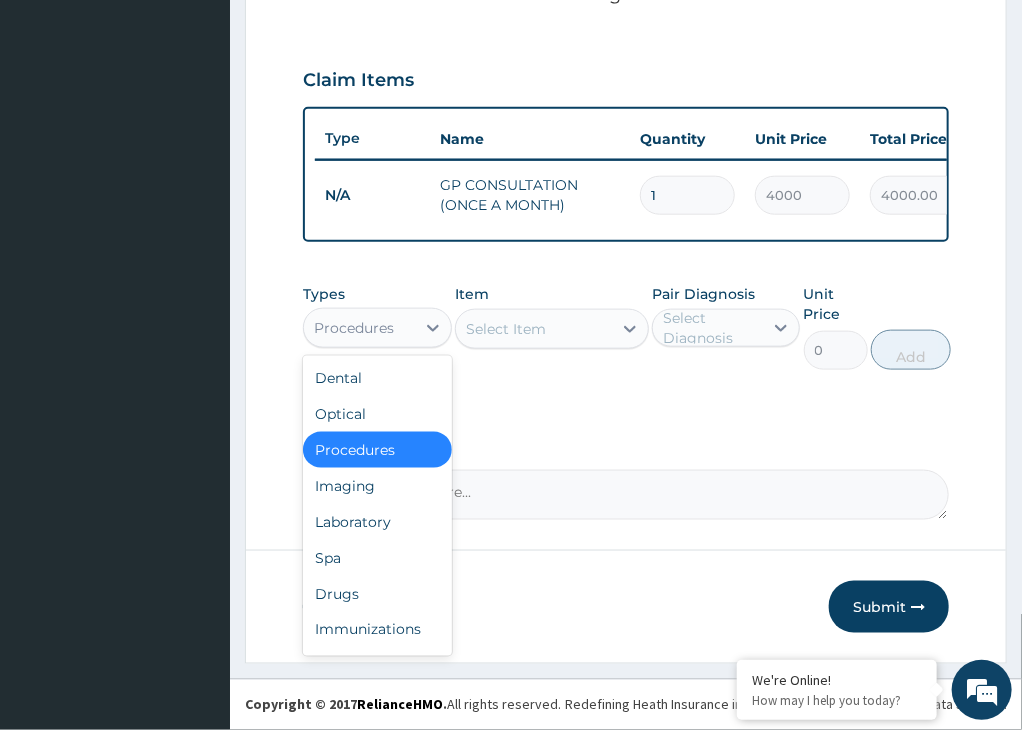 click on "Procedures" at bounding box center [359, 328] 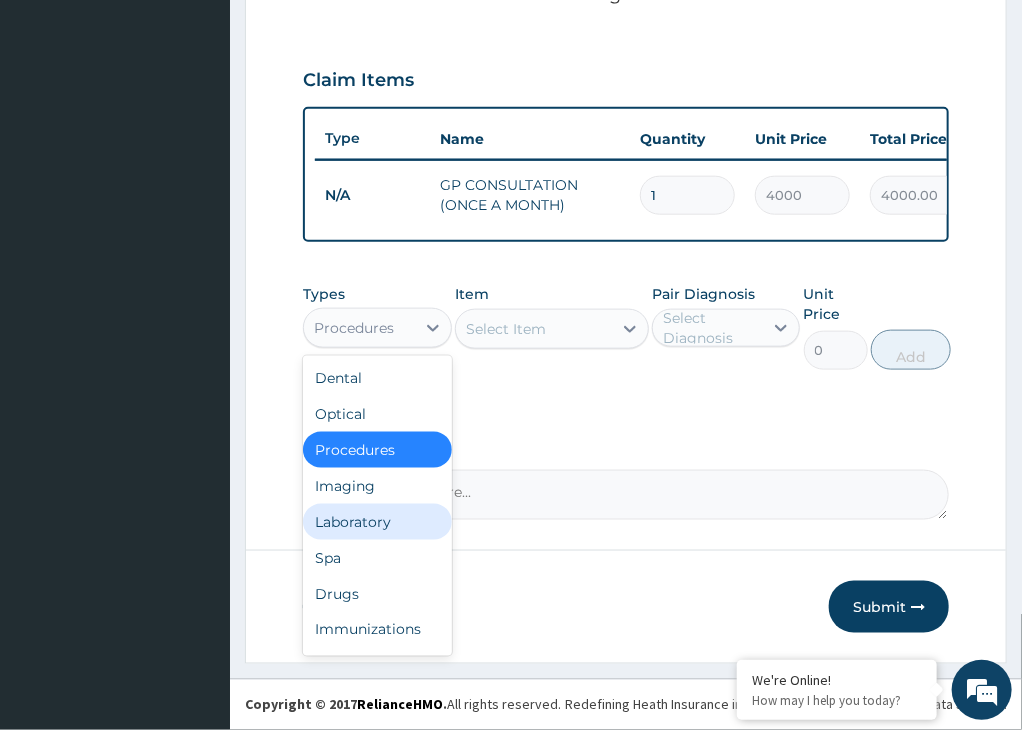 click on "Laboratory" at bounding box center (377, 522) 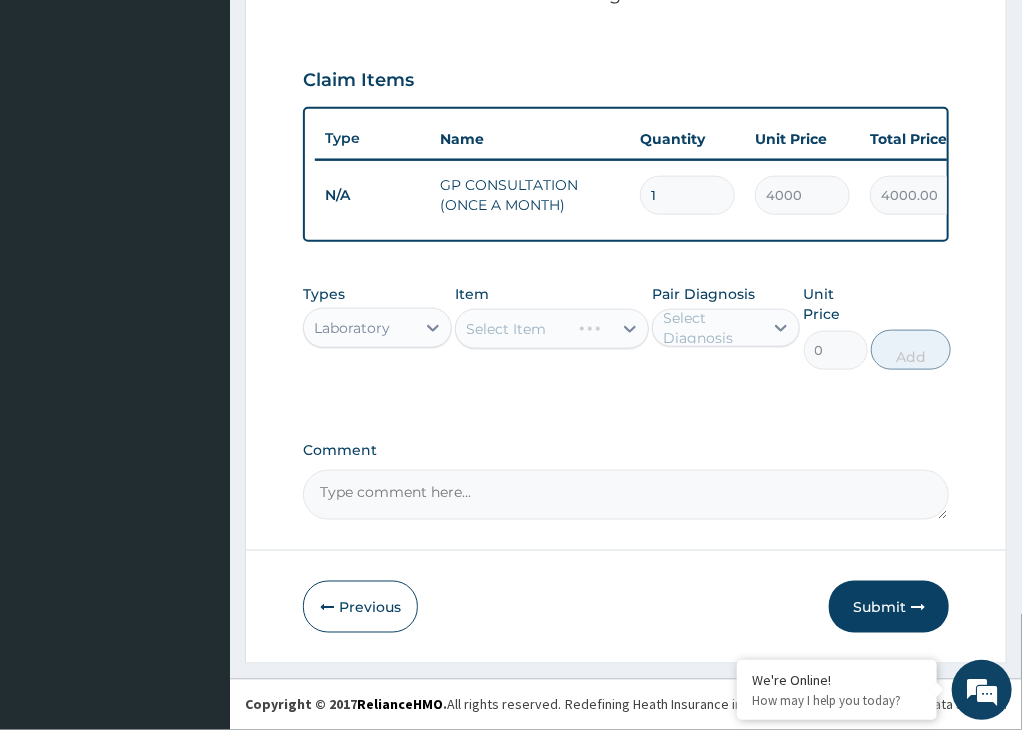click on "Select Item" at bounding box center (552, 329) 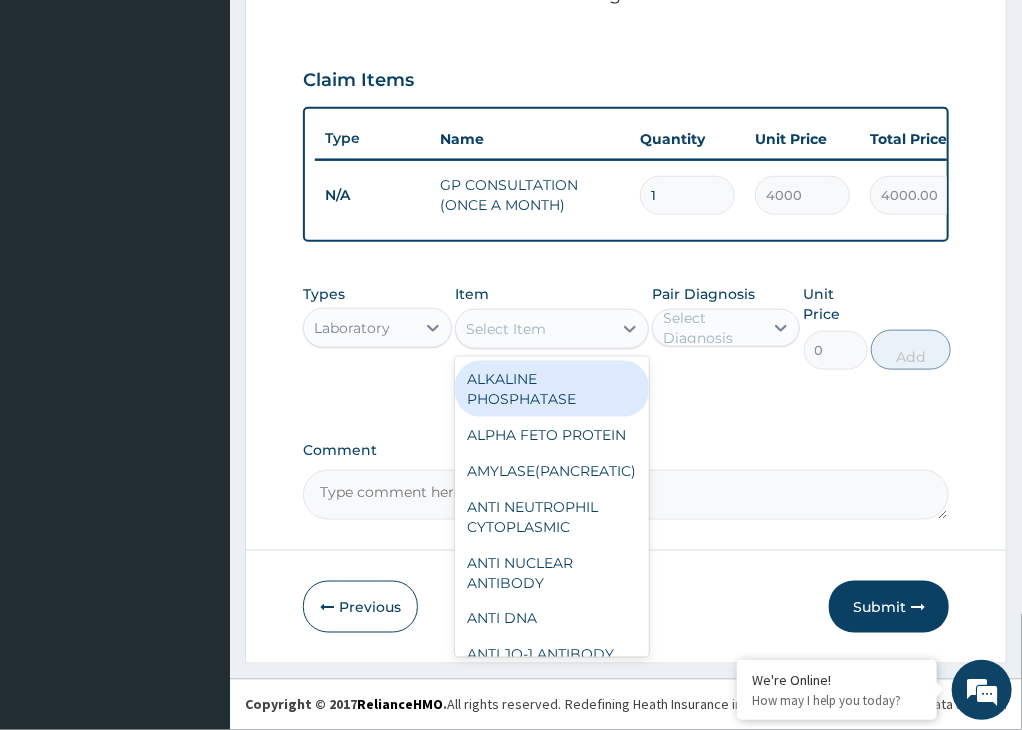 click on "Select Item" at bounding box center [506, 329] 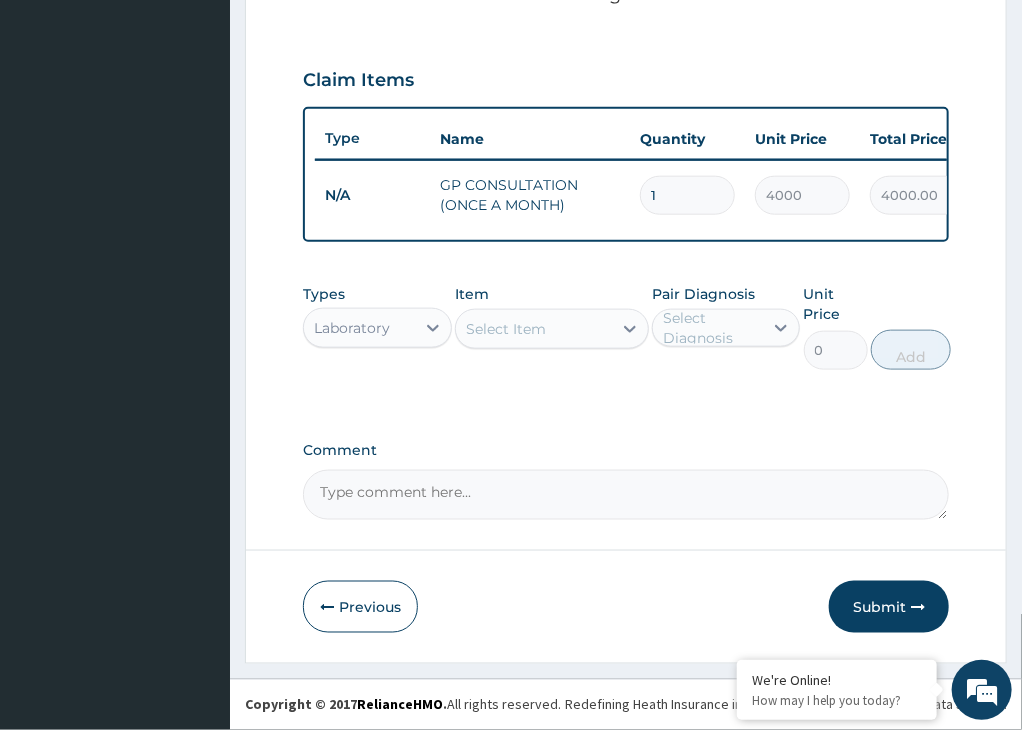 click on "Select Item" at bounding box center (552, 329) 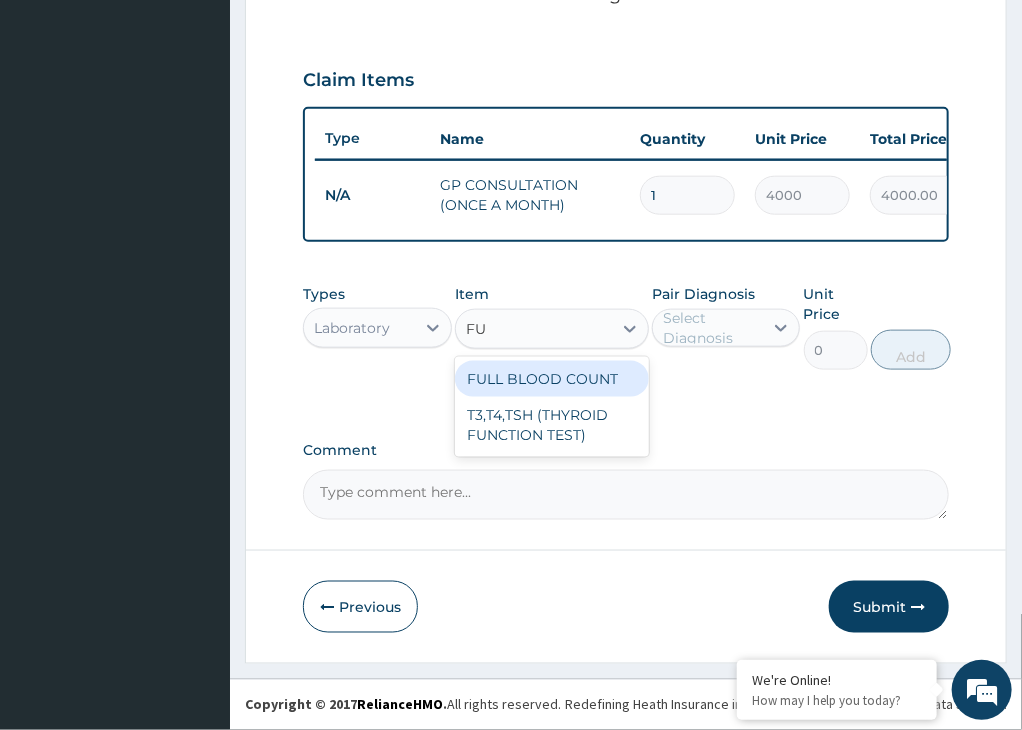 type on "FUL" 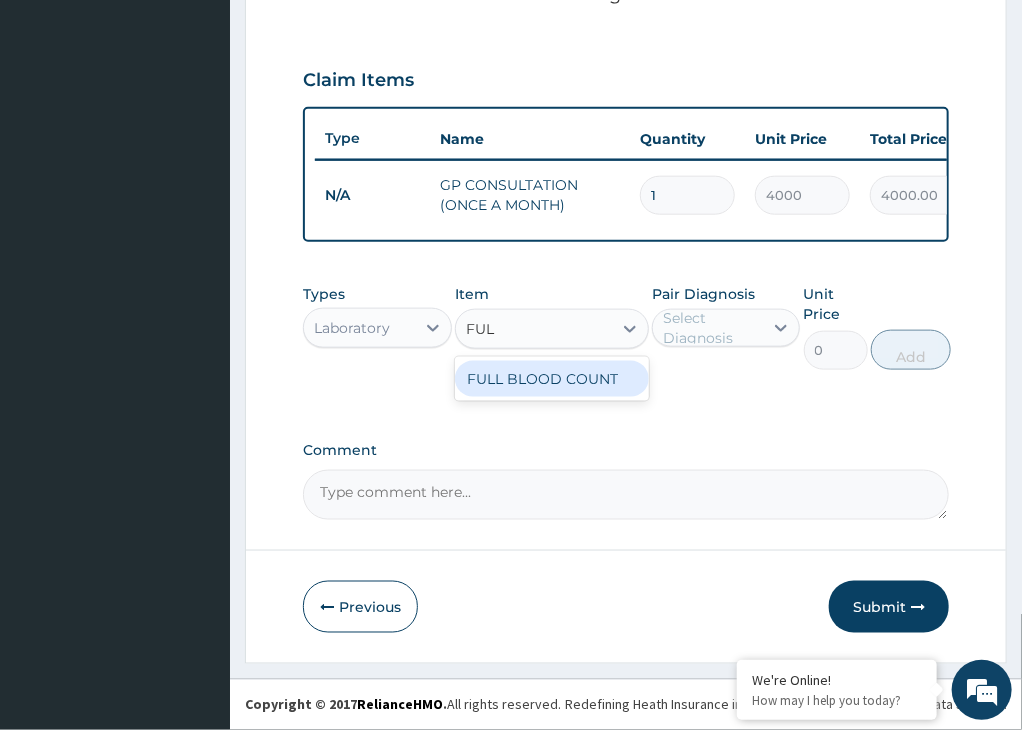 type 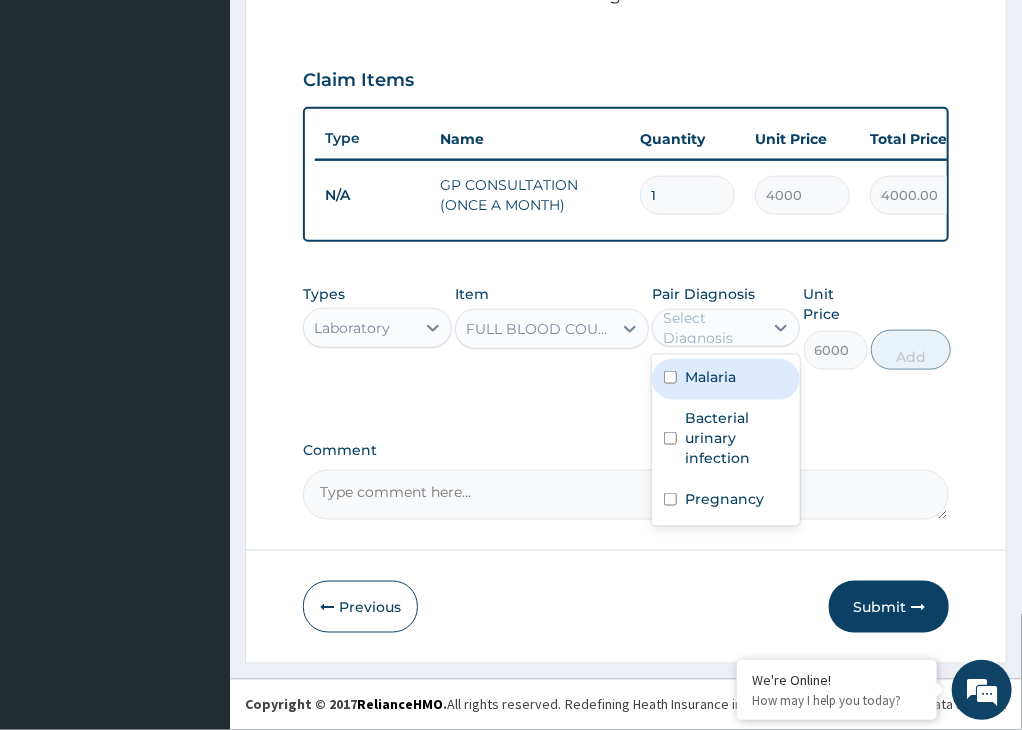 click on "Select Diagnosis" at bounding box center [712, 328] 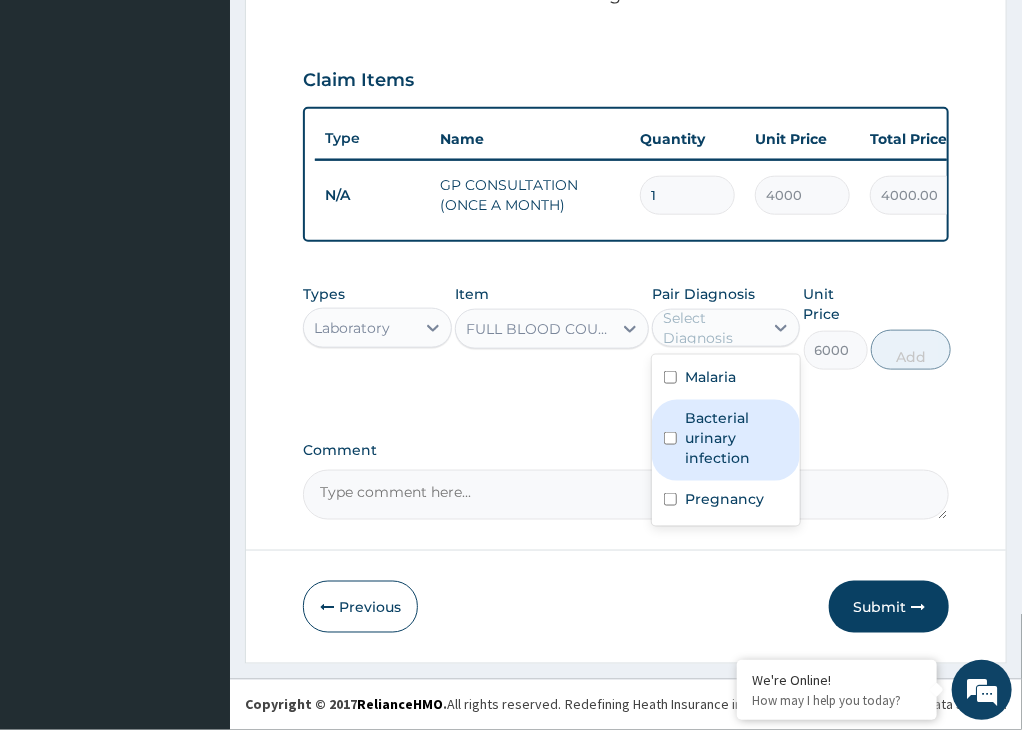 click on "Bacterial urinary infection" at bounding box center [726, 440] 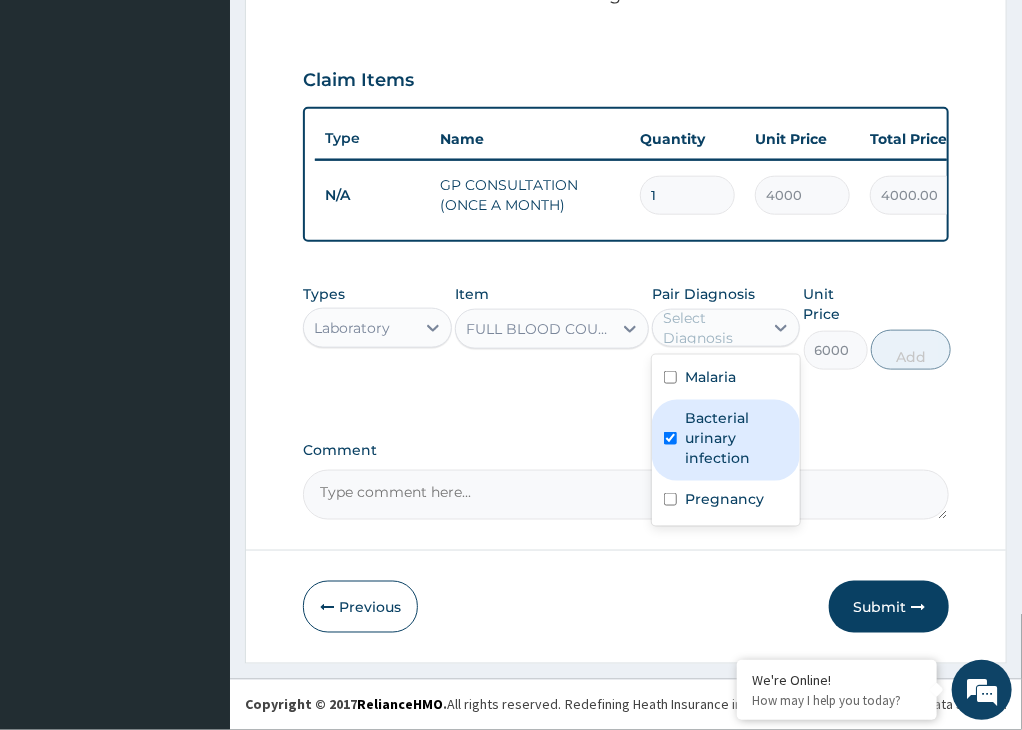 checkbox on "true" 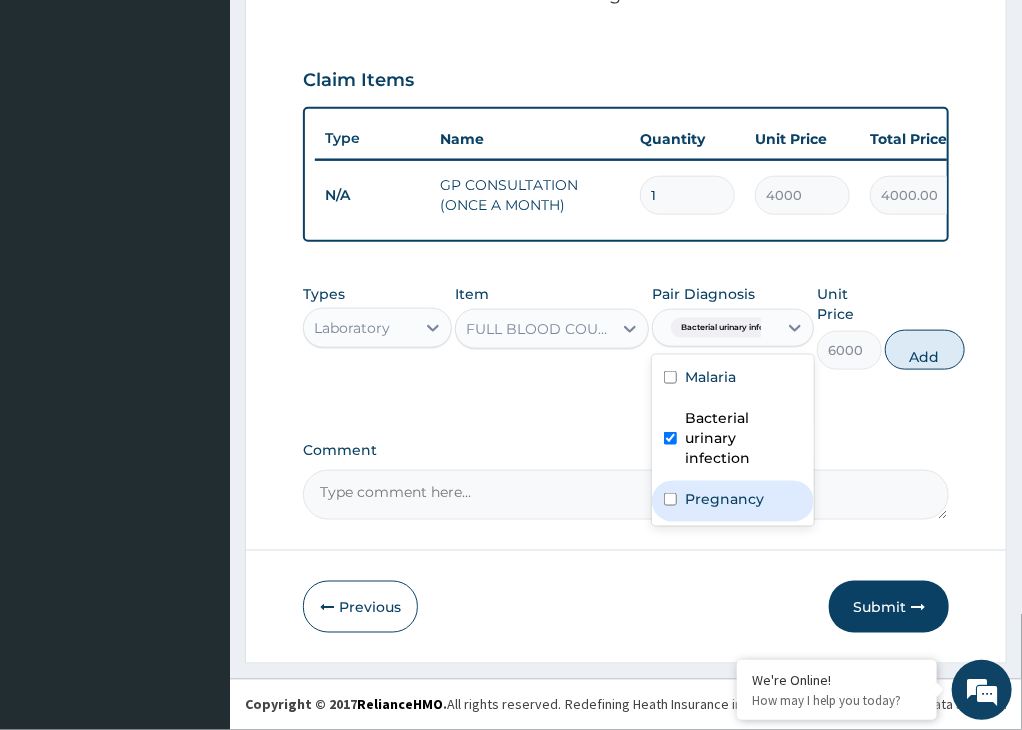 click on "Pregnancy" at bounding box center (733, 501) 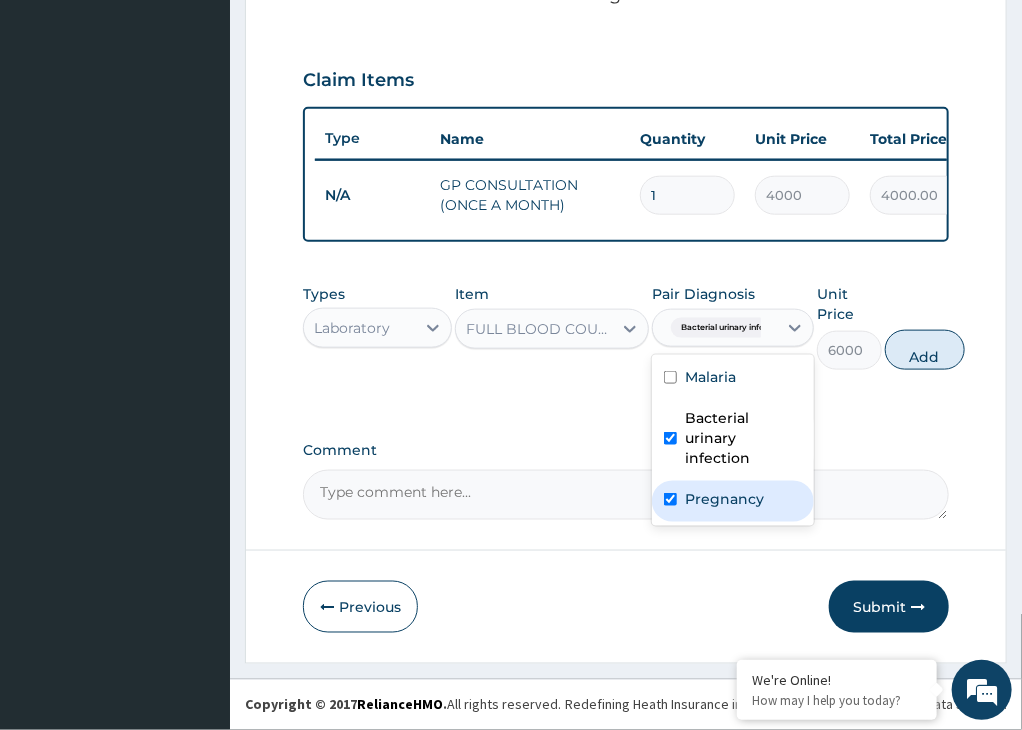 checkbox on "true" 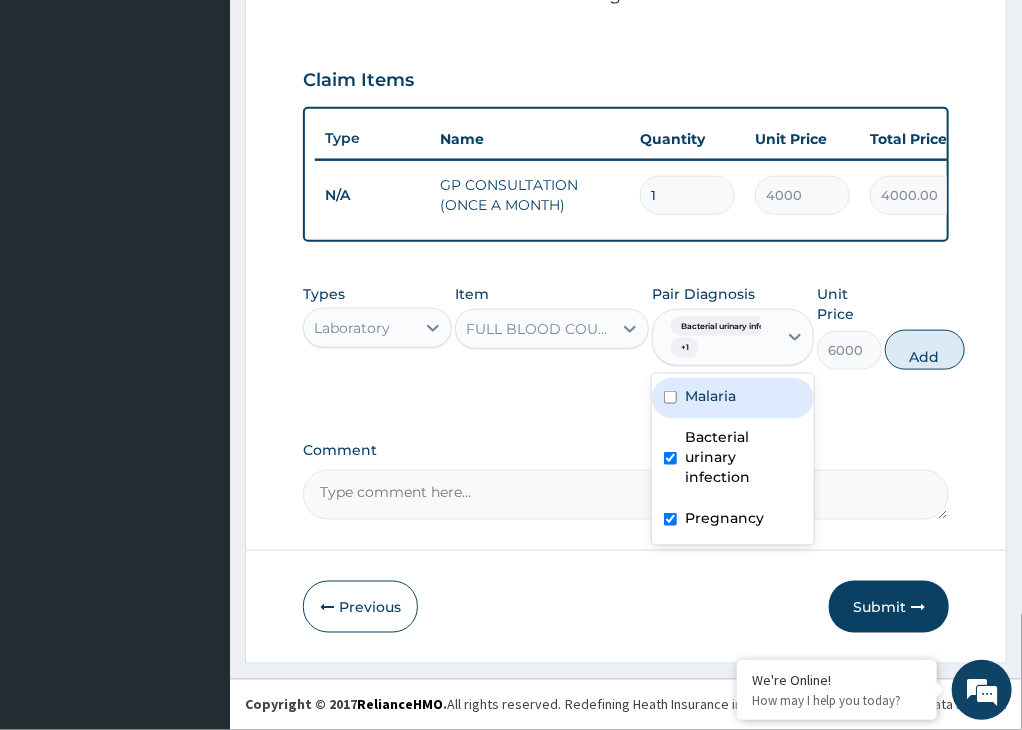 click on "Malaria" at bounding box center [733, 398] 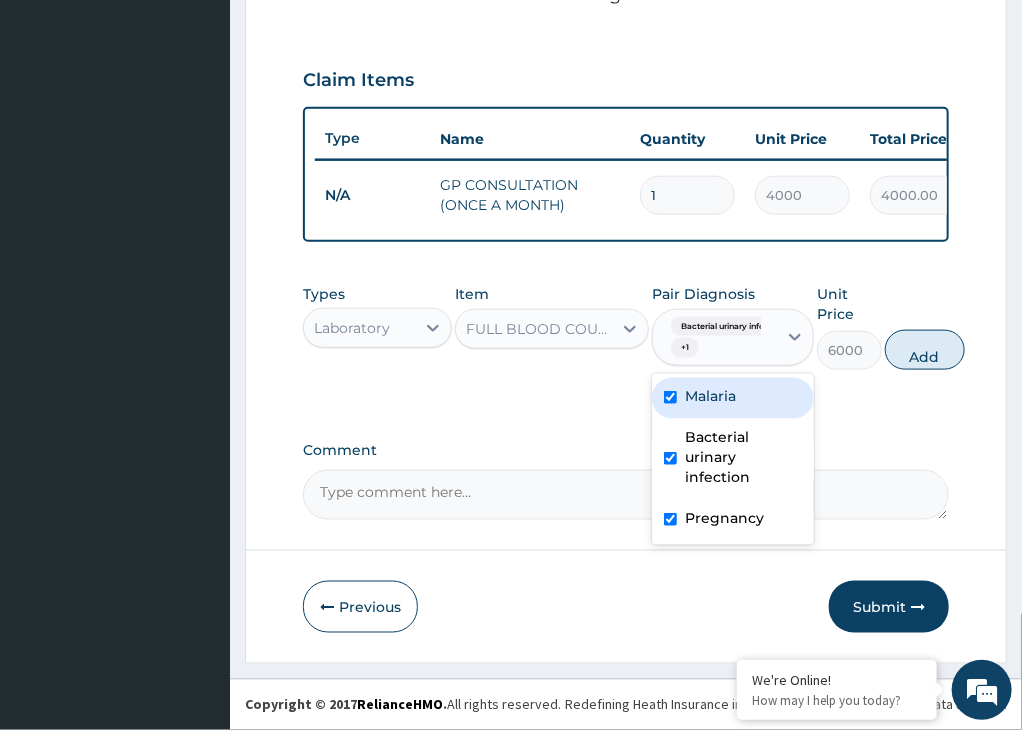 checkbox on "true" 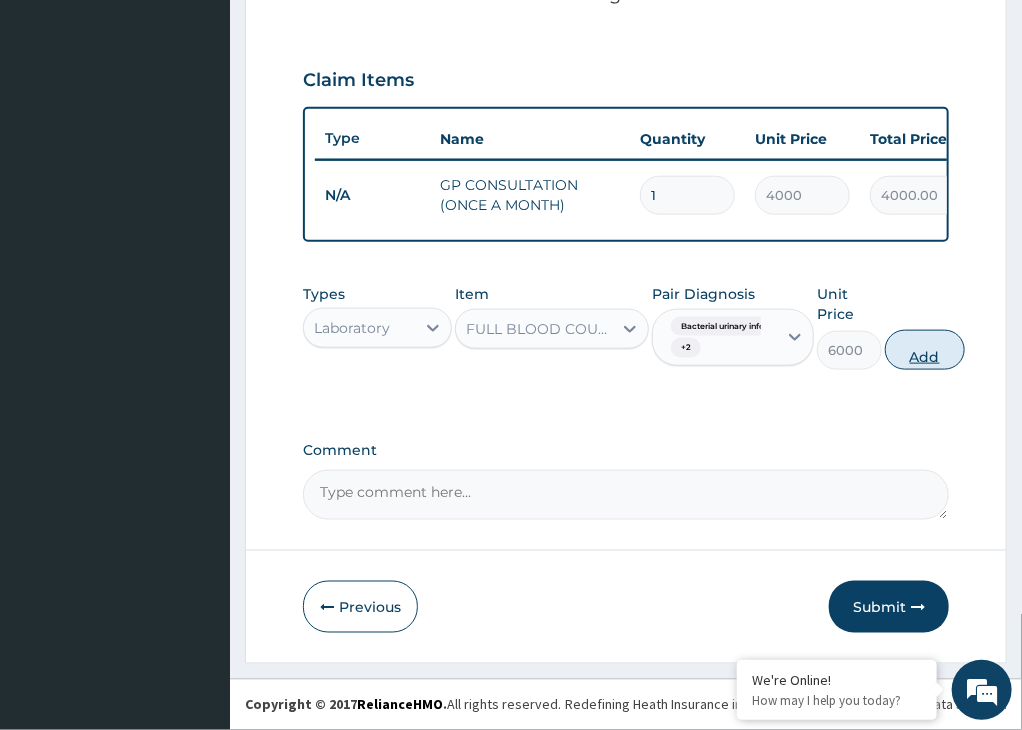 click on "Add" at bounding box center [925, 350] 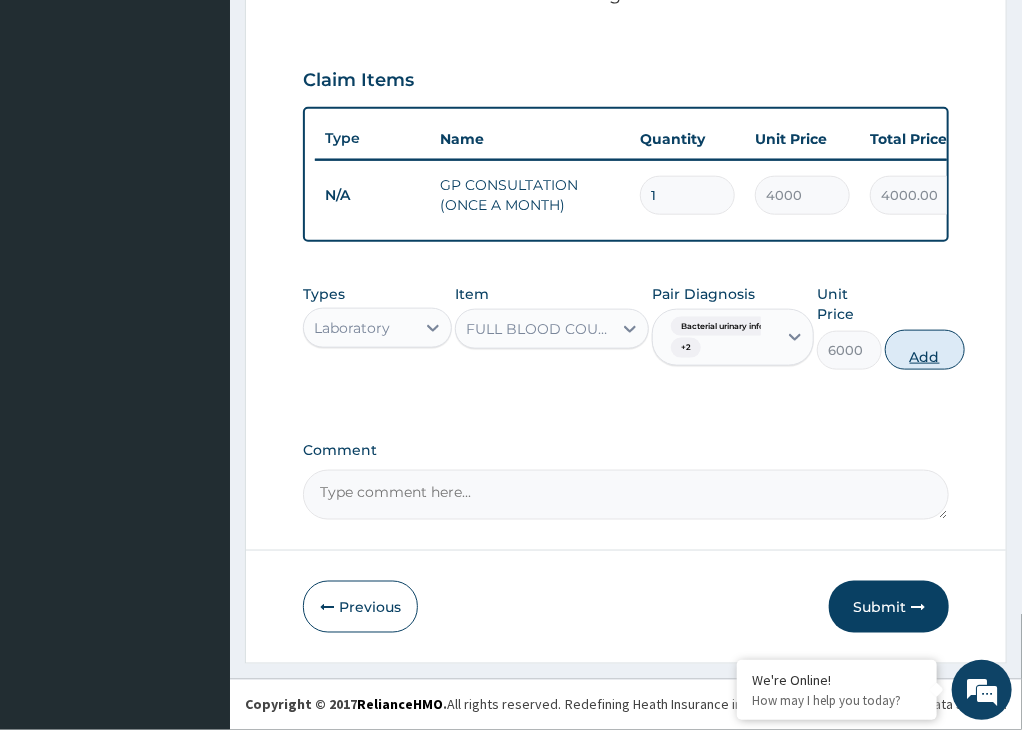 type on "0" 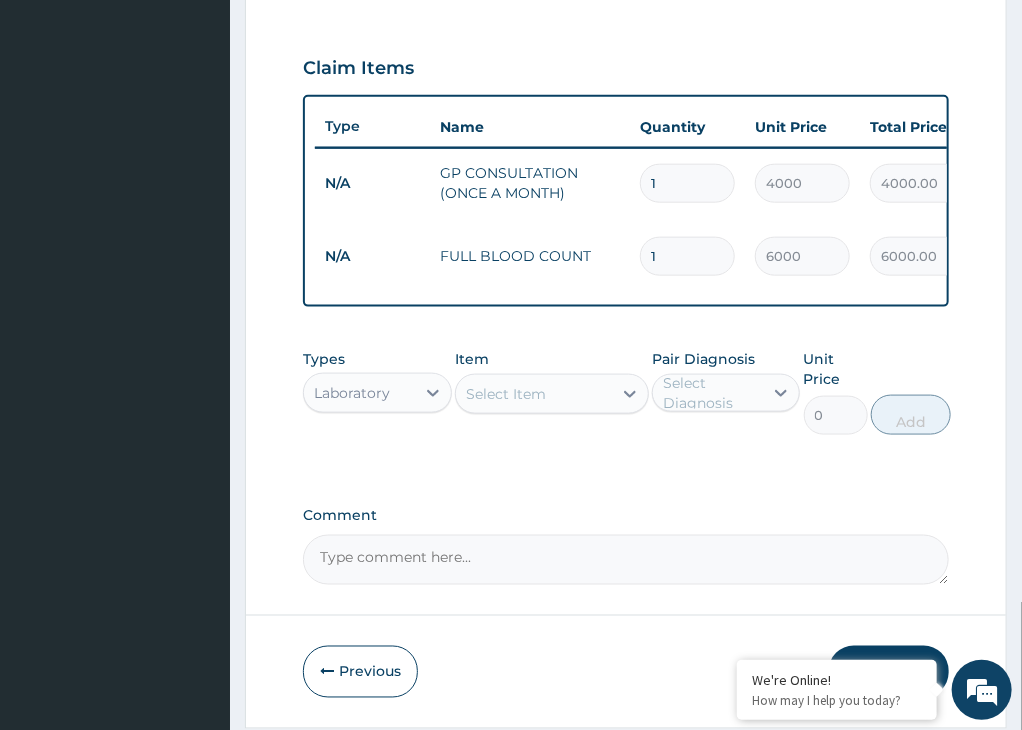 click on "Select Item" at bounding box center [506, 394] 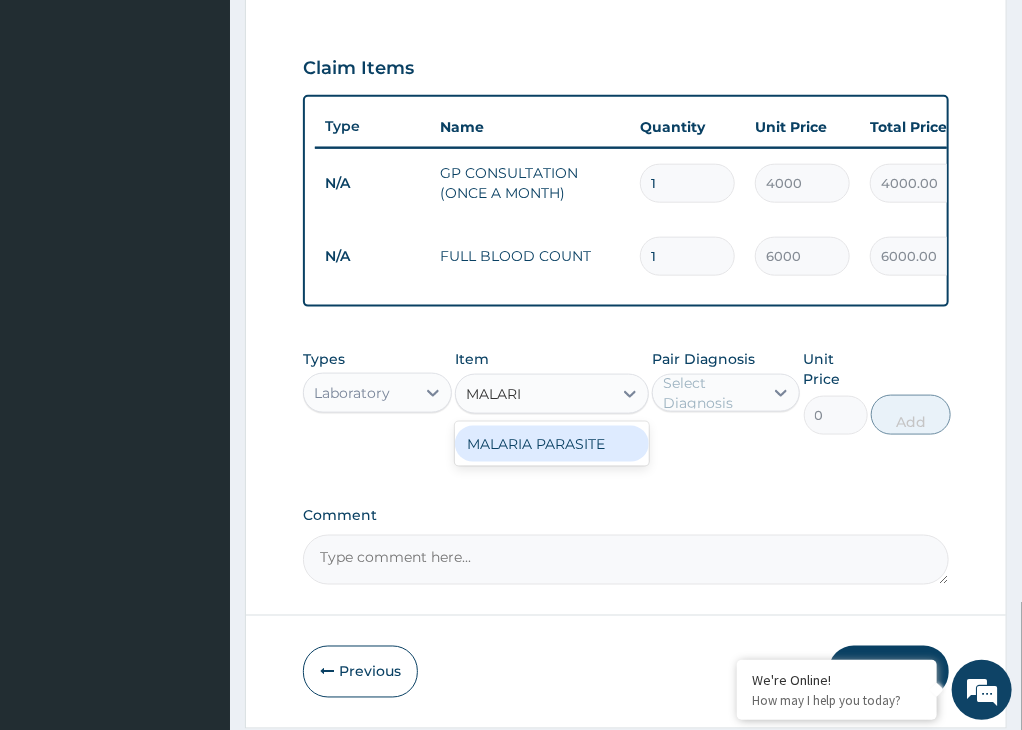 type on "MALARIA" 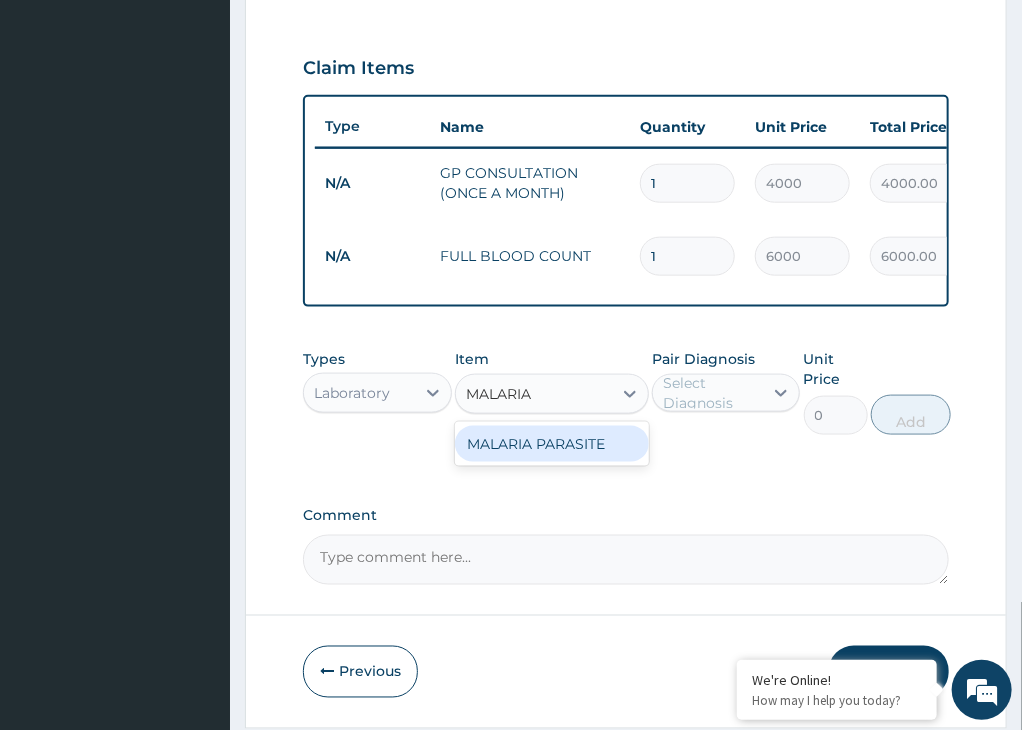 click on "MALARIA PARASITE" at bounding box center (552, 444) 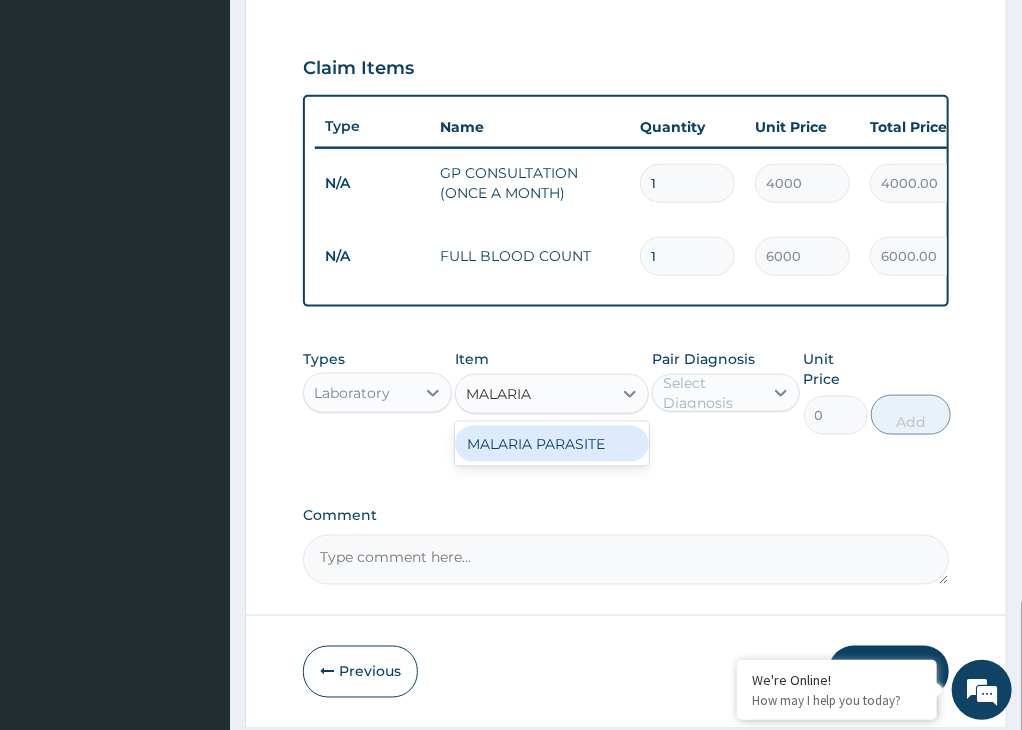 type 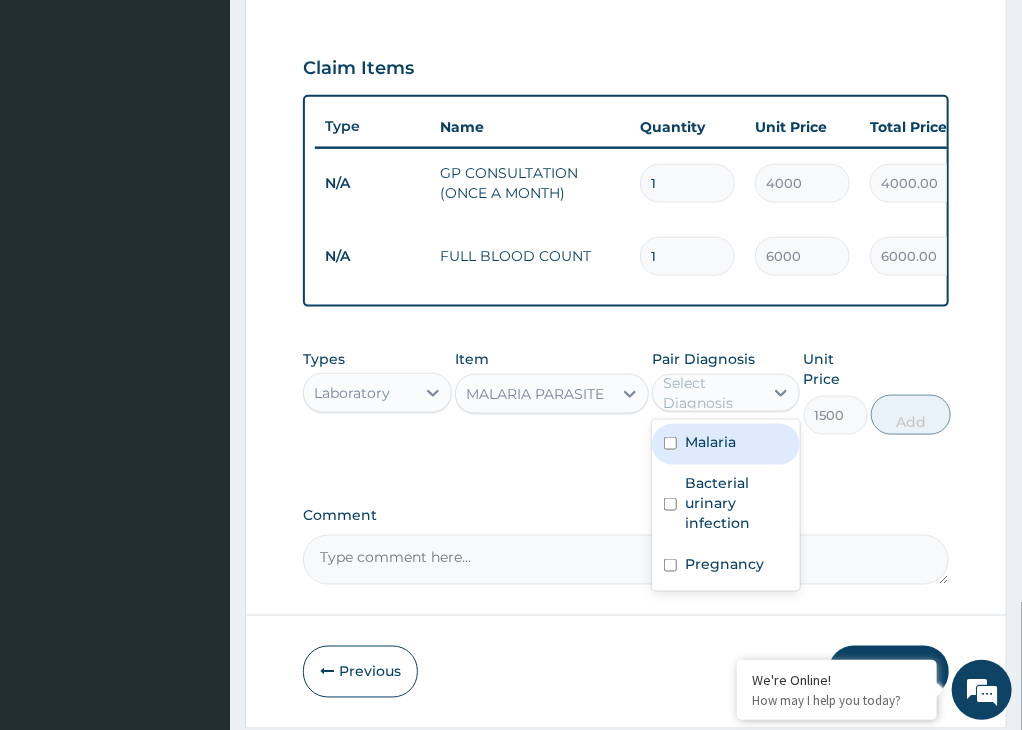 click on "Select Diagnosis" at bounding box center (726, 393) 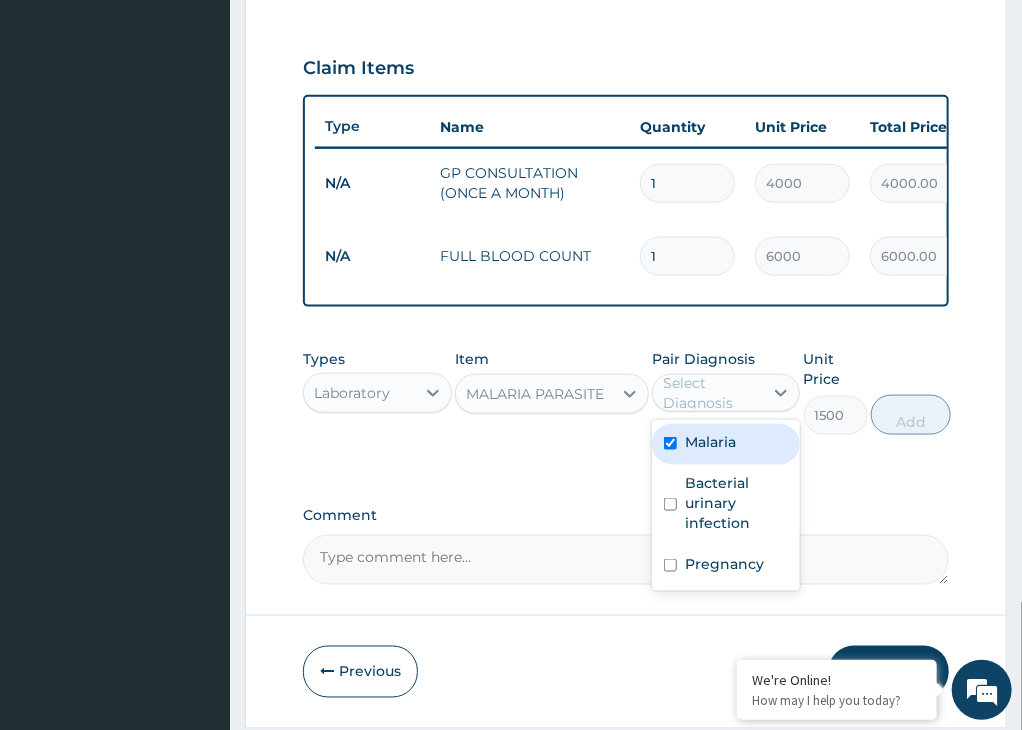 checkbox on "true" 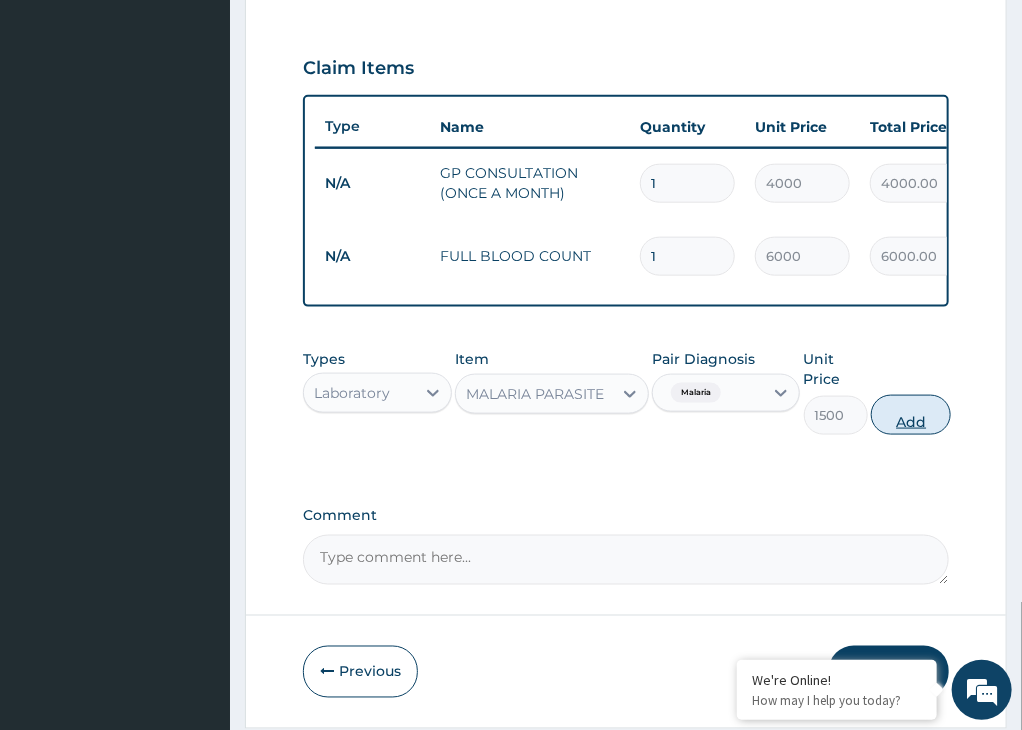 click on "Add" at bounding box center (911, 415) 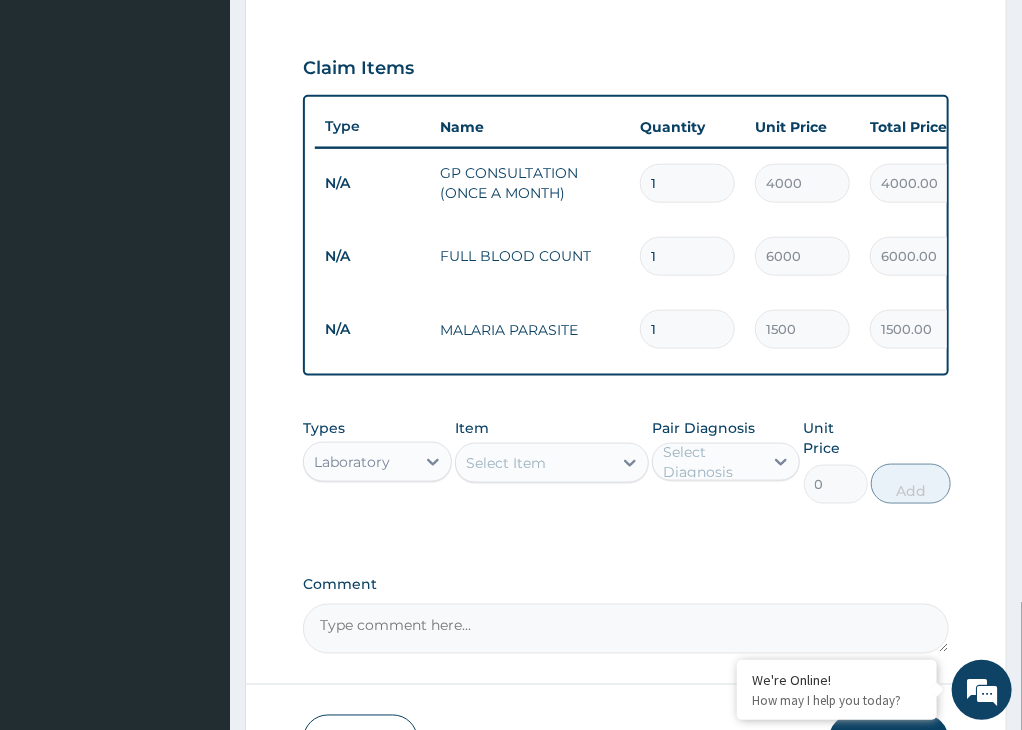 click on "Select Item" at bounding box center (534, 463) 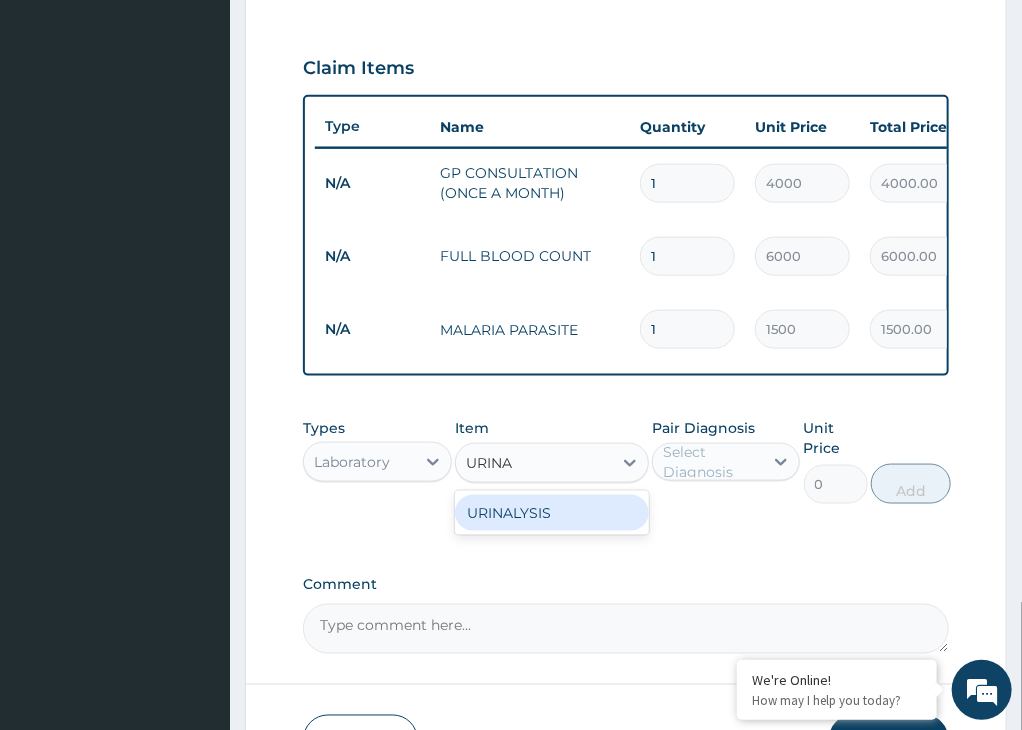 type on "URINAL" 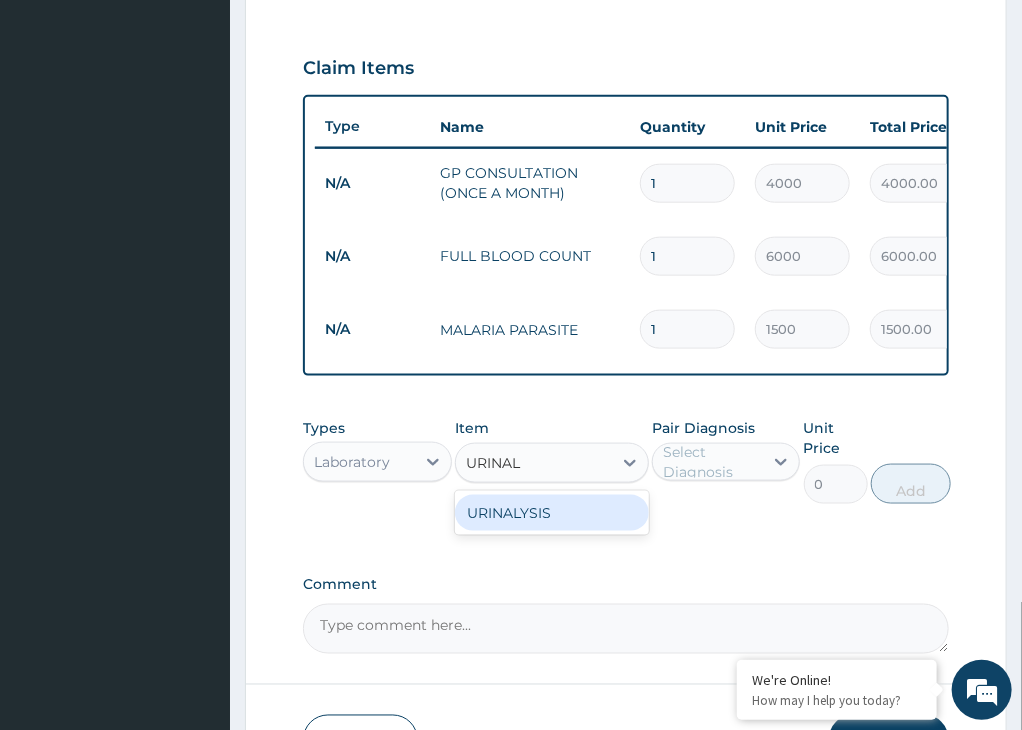 click on "URINALYSIS" at bounding box center [552, 513] 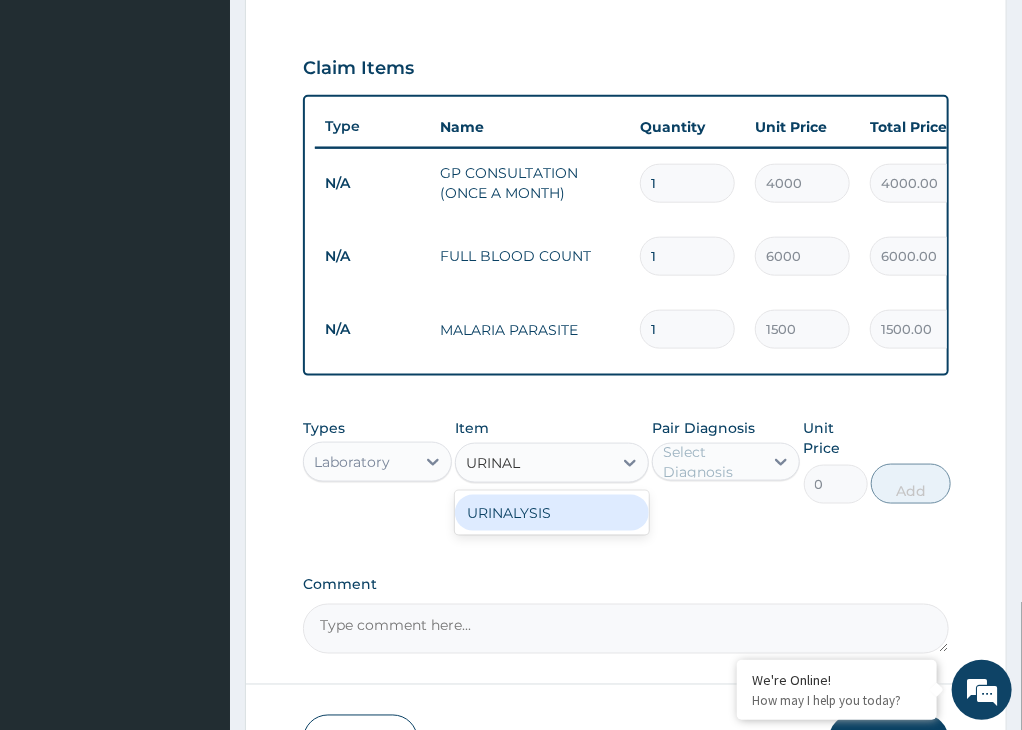 type 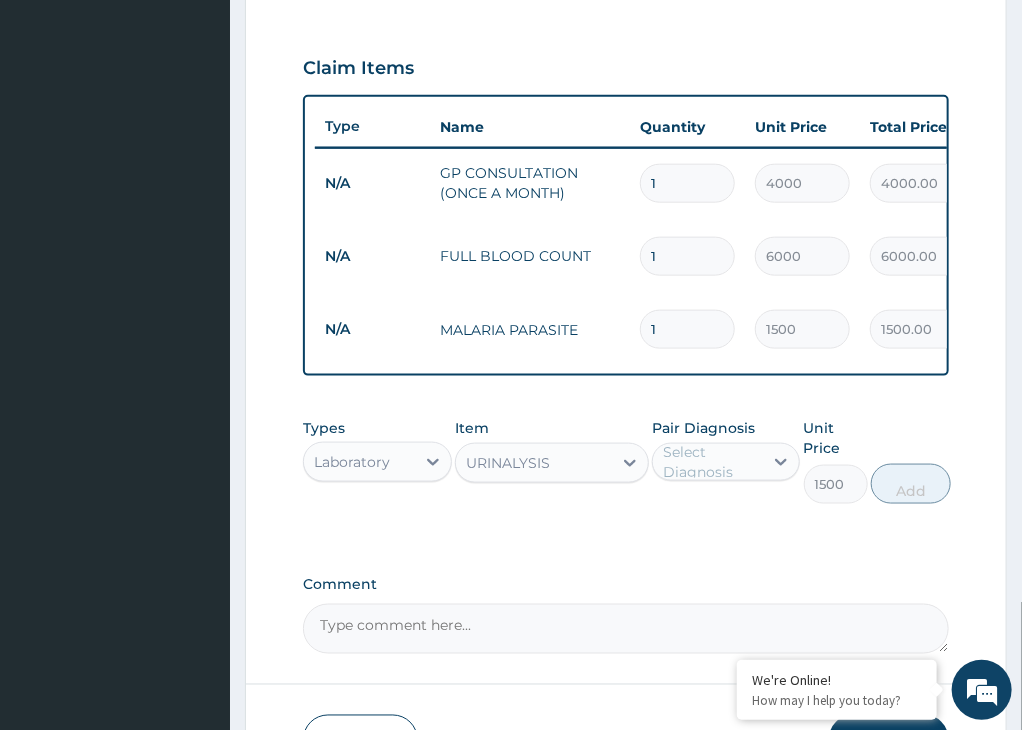 click on "Select Diagnosis" at bounding box center [712, 462] 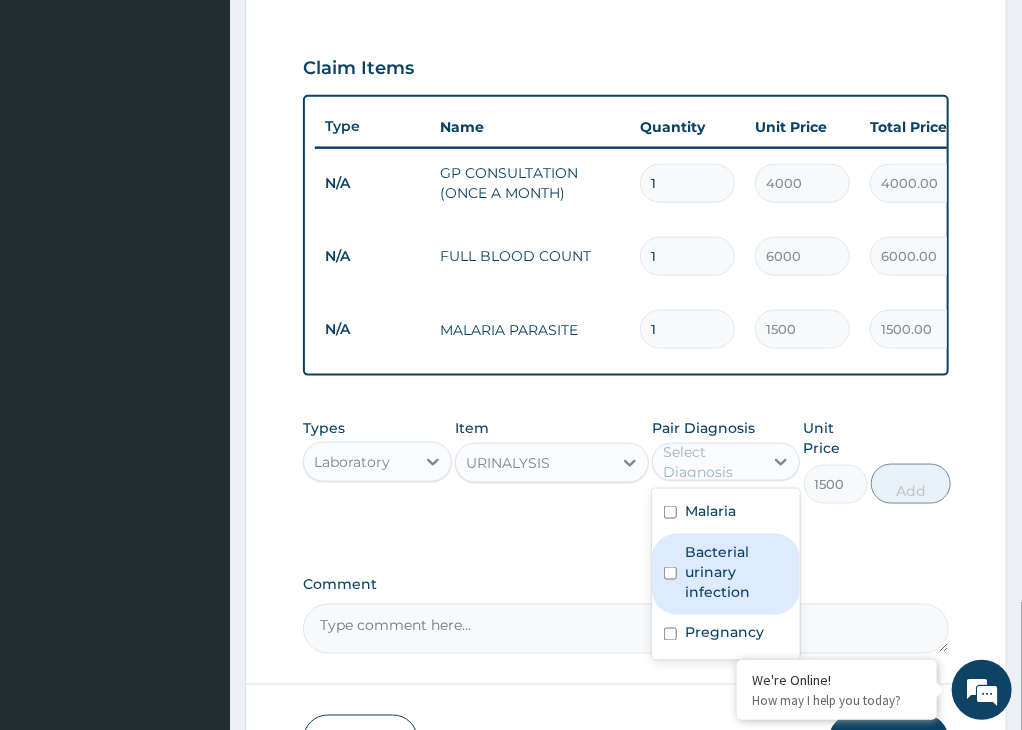 click on "Bacterial urinary infection" at bounding box center (737, 572) 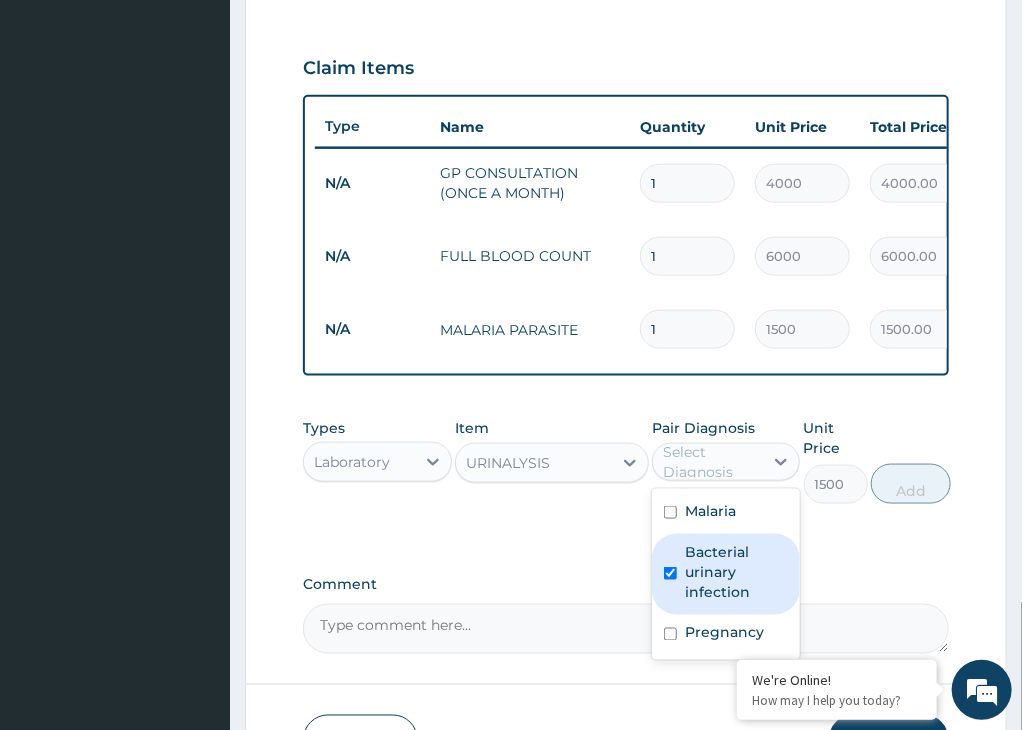 checkbox on "true" 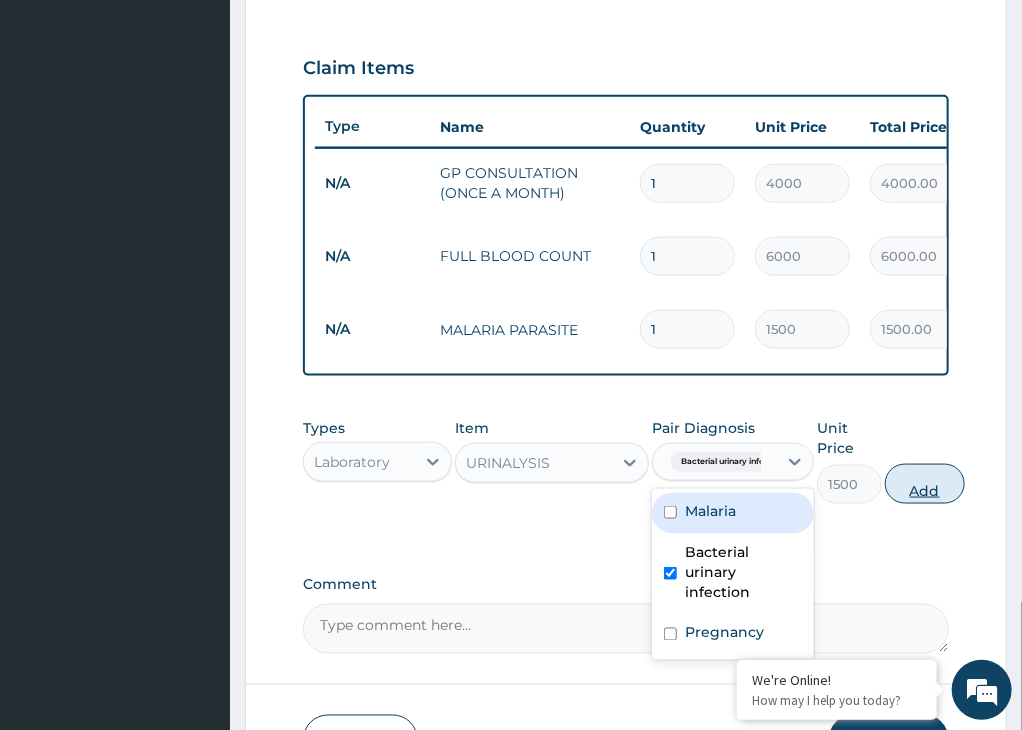 click on "Add" at bounding box center (925, 484) 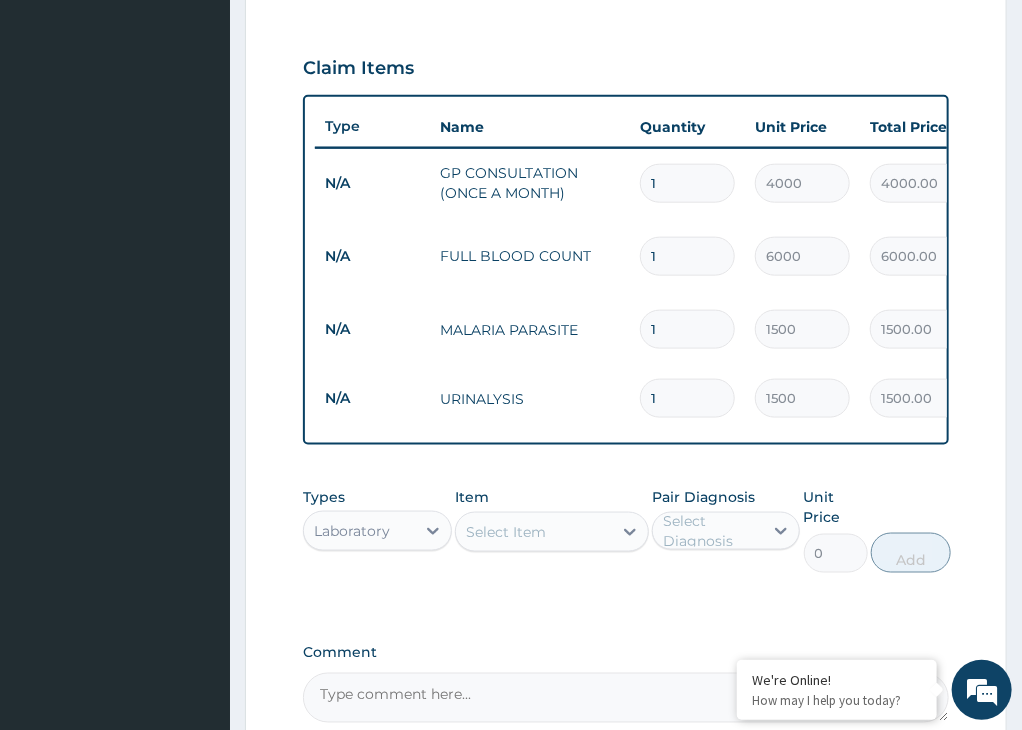 click on "Select Item" at bounding box center [506, 532] 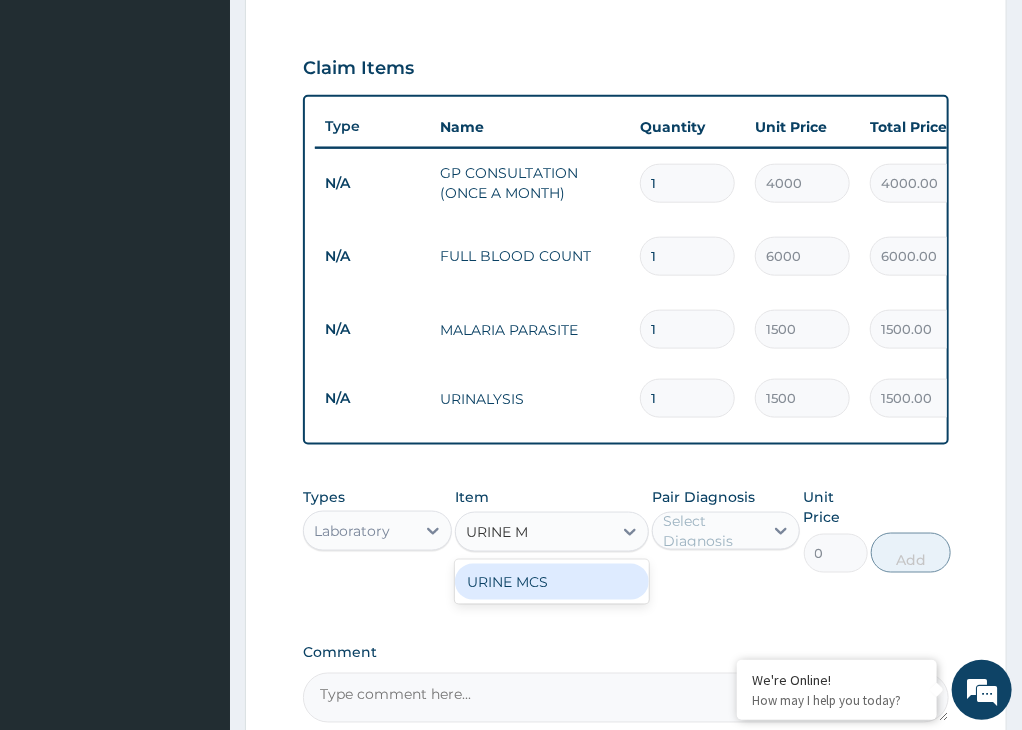 type on "URINE MC" 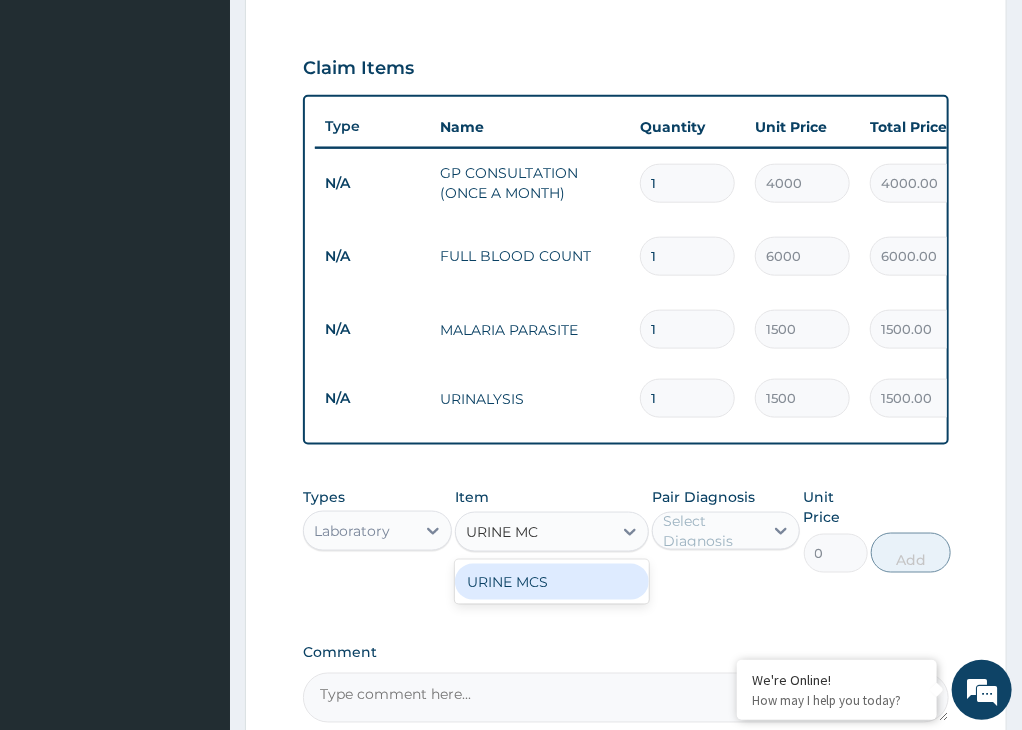 click on "URINE MCS" at bounding box center [552, 582] 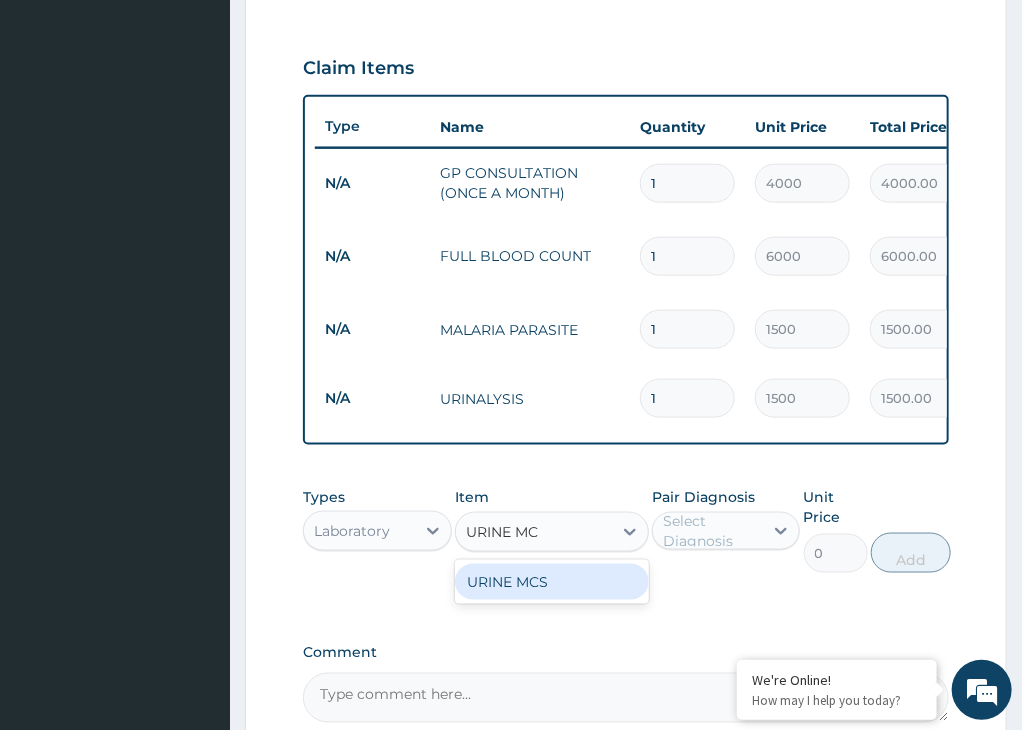 type 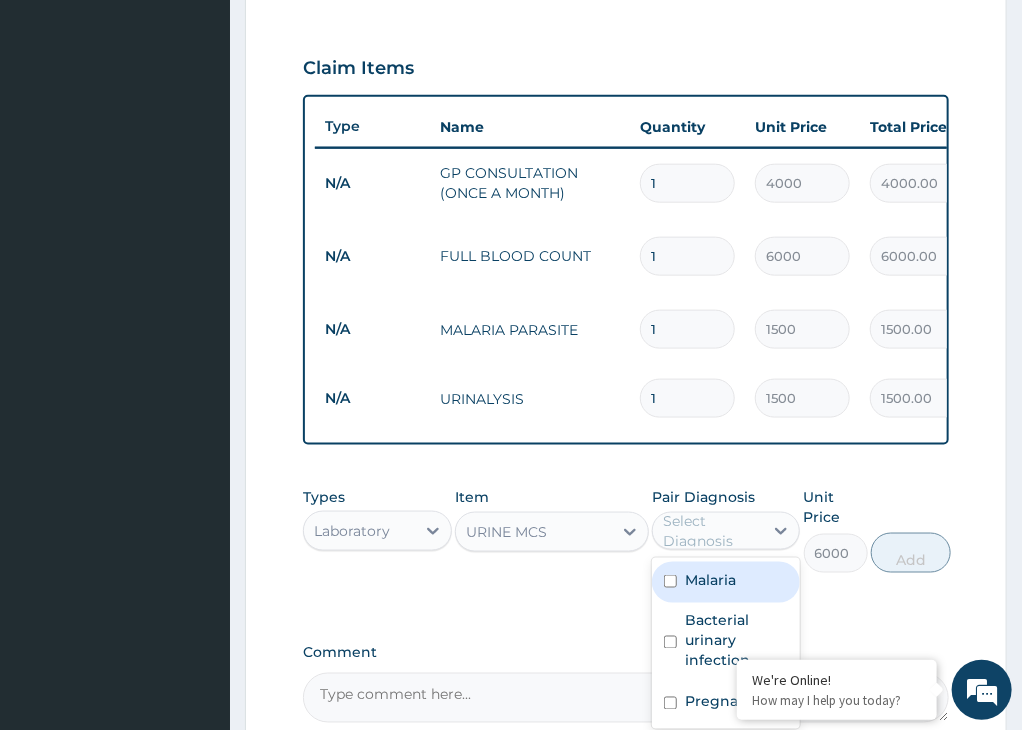 click on "Select Diagnosis" at bounding box center [712, 531] 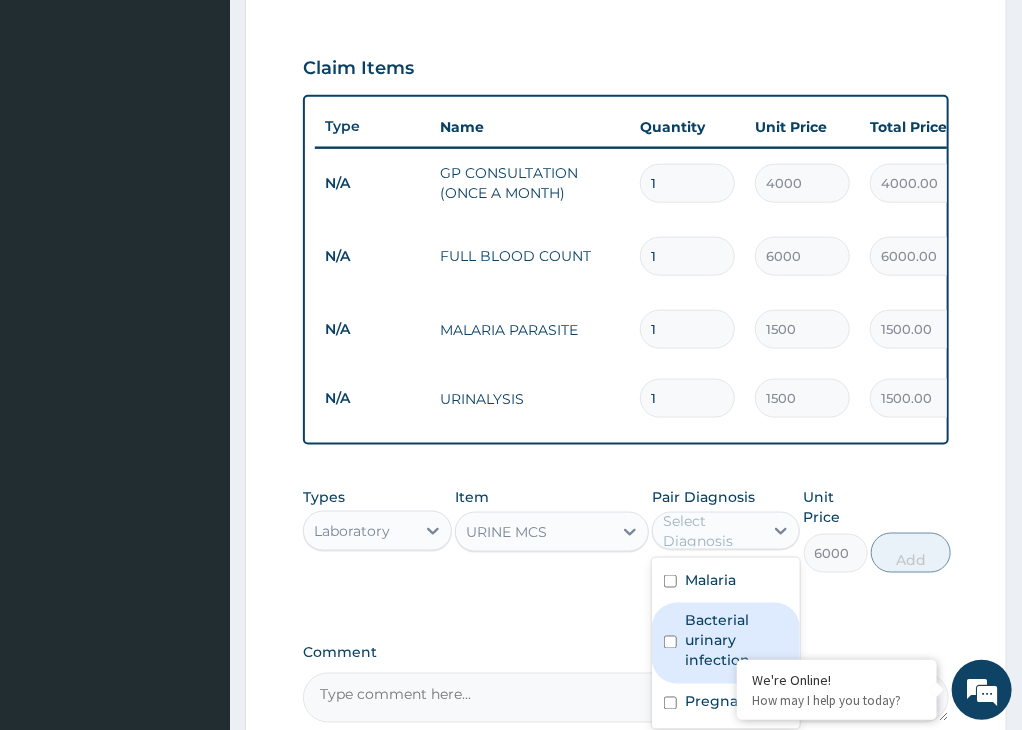 click on "Bacterial urinary infection" at bounding box center [737, 641] 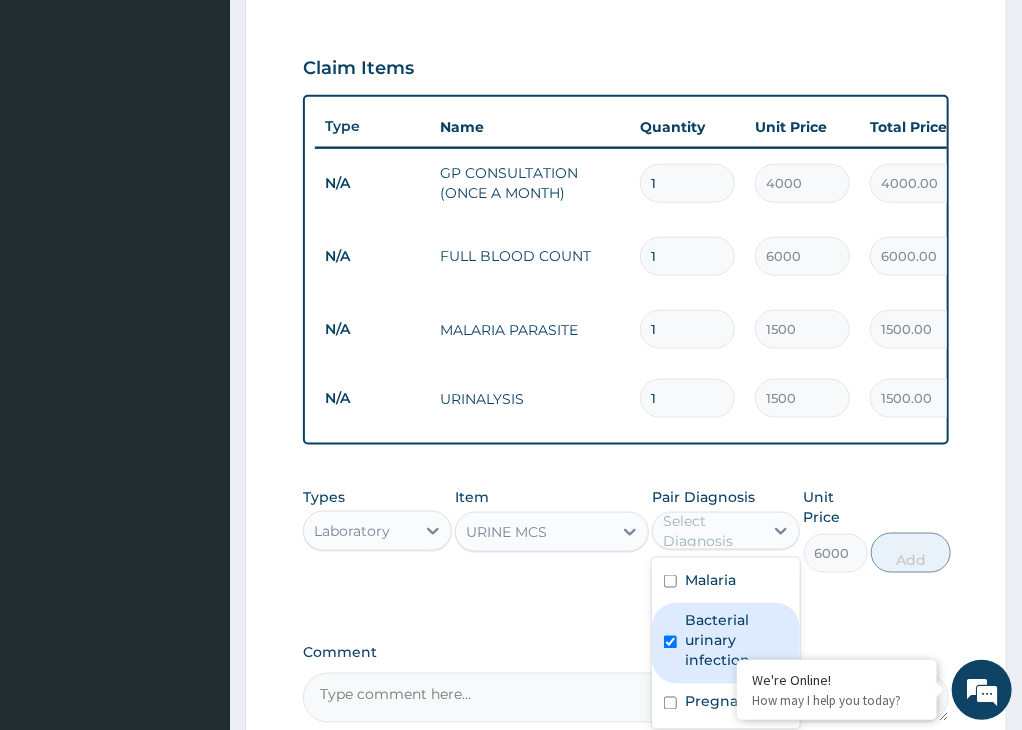 checkbox on "true" 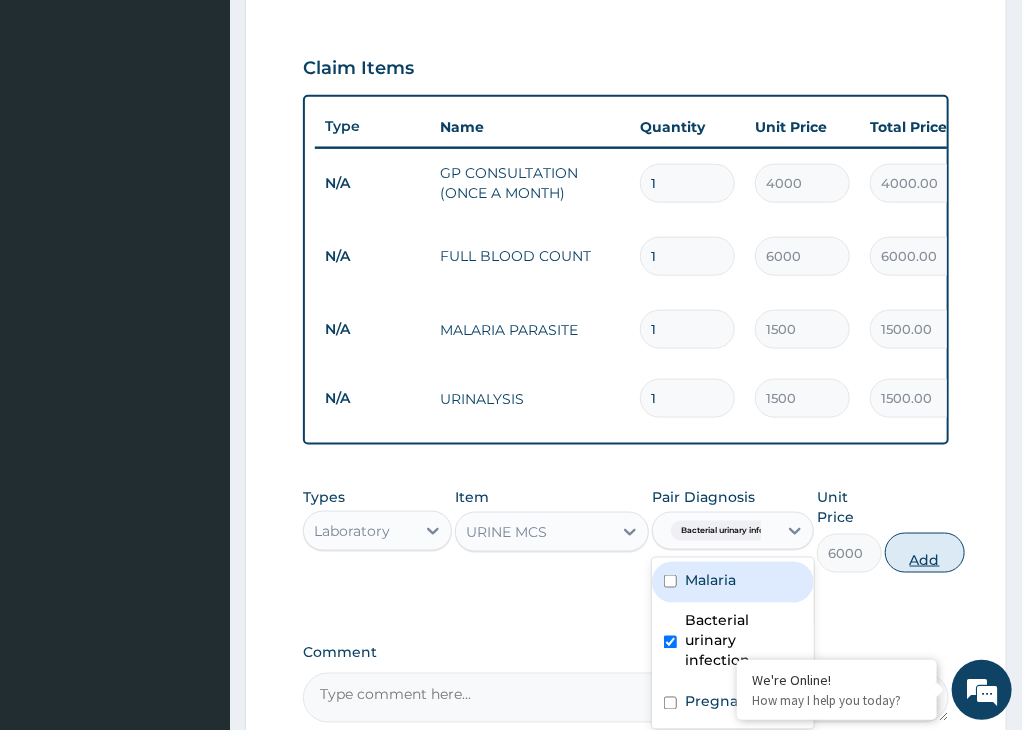 click on "Add" at bounding box center [925, 553] 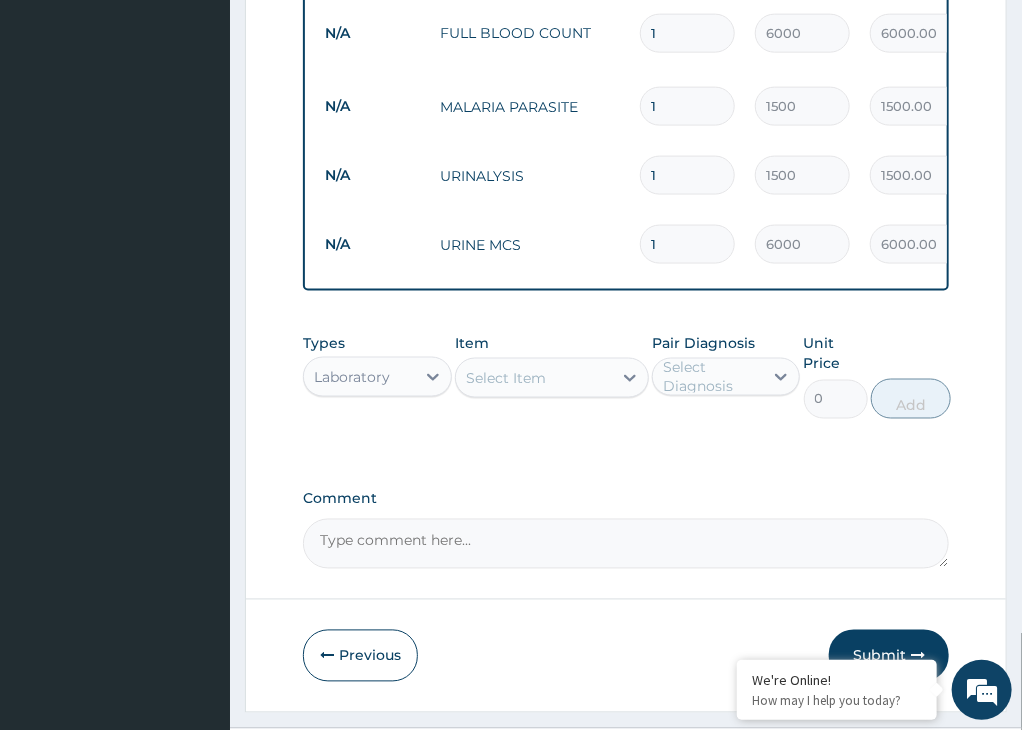 scroll, scrollTop: 952, scrollLeft: 0, axis: vertical 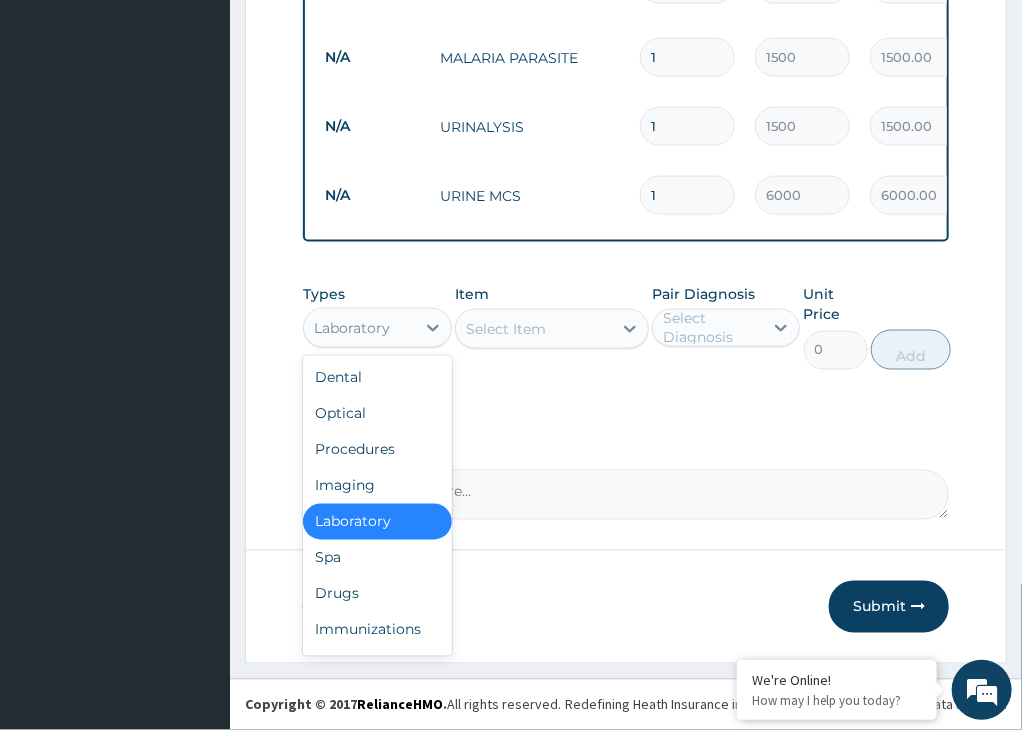 click on "Laboratory" at bounding box center [352, 328] 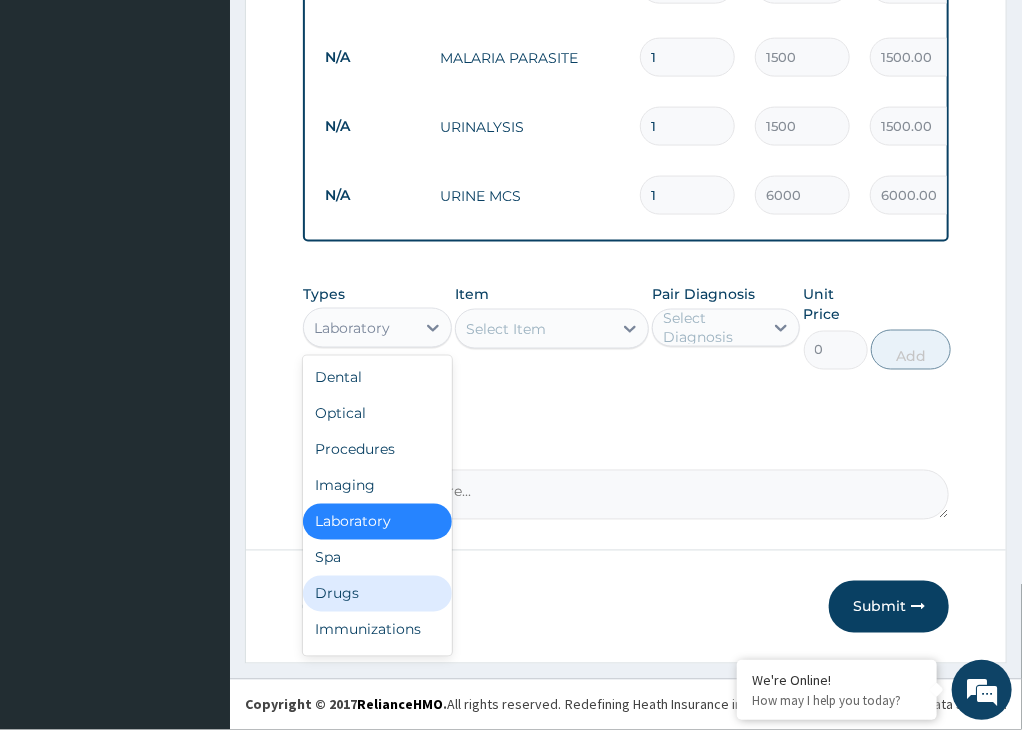 click on "Drugs" at bounding box center (377, 594) 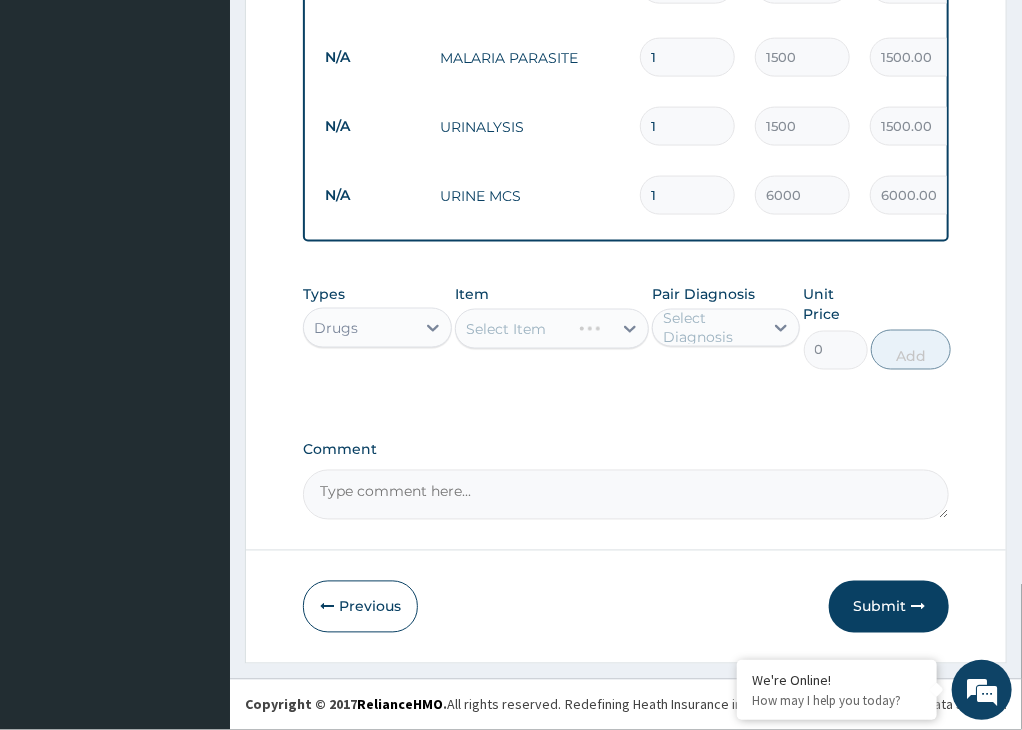 click on "Select Item" at bounding box center (552, 329) 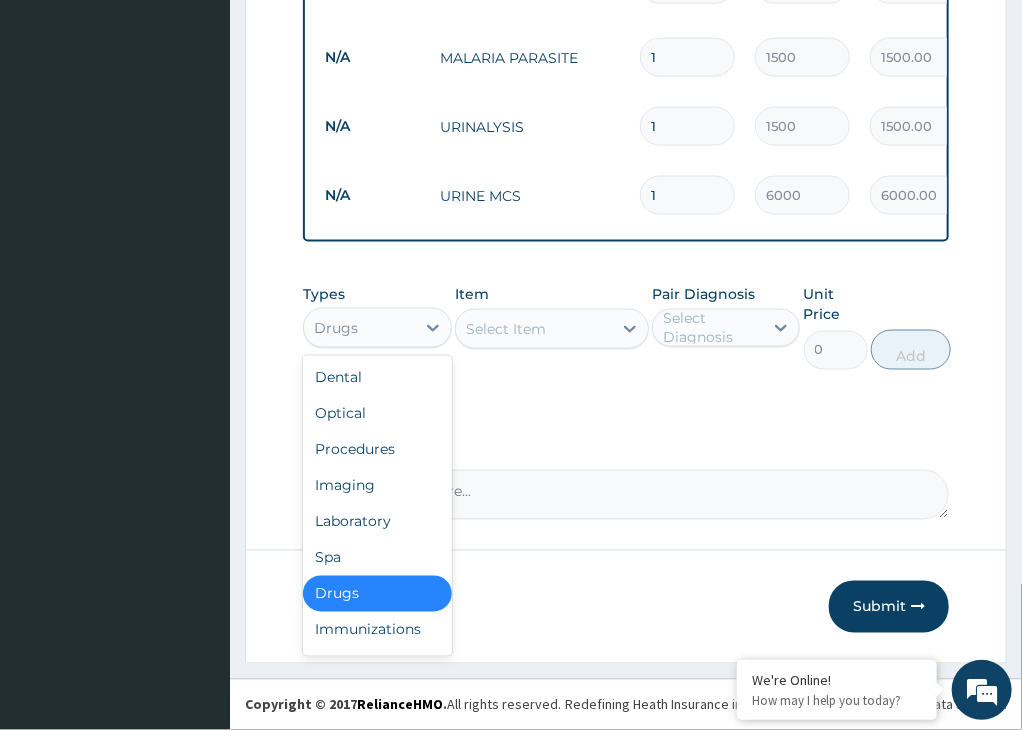 click on "Drugs" at bounding box center (359, 328) 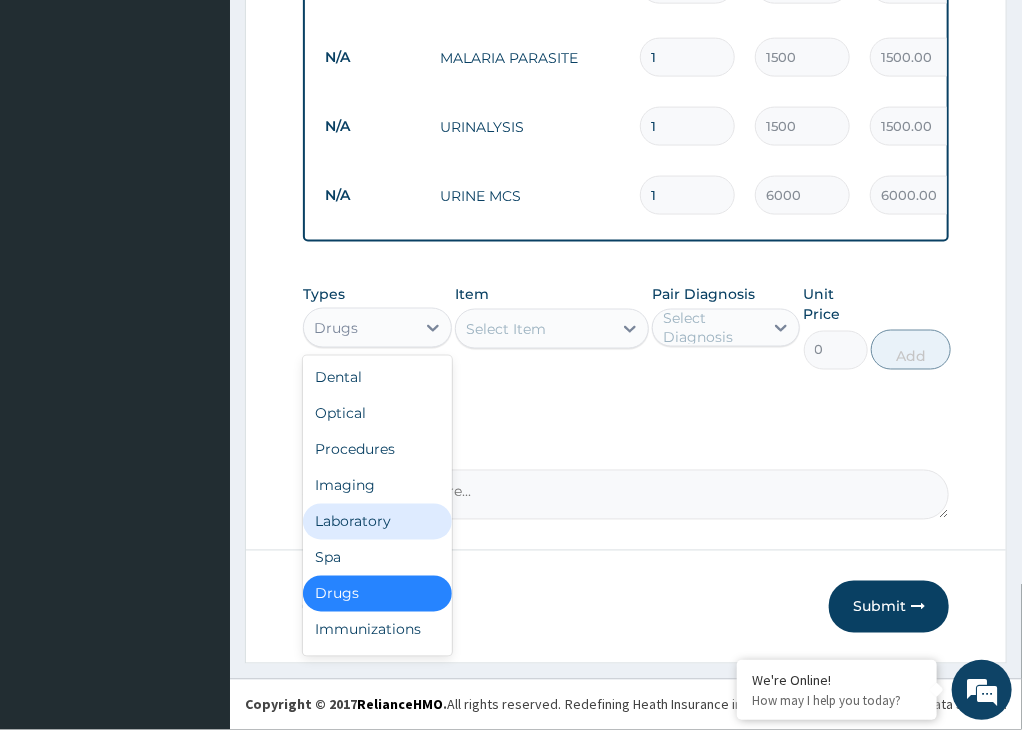 click on "Laboratory" at bounding box center [377, 522] 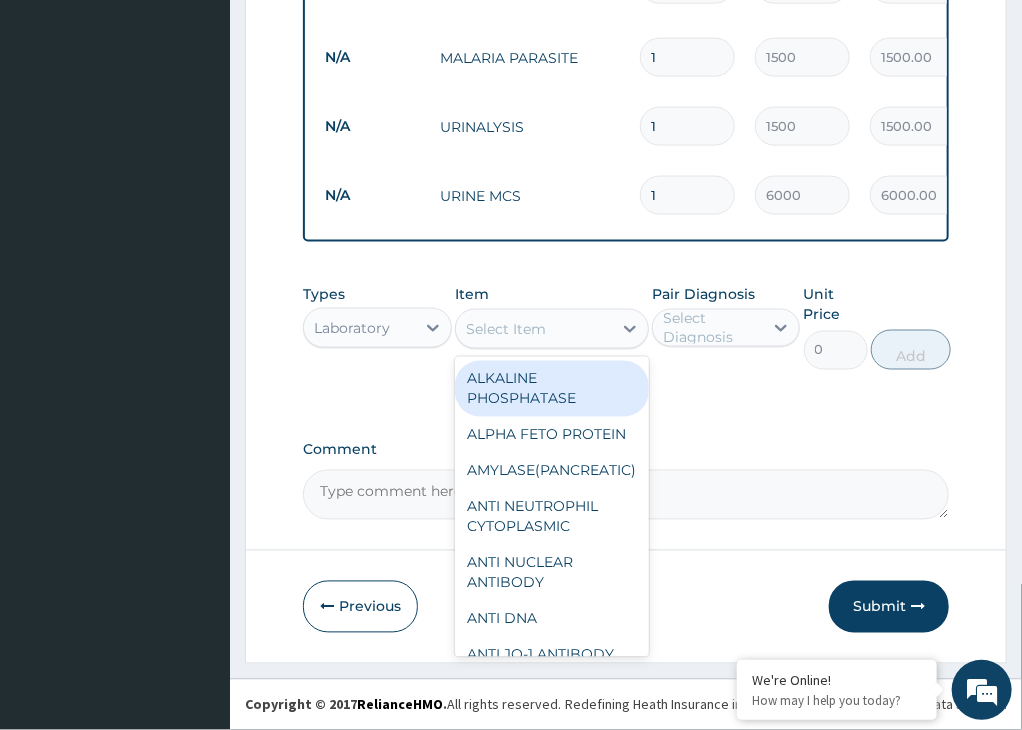 click on "Select Item" at bounding box center [506, 329] 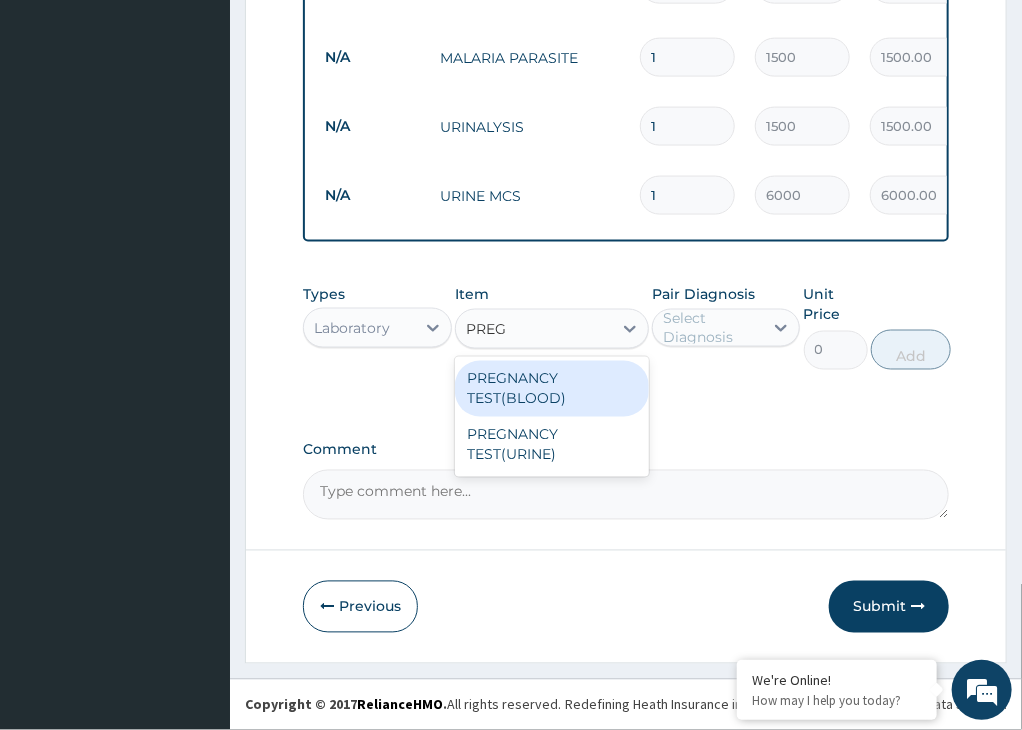 type on "PREGN" 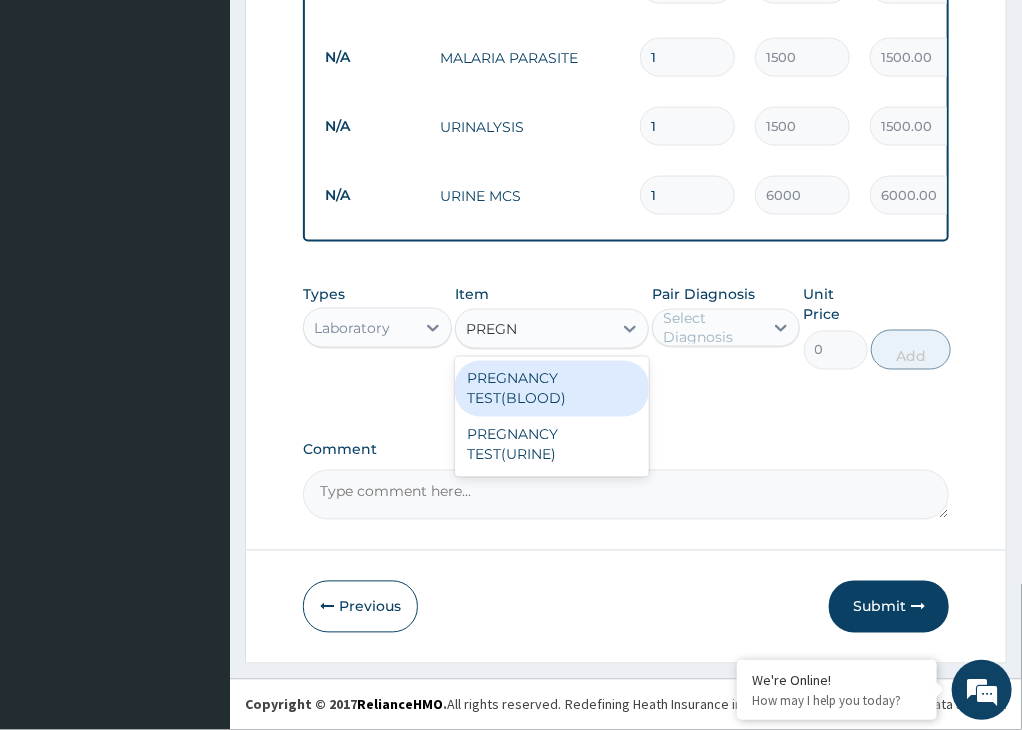 click on "PREGNANCY TEST(BLOOD)" at bounding box center [552, 389] 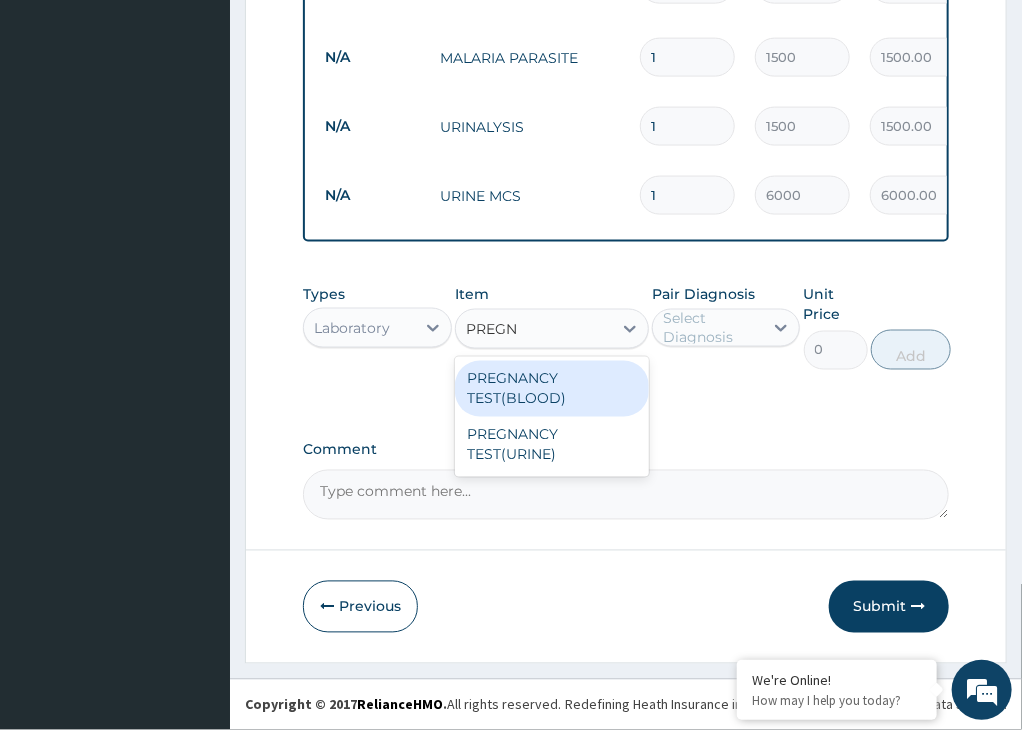 type 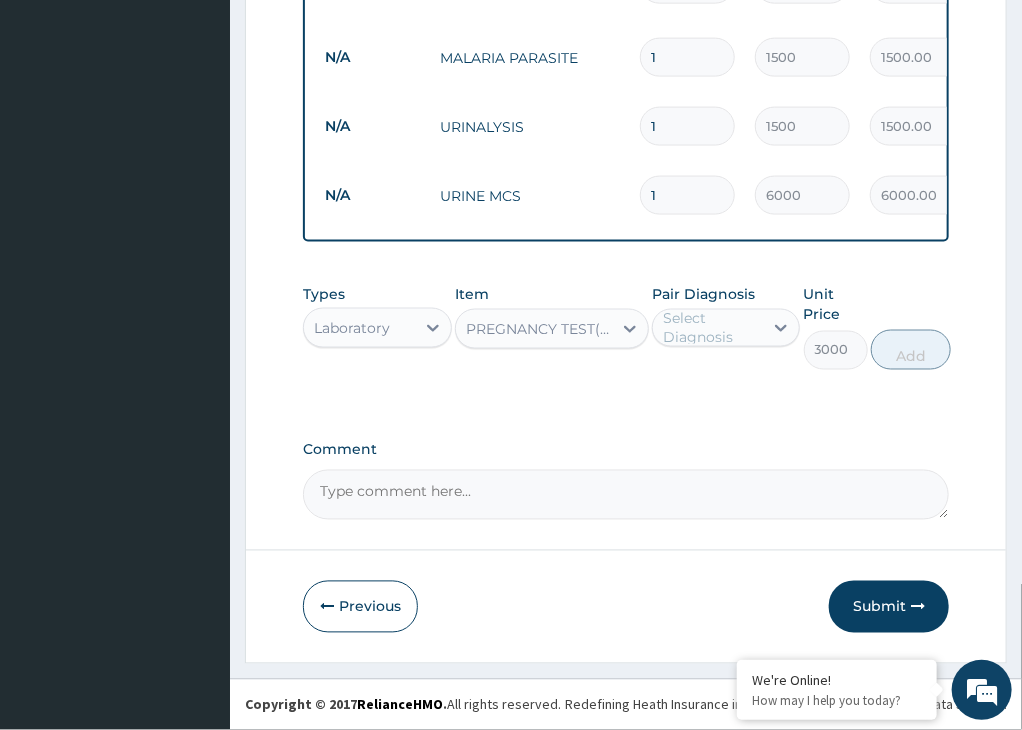 click on "Select Diagnosis" at bounding box center [712, 328] 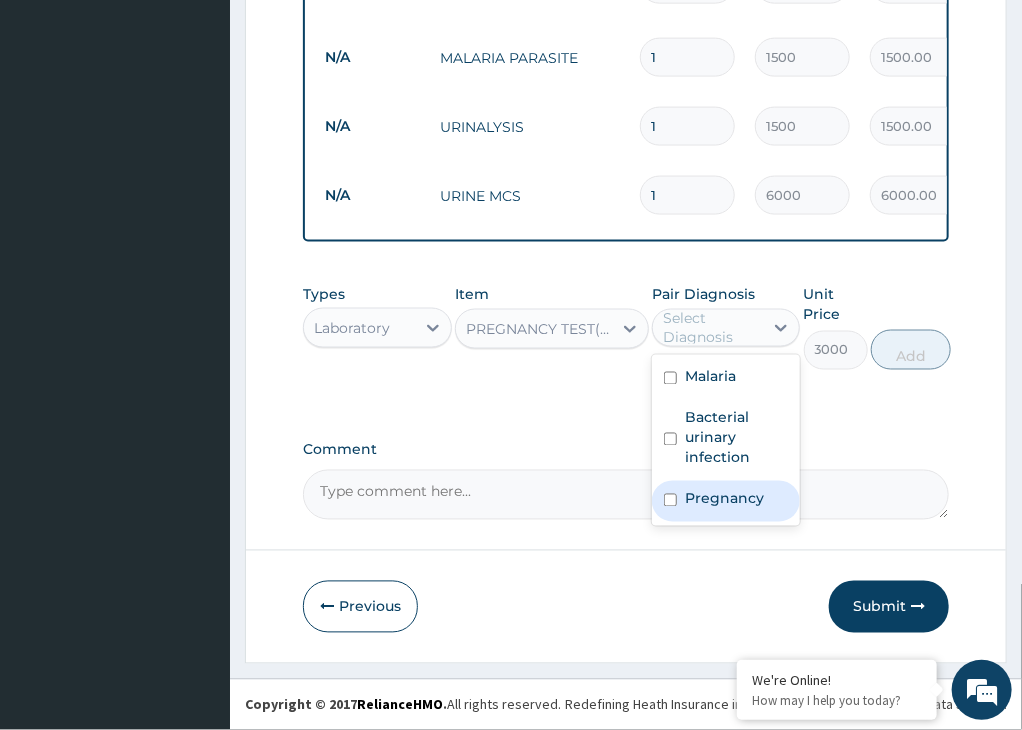 click on "Pregnancy" at bounding box center (724, 499) 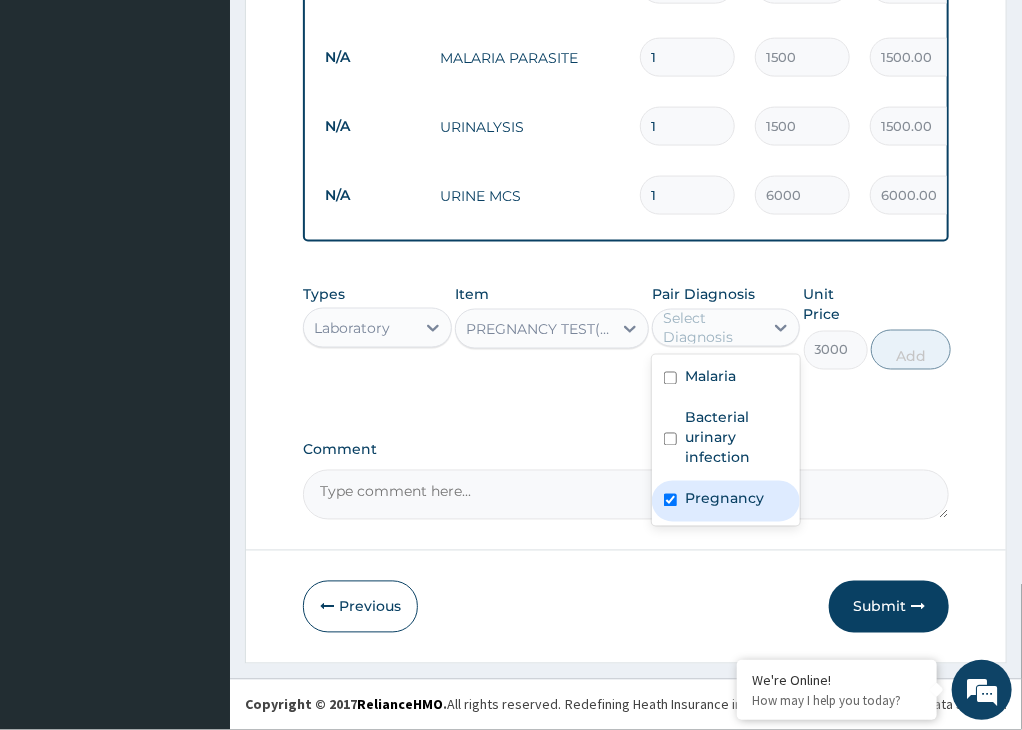 checkbox on "true" 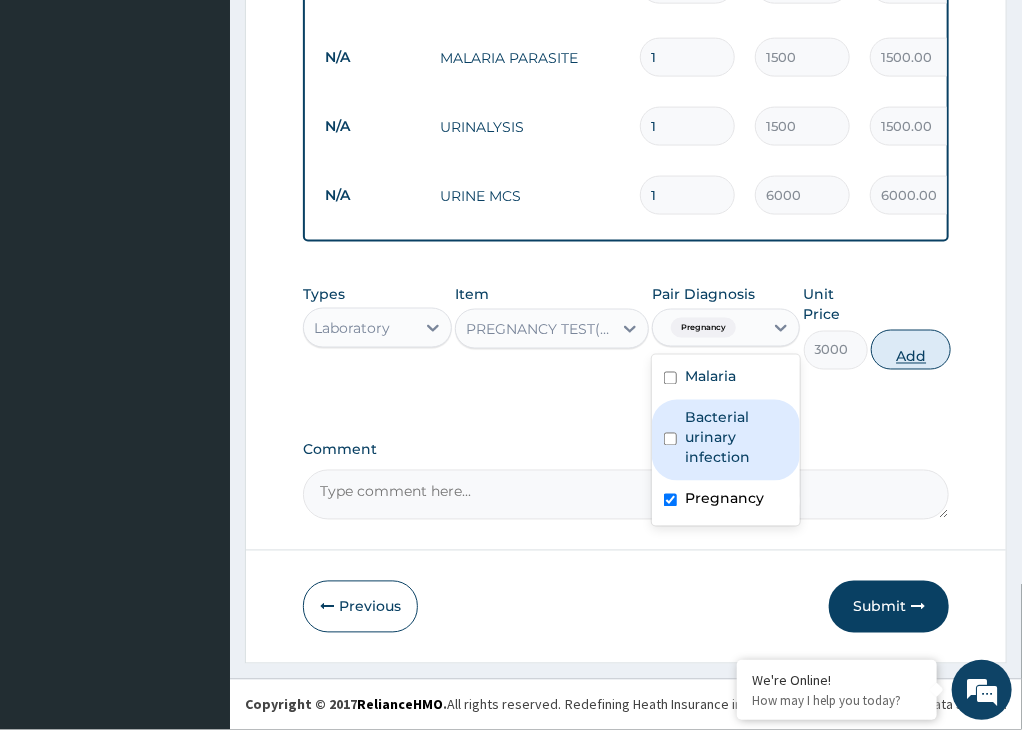 click on "Add" at bounding box center (911, 350) 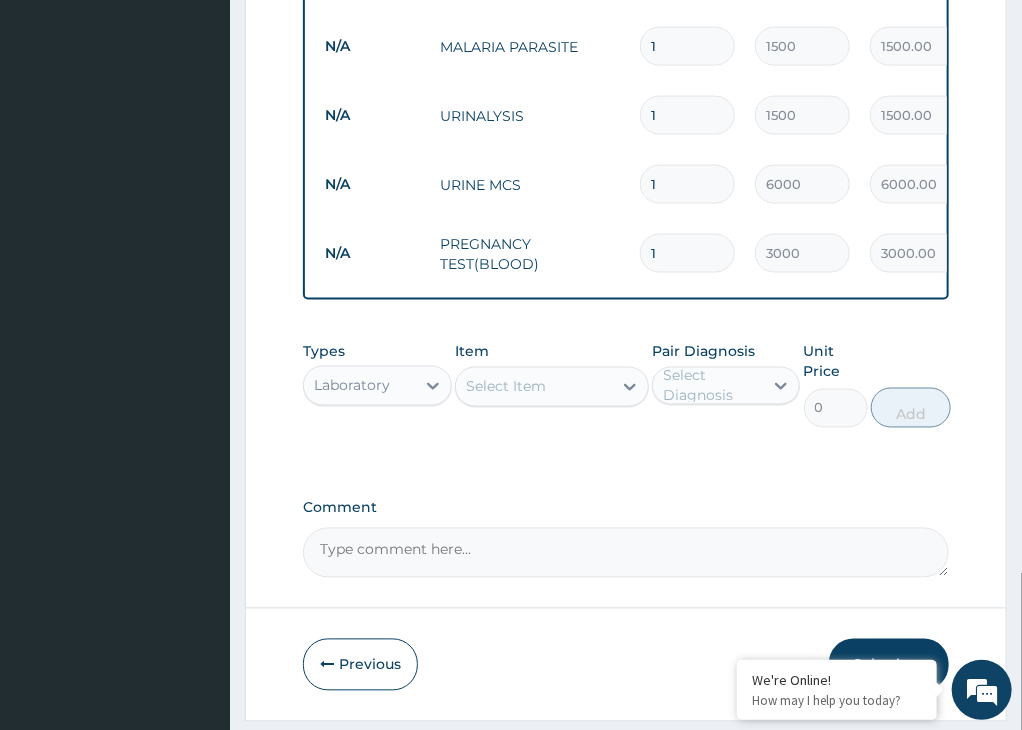 click on "Laboratory" at bounding box center (359, 386) 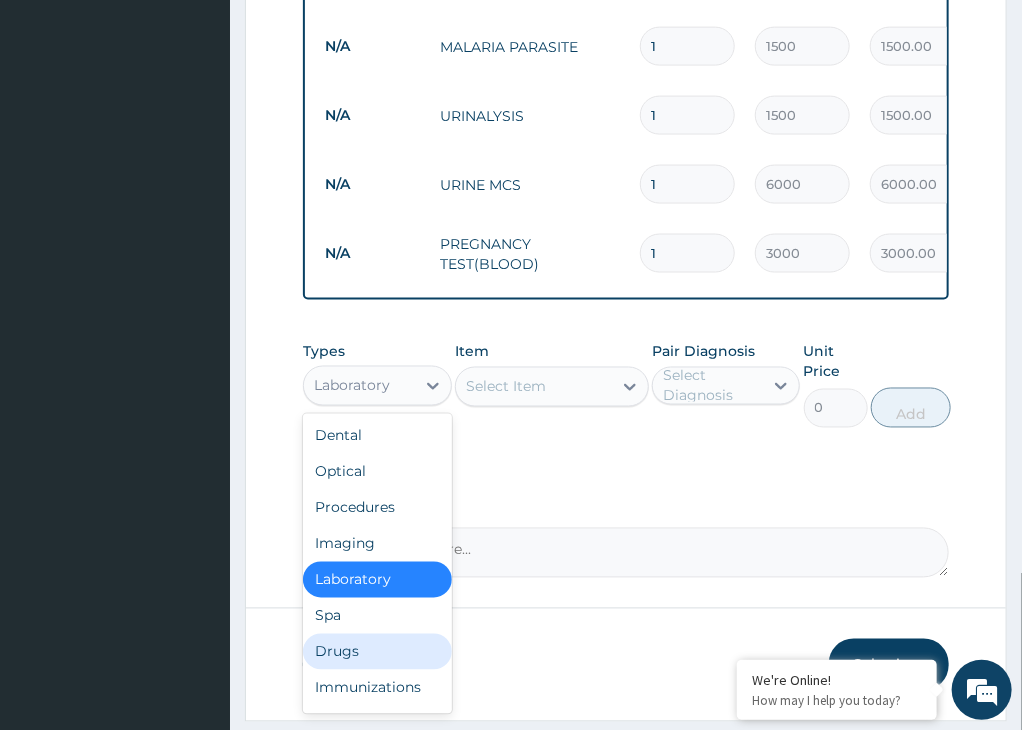 drag, startPoint x: 349, startPoint y: 663, endPoint x: 428, endPoint y: 556, distance: 133.00375 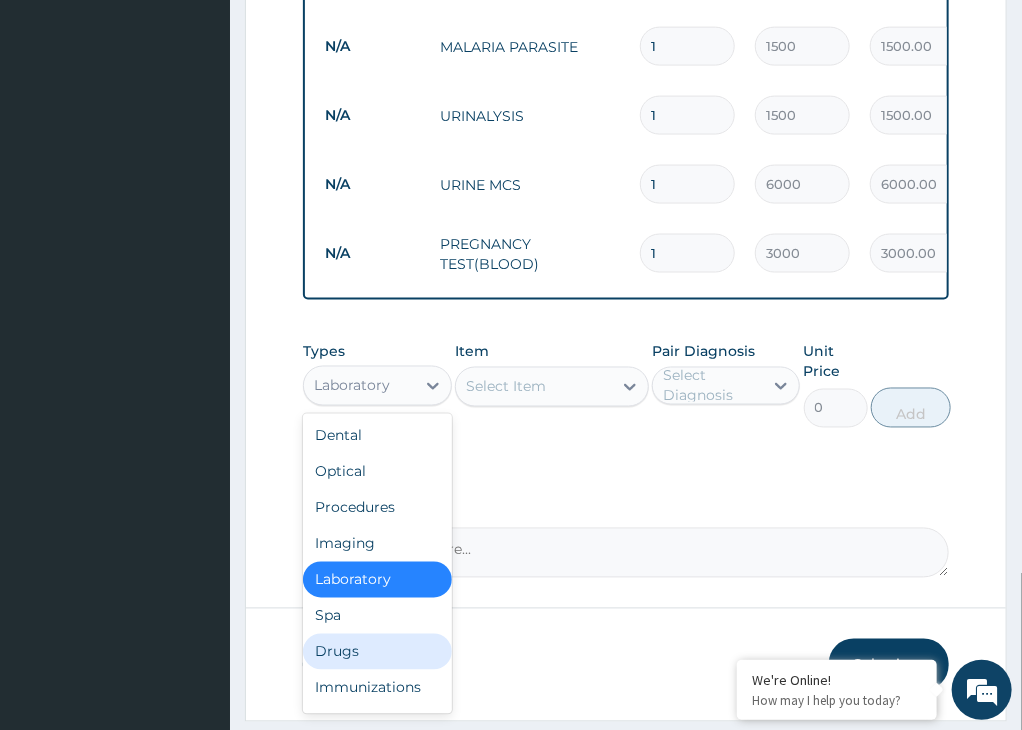 click on "Drugs" at bounding box center [377, 652] 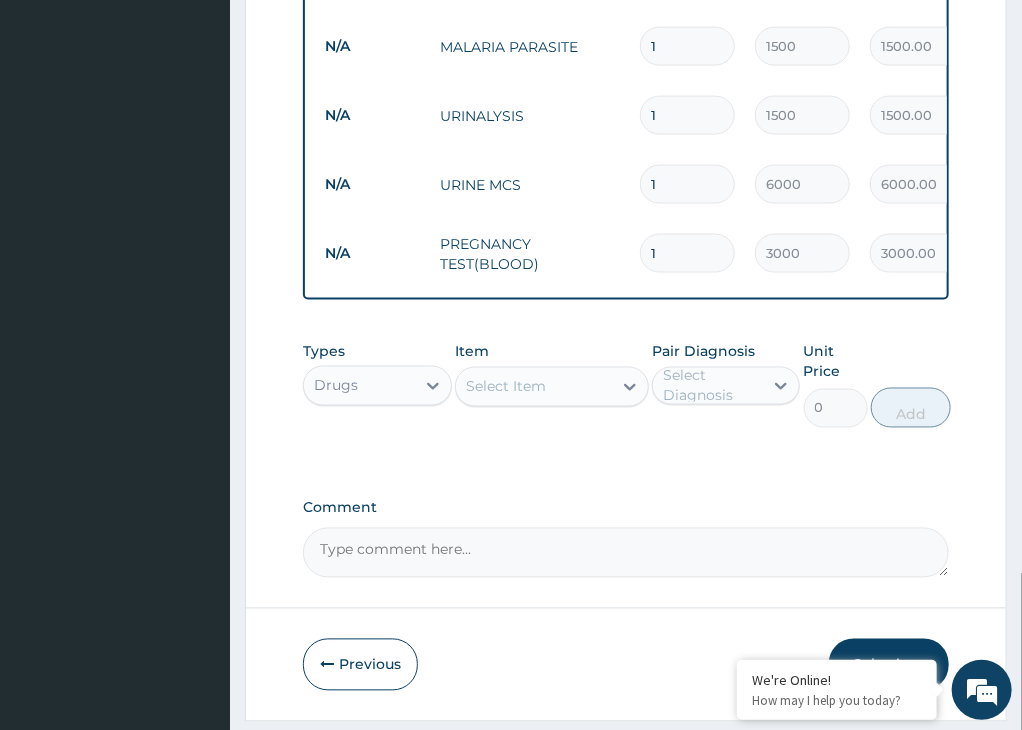 click on "Select Item" at bounding box center (506, 387) 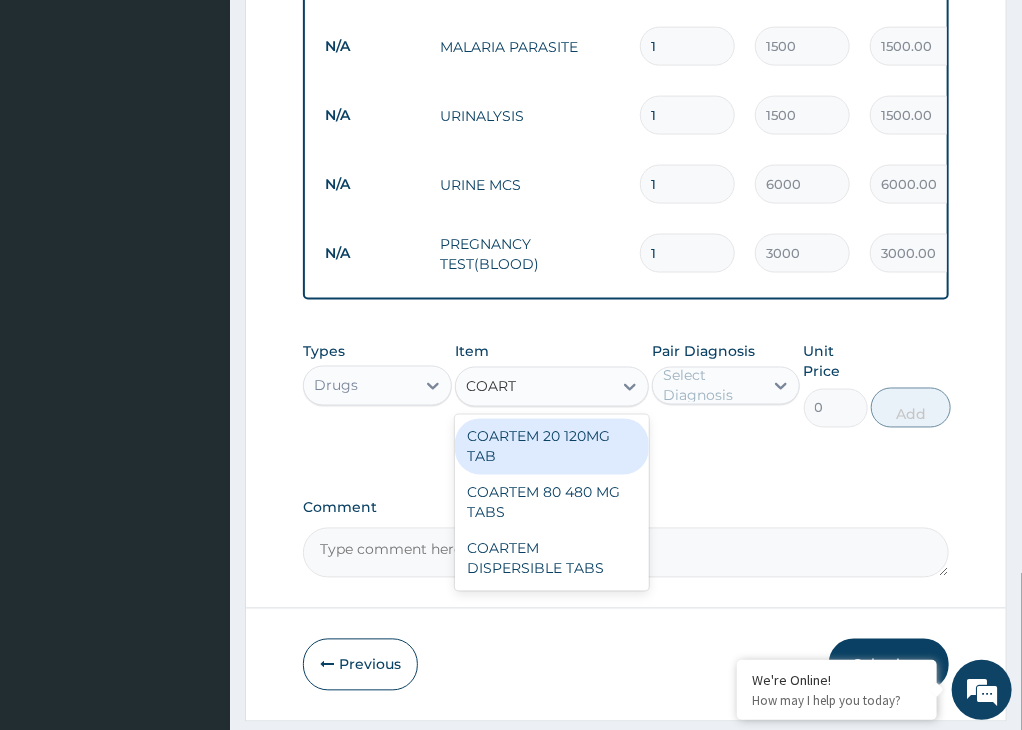 type on "COARTE" 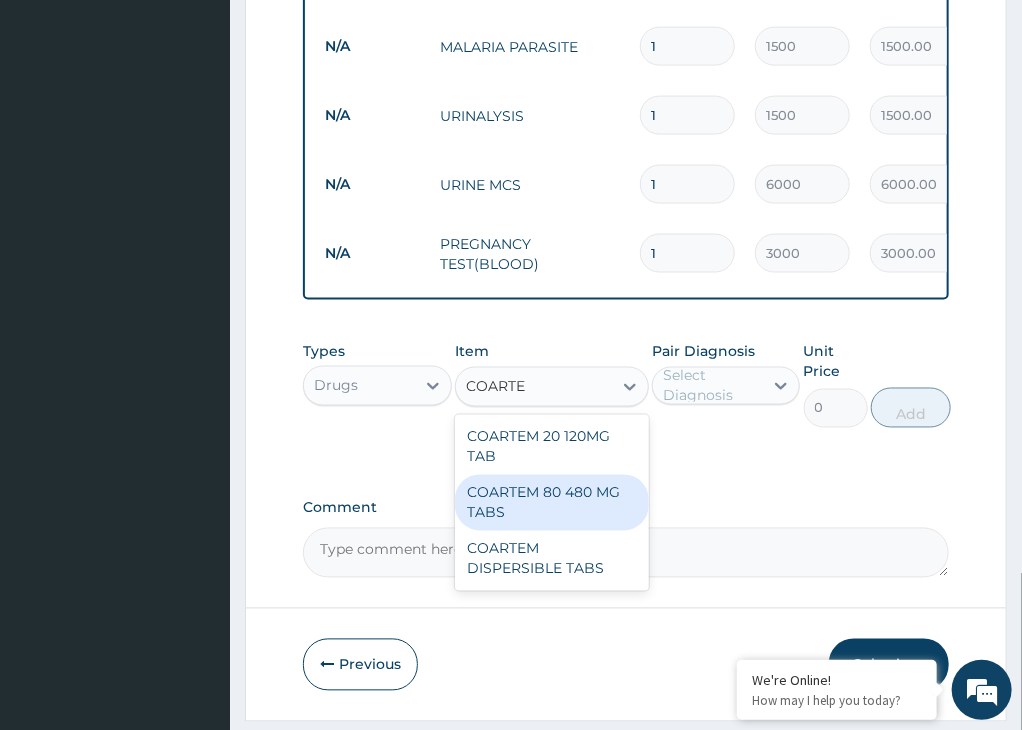 type 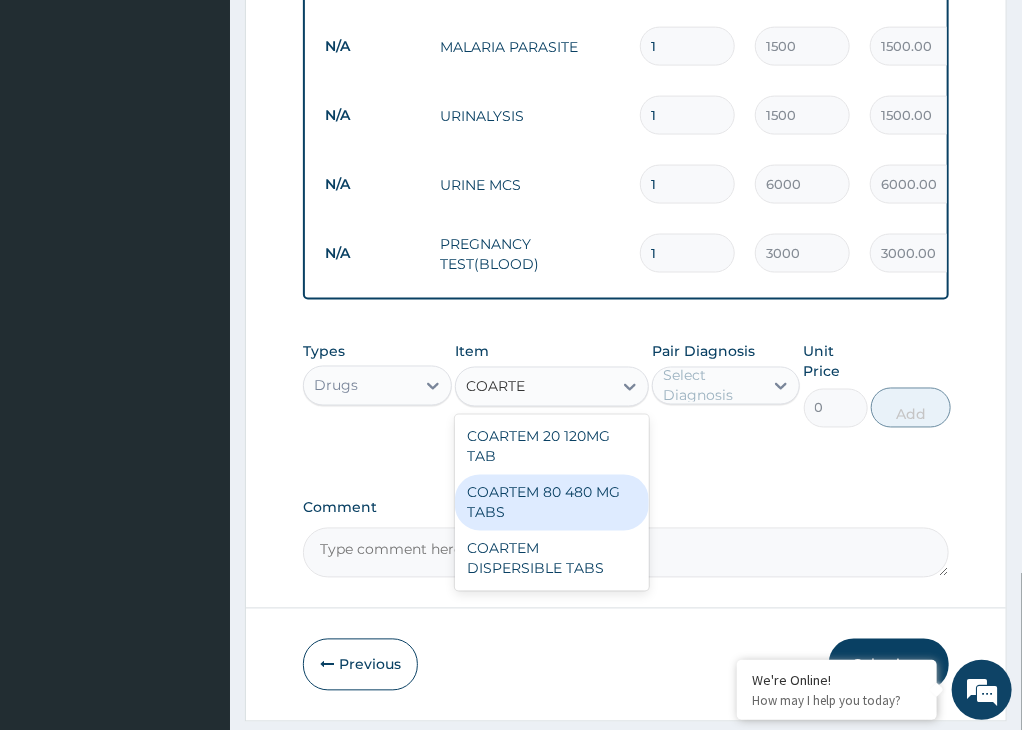 type on "[NUMBER]" 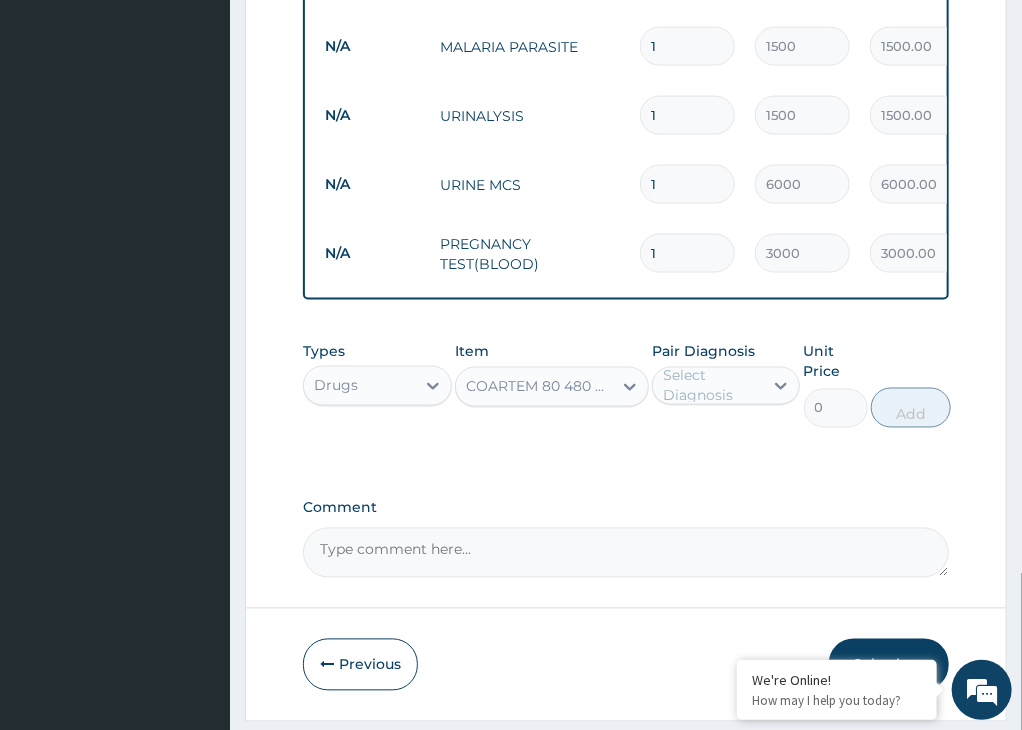 click on "Pair Diagnosis" at bounding box center [703, 352] 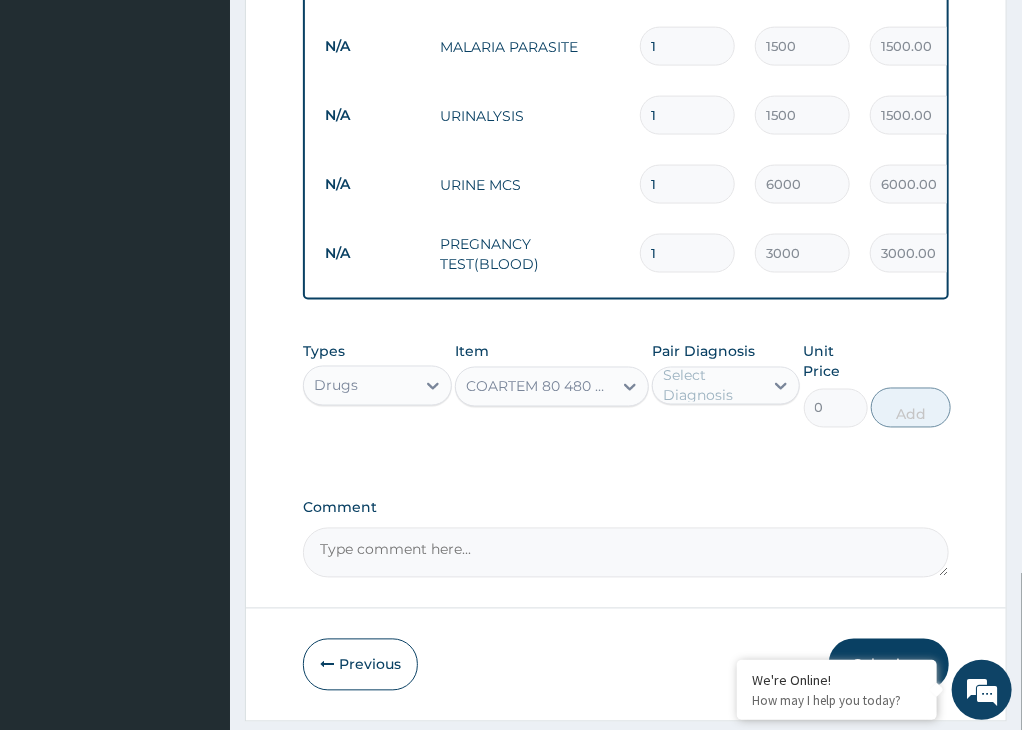 click on "Select Diagnosis" at bounding box center (712, 386) 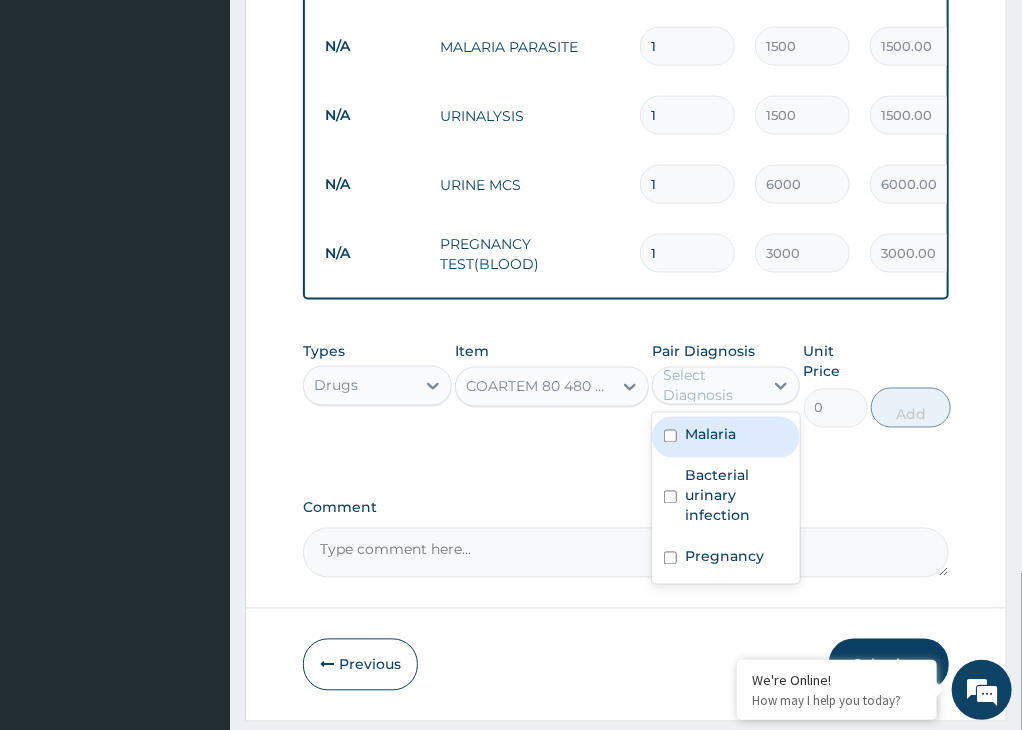 click on "Malaria" at bounding box center (726, 437) 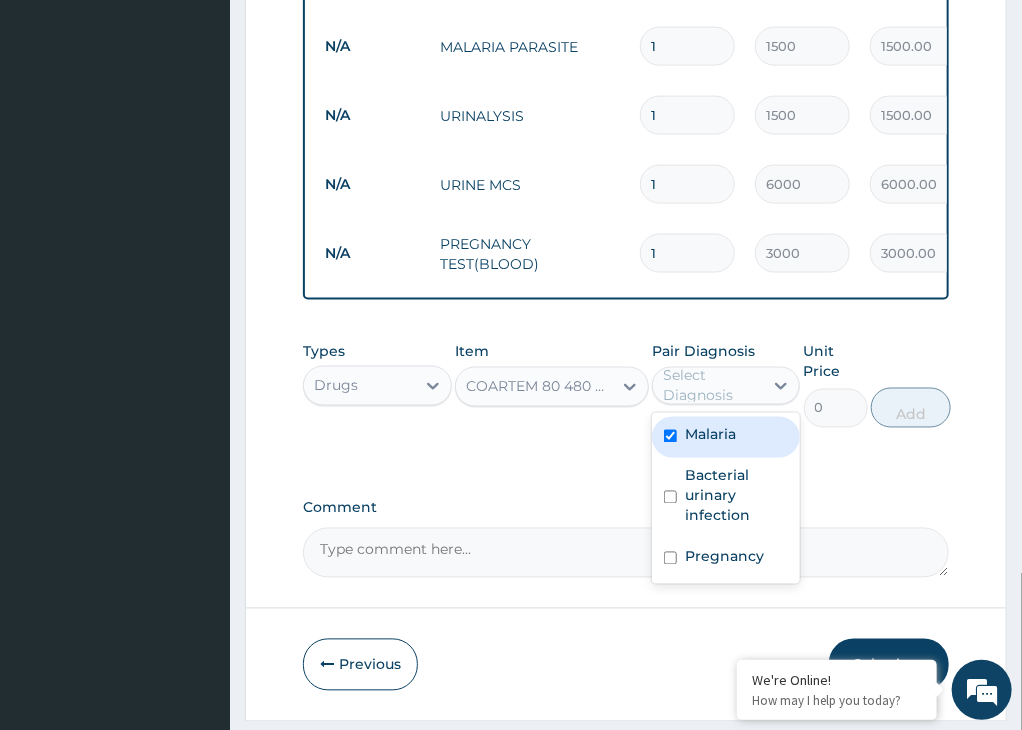 checkbox on "true" 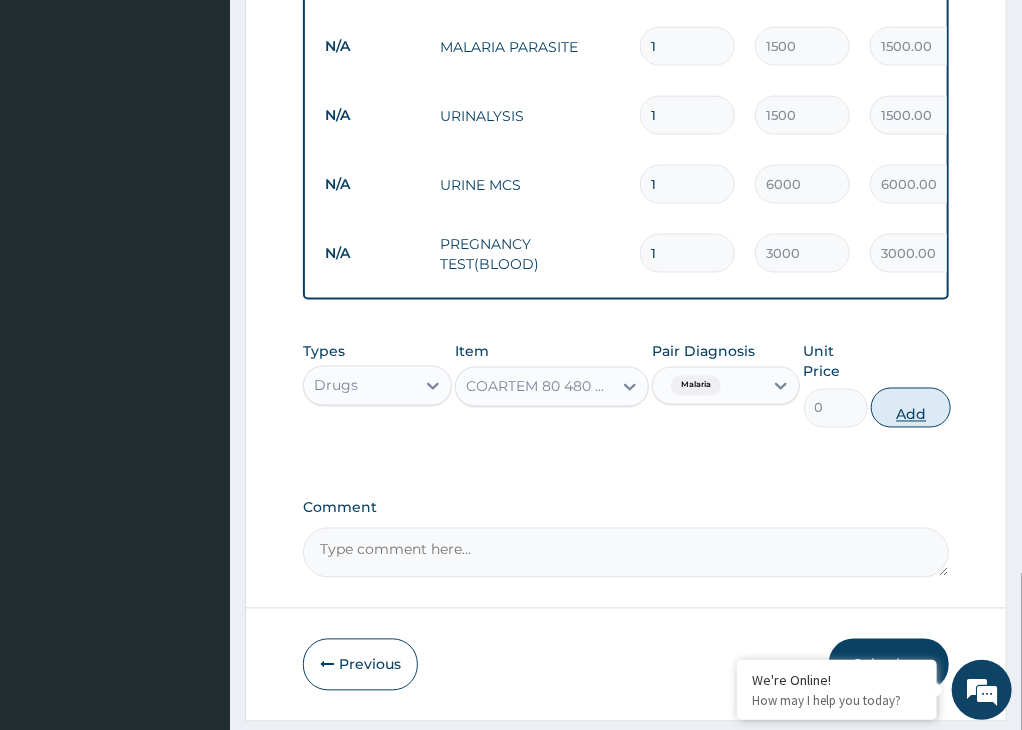 click on "Add" at bounding box center [911, 408] 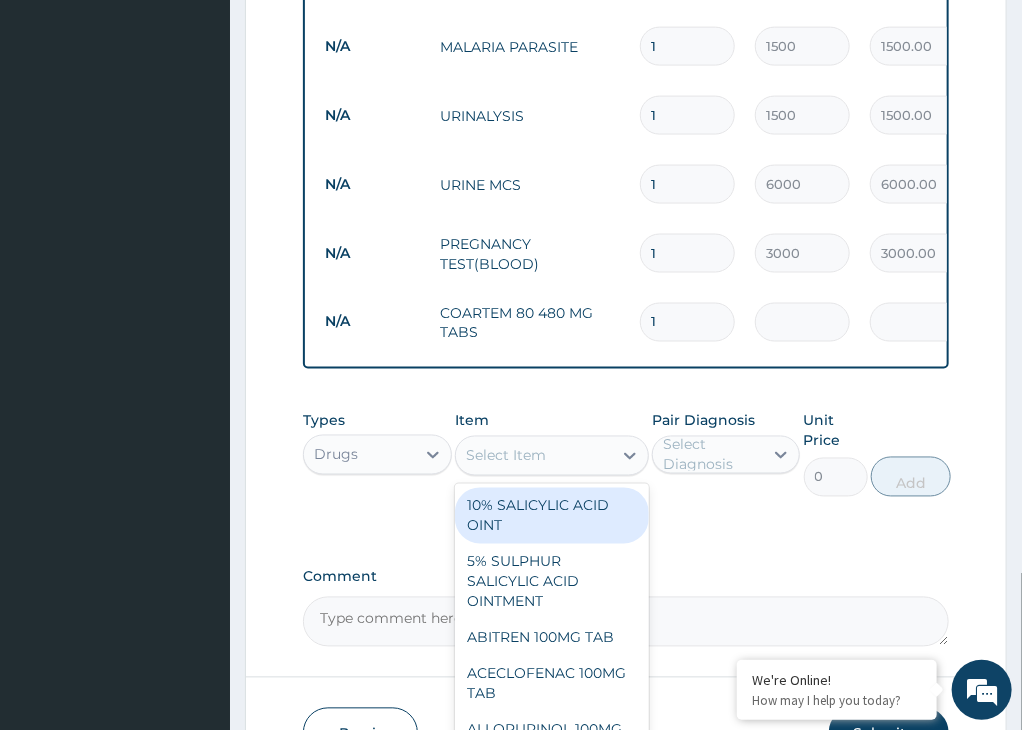 click on "Select Item" at bounding box center (506, 456) 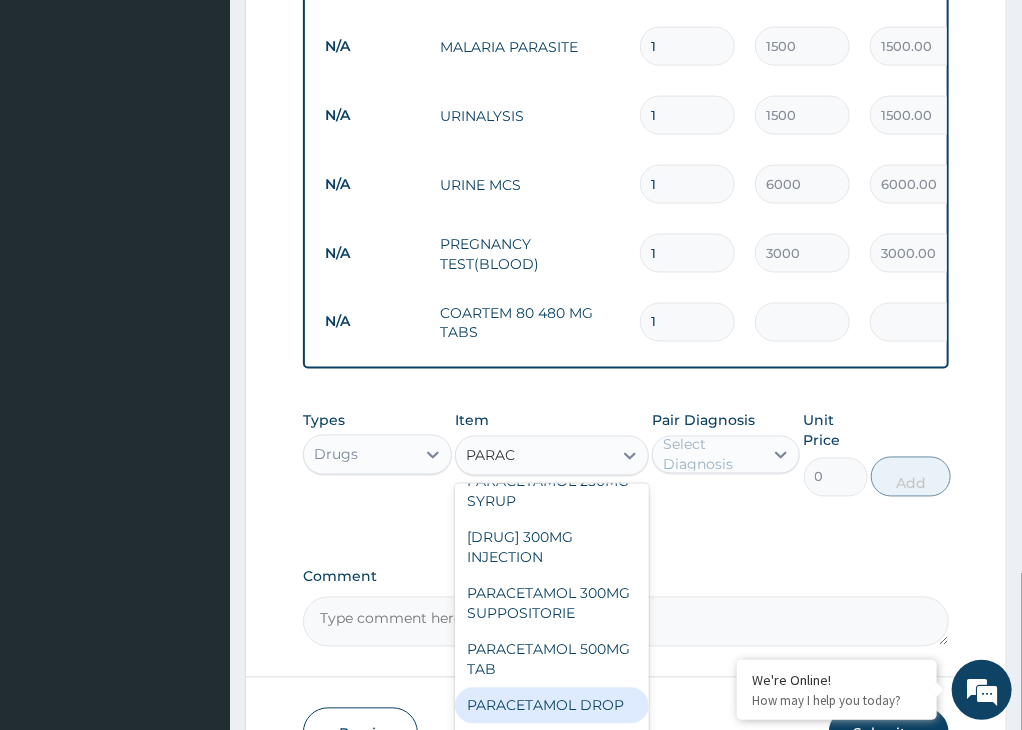 scroll, scrollTop: 500, scrollLeft: 0, axis: vertical 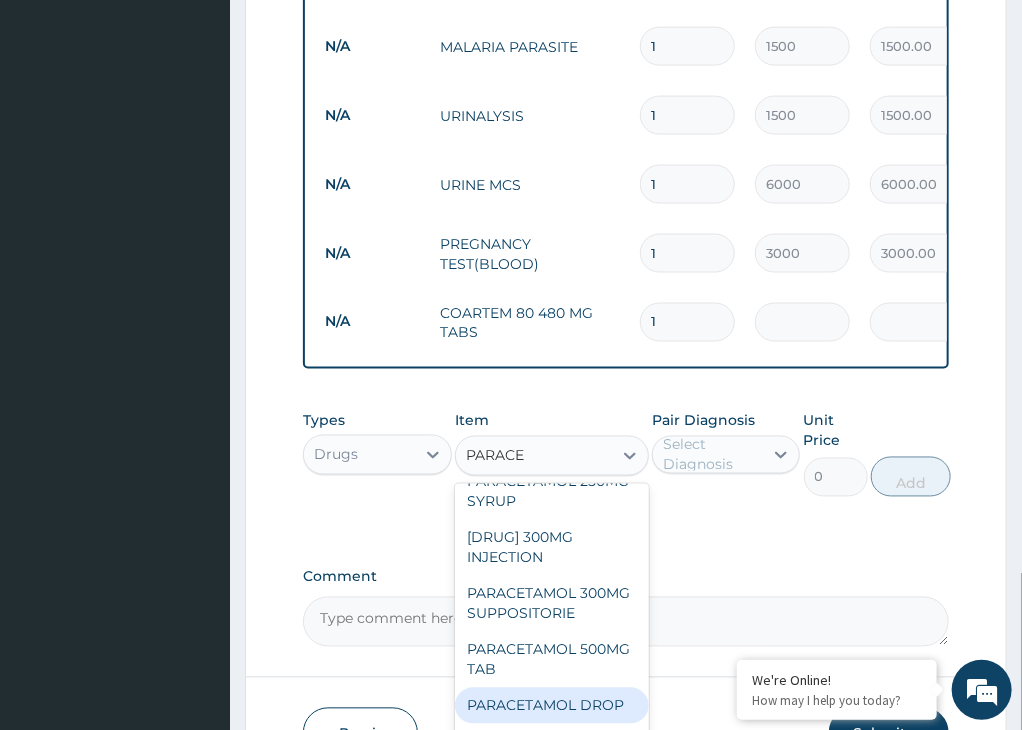 type on "PARACET" 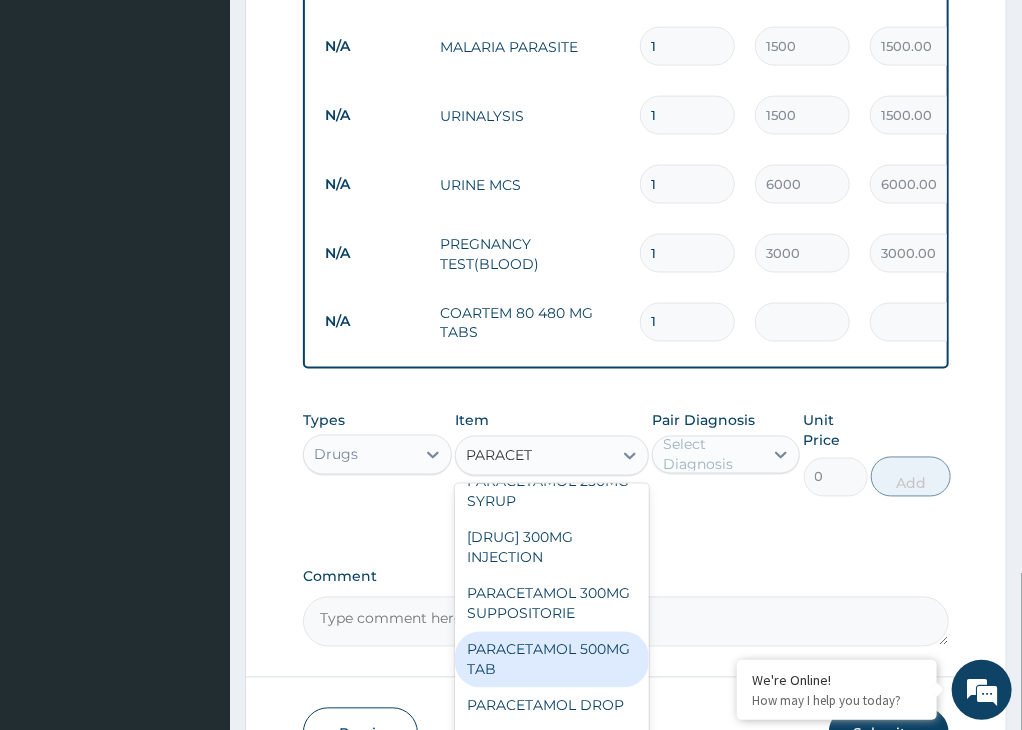 click on "PARACETAMOL 500MG TAB" at bounding box center (552, 660) 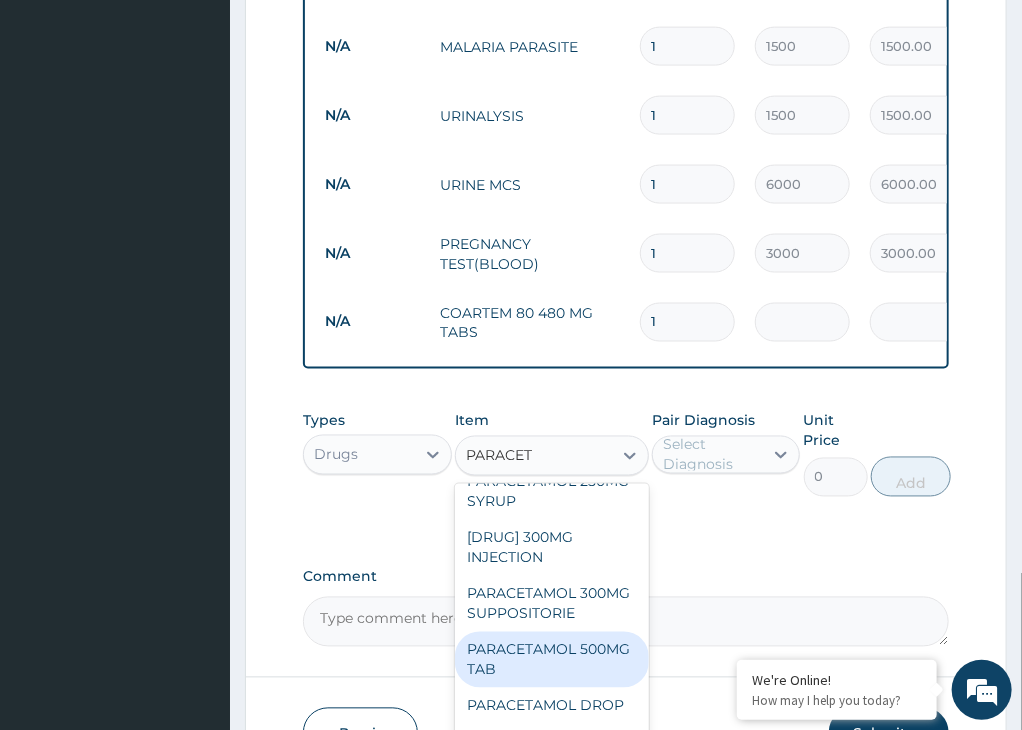 type 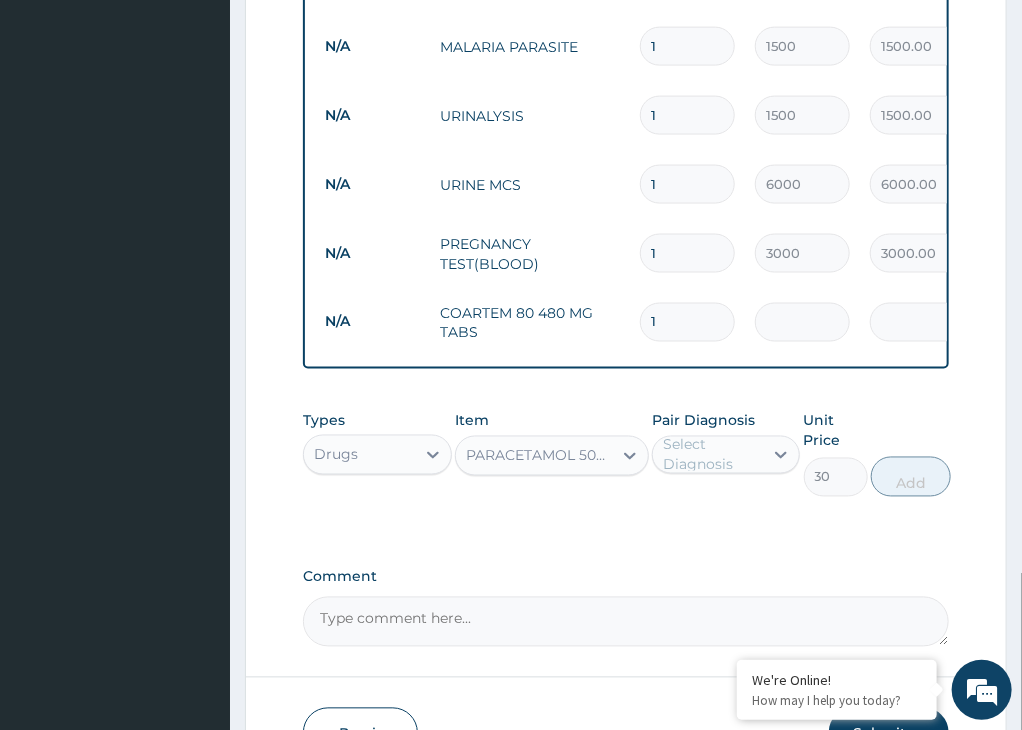 click on "Select Diagnosis" at bounding box center [712, 455] 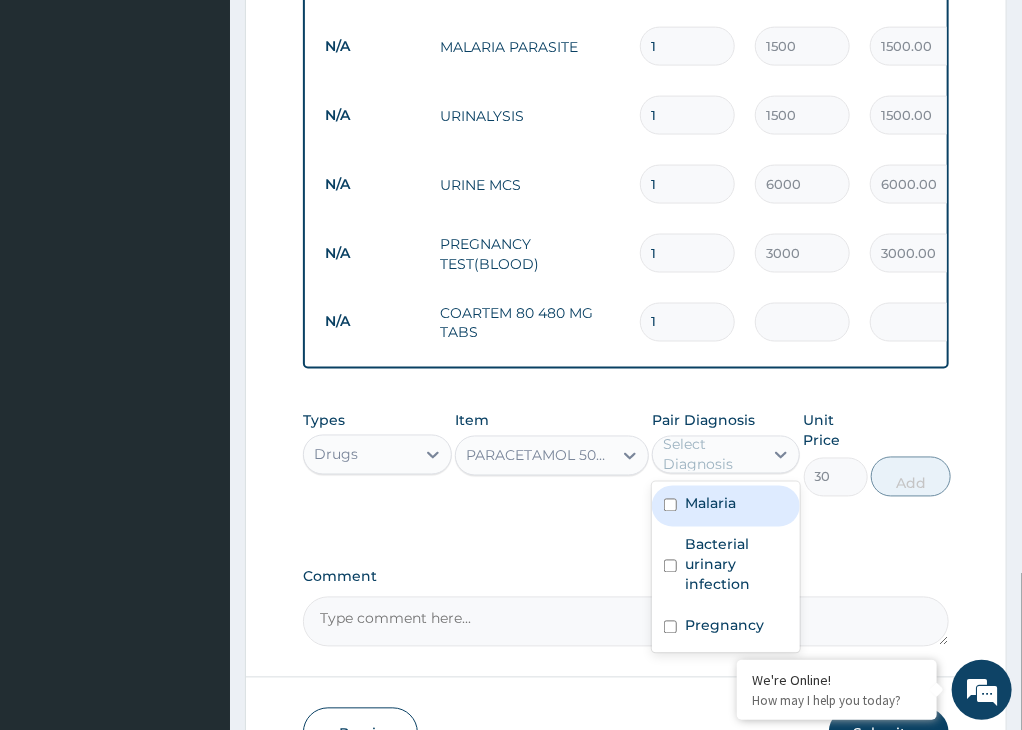 click on "Malaria" at bounding box center (726, 506) 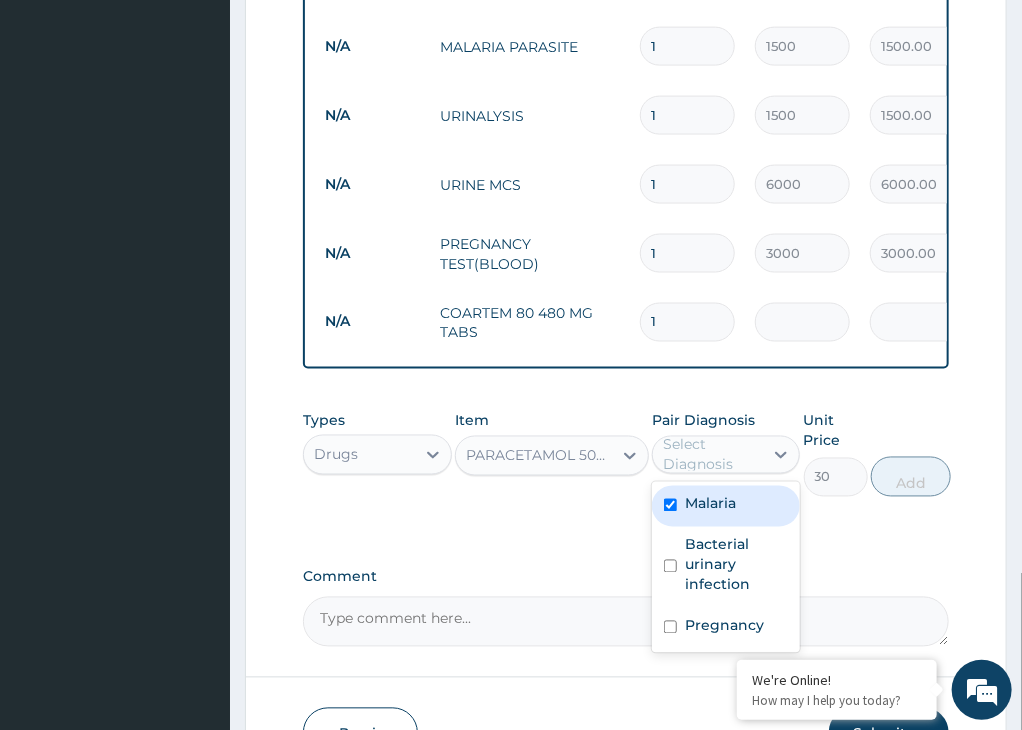 checkbox on "true" 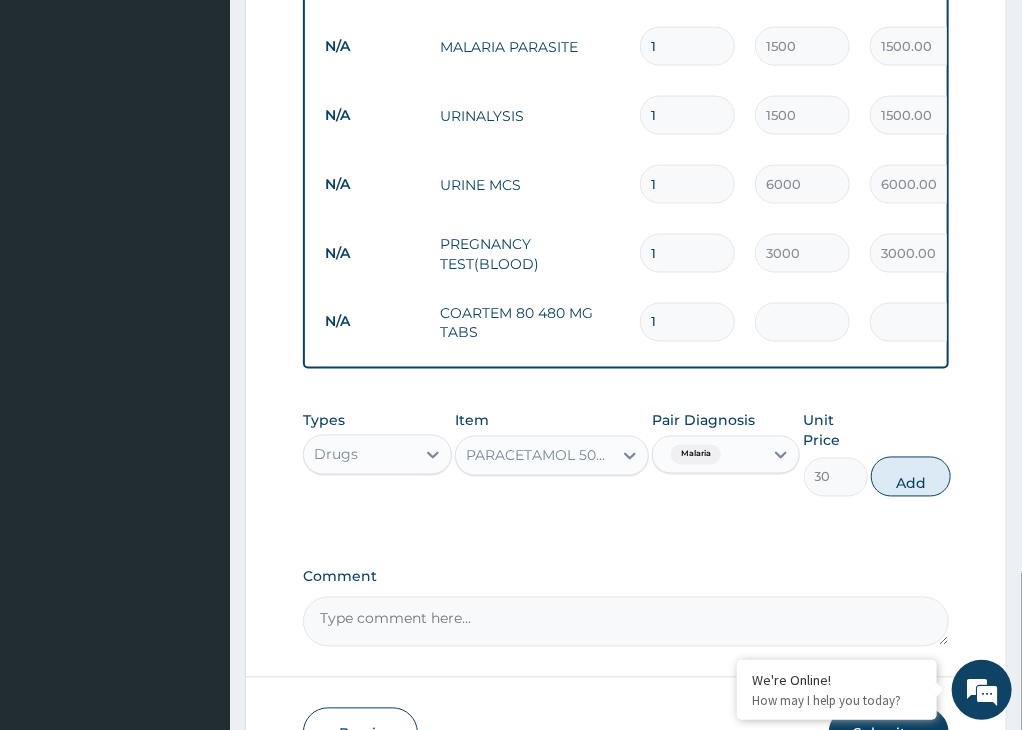 drag, startPoint x: 893, startPoint y: 478, endPoint x: 878, endPoint y: 483, distance: 15.811388 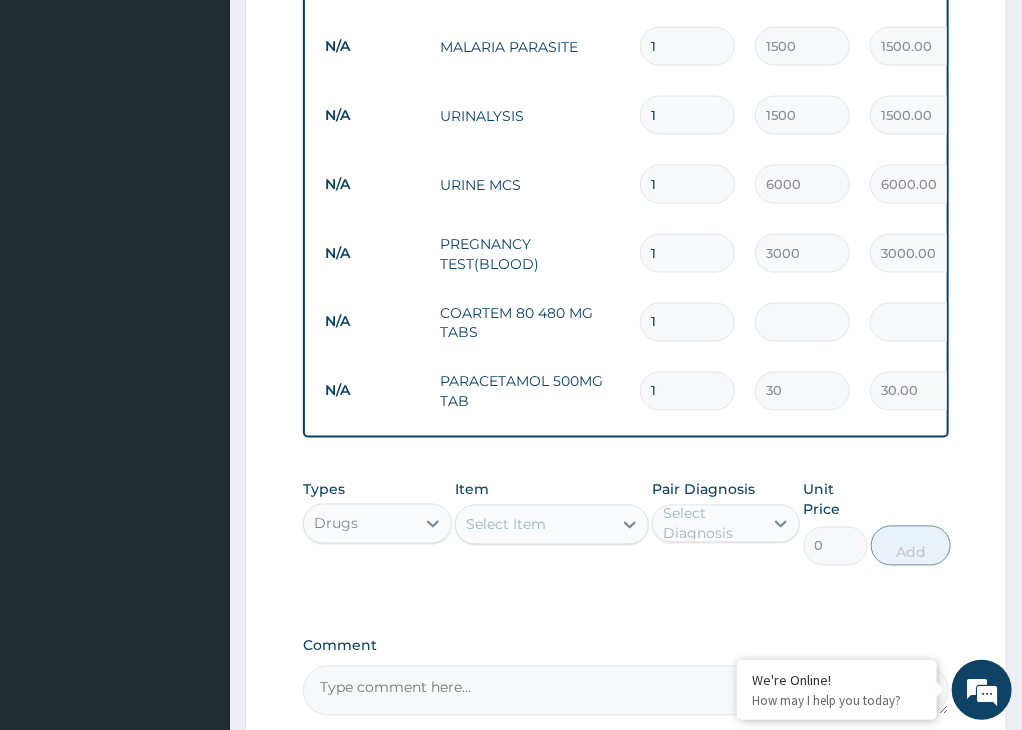 type 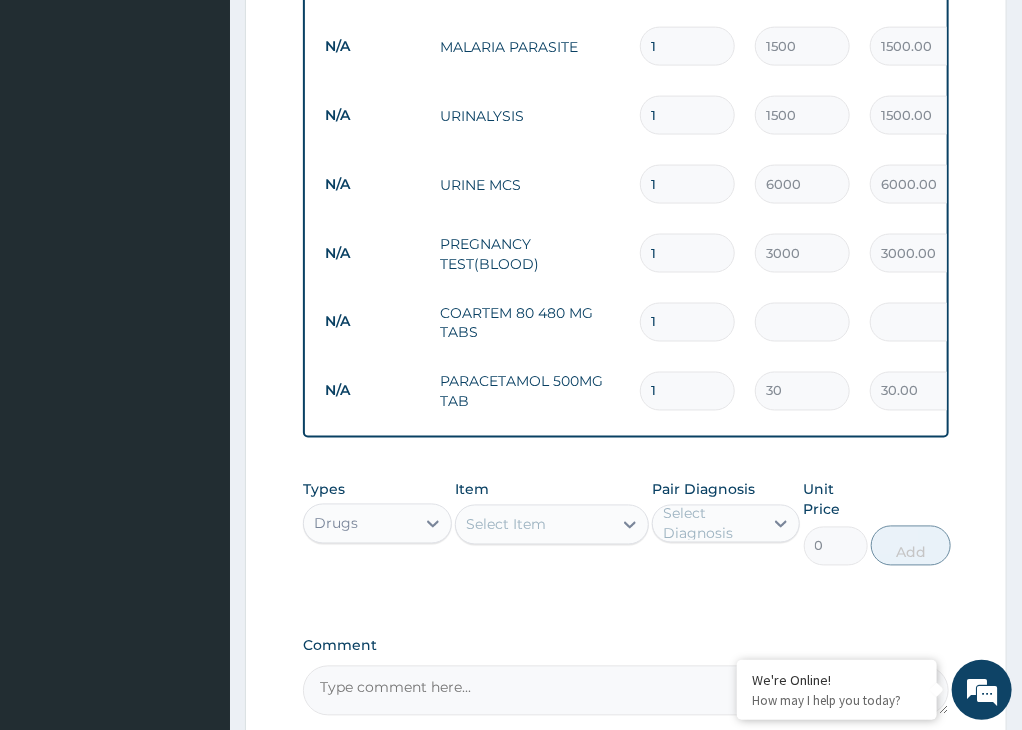 type on "0.00" 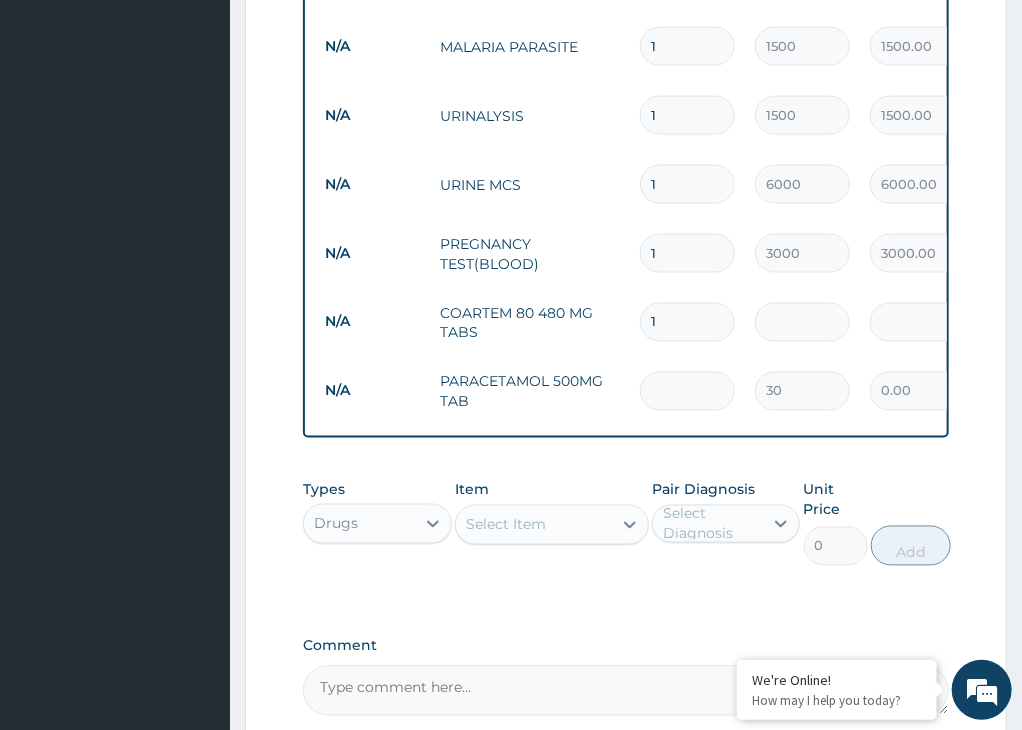 type on "3" 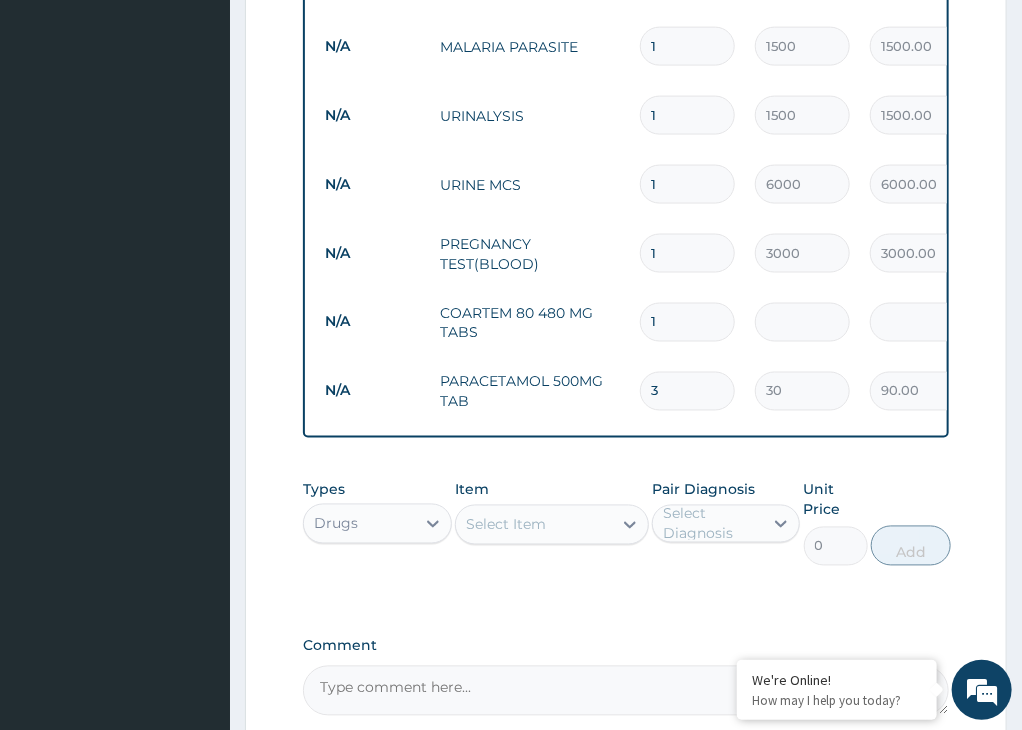 type on "30" 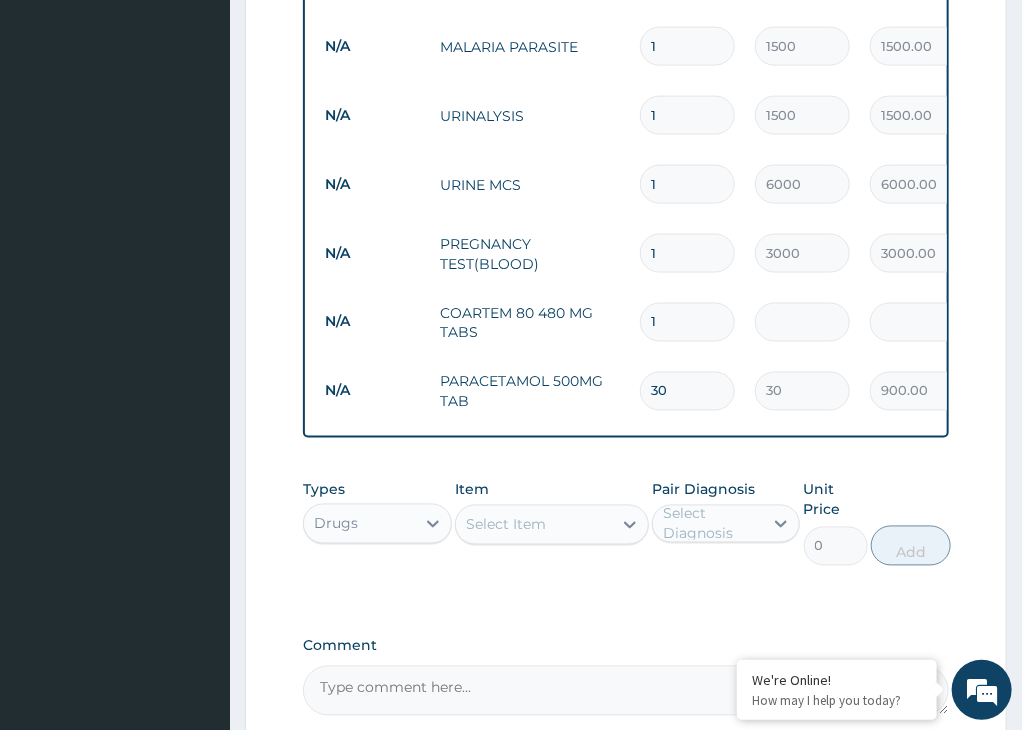 type on "30" 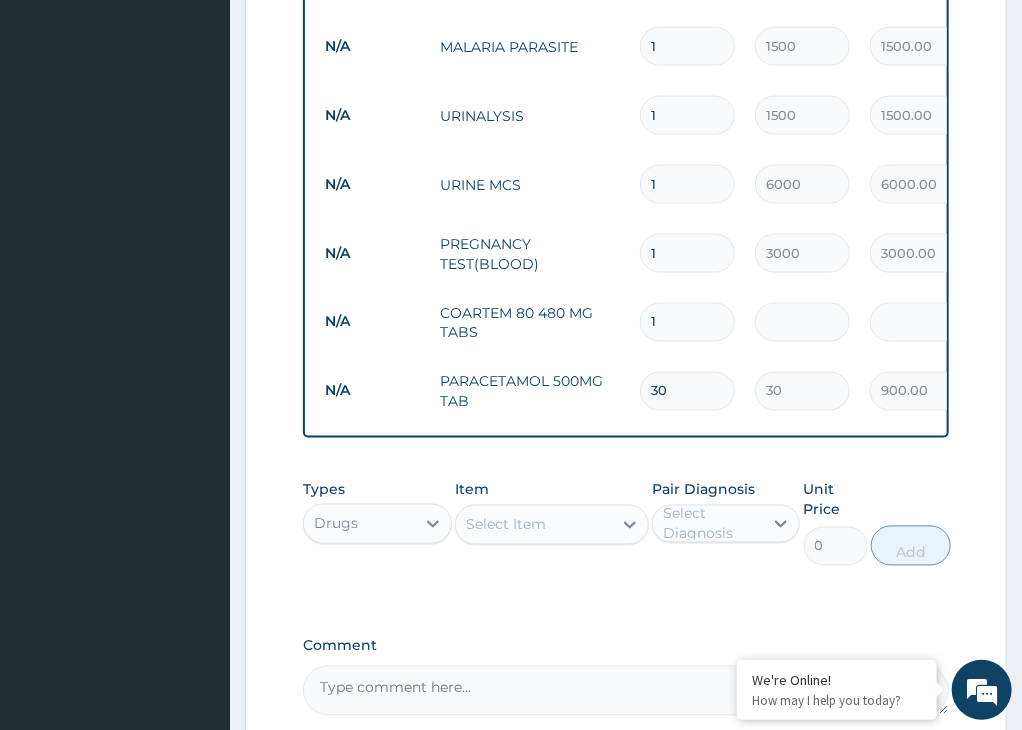 click on "Select Item" at bounding box center [534, 525] 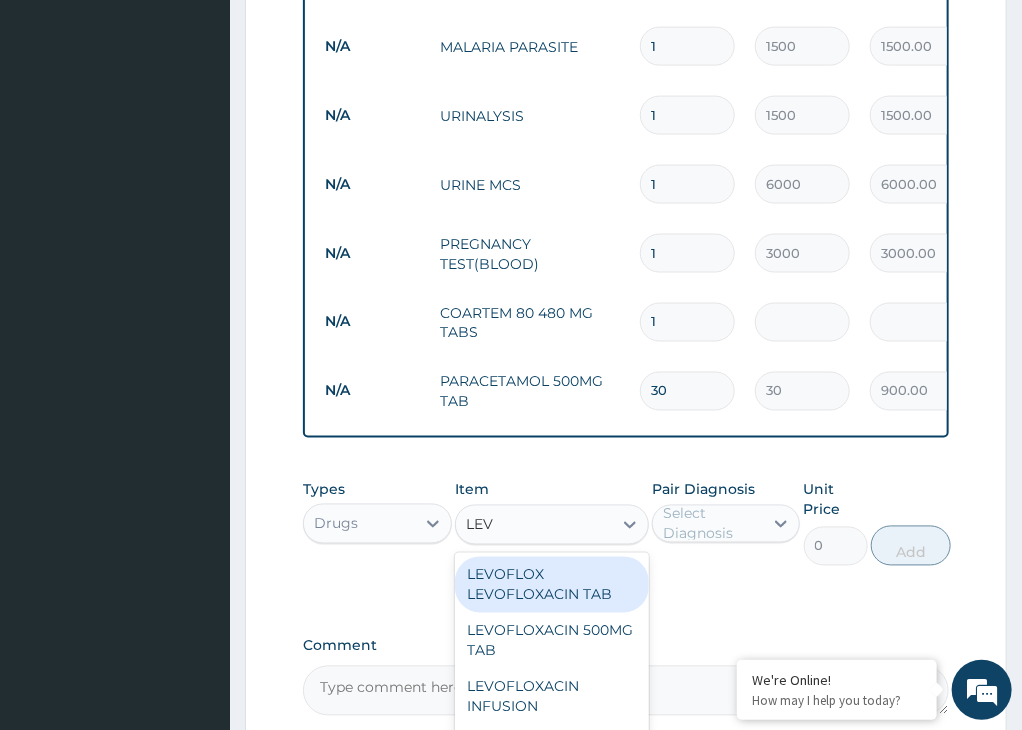 type on "LEVO" 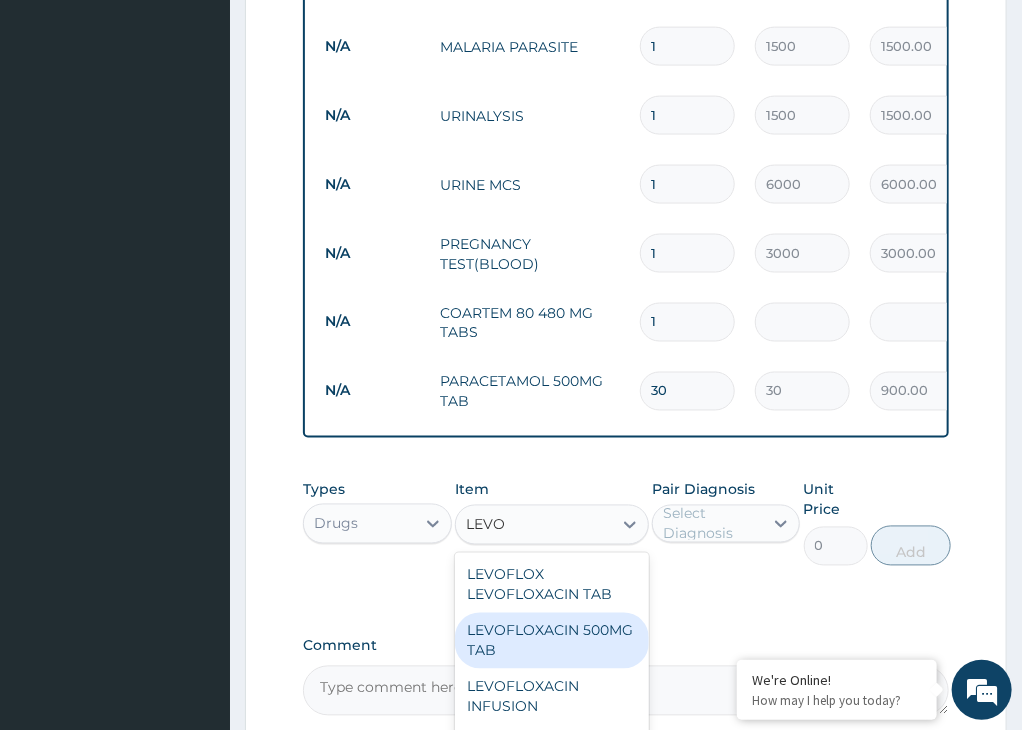 click on "LEVOFLOXACIN 500MG TAB" at bounding box center [552, 641] 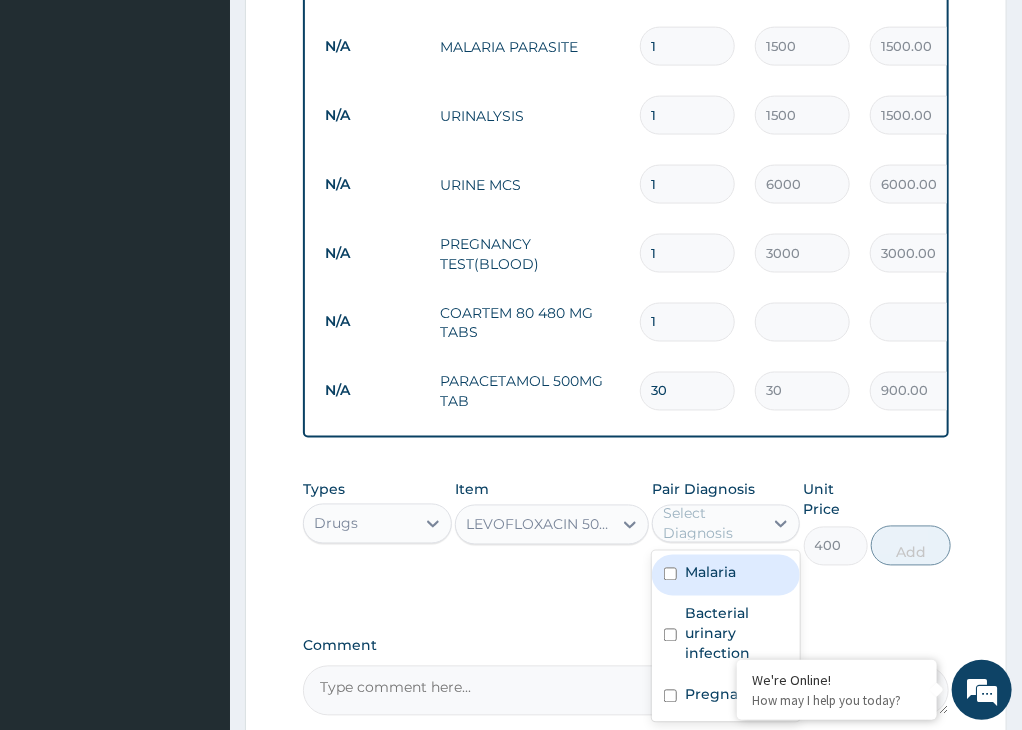 click on "Select Diagnosis" at bounding box center [712, 524] 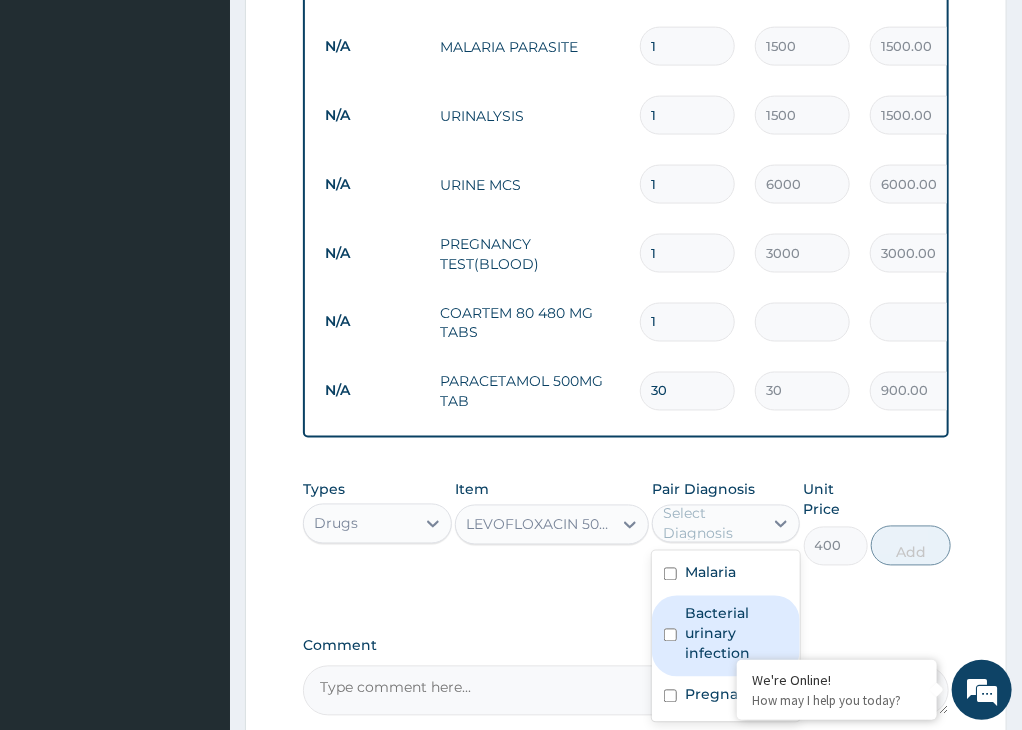 click on "Bacterial urinary infection" at bounding box center (737, 634) 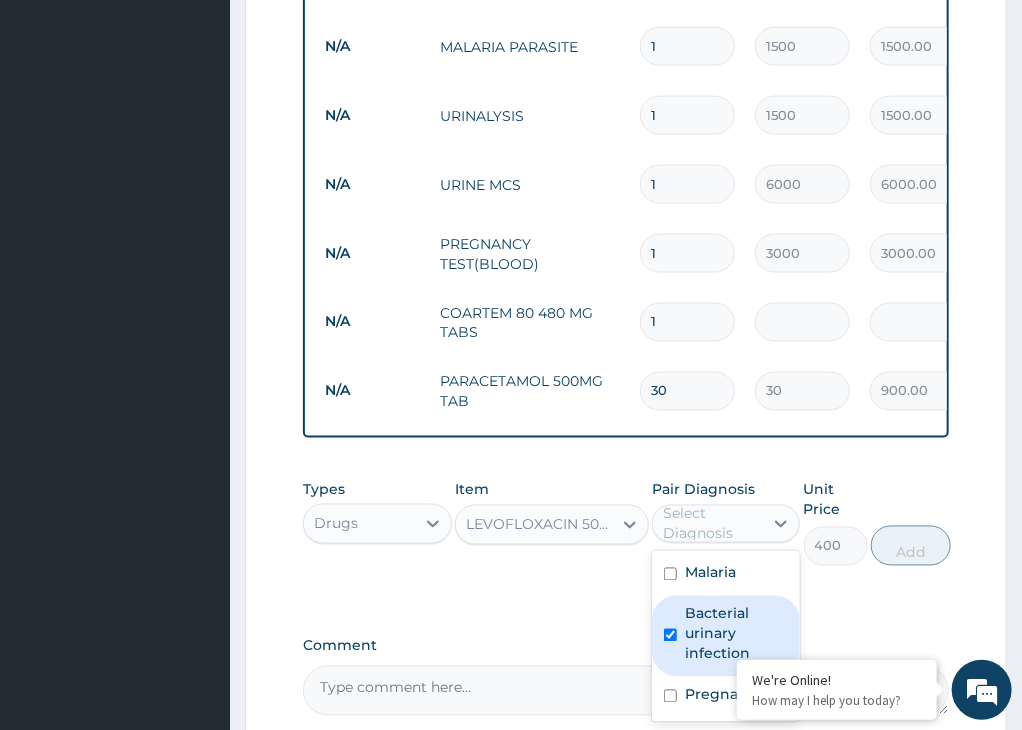 checkbox on "true" 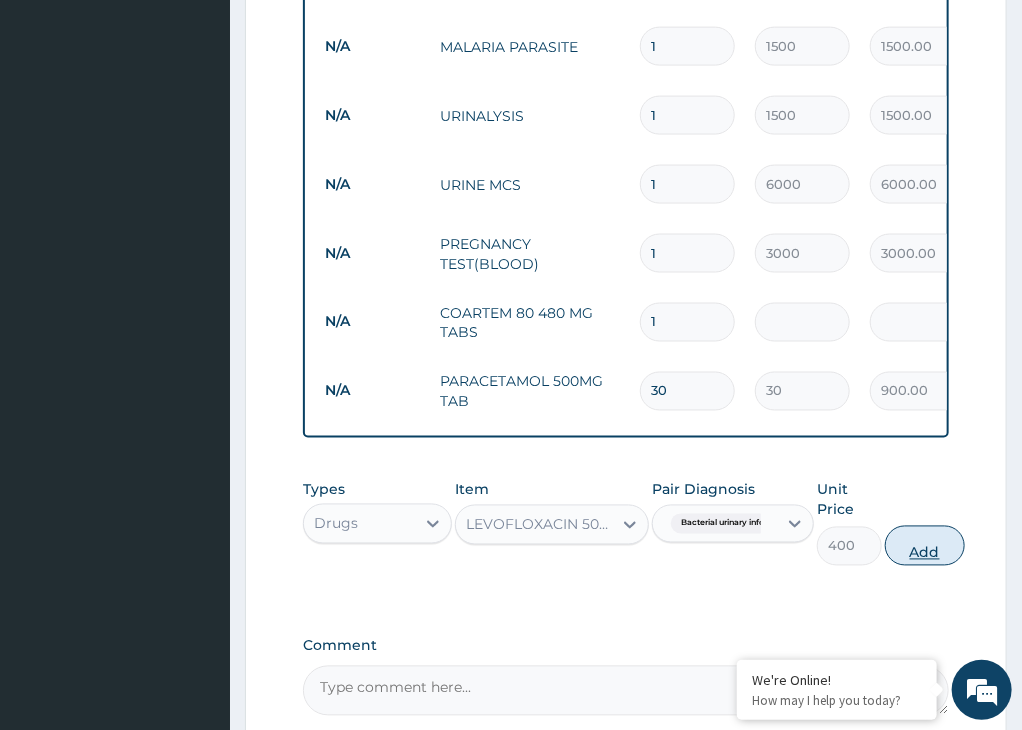 click on "Add" at bounding box center (925, 546) 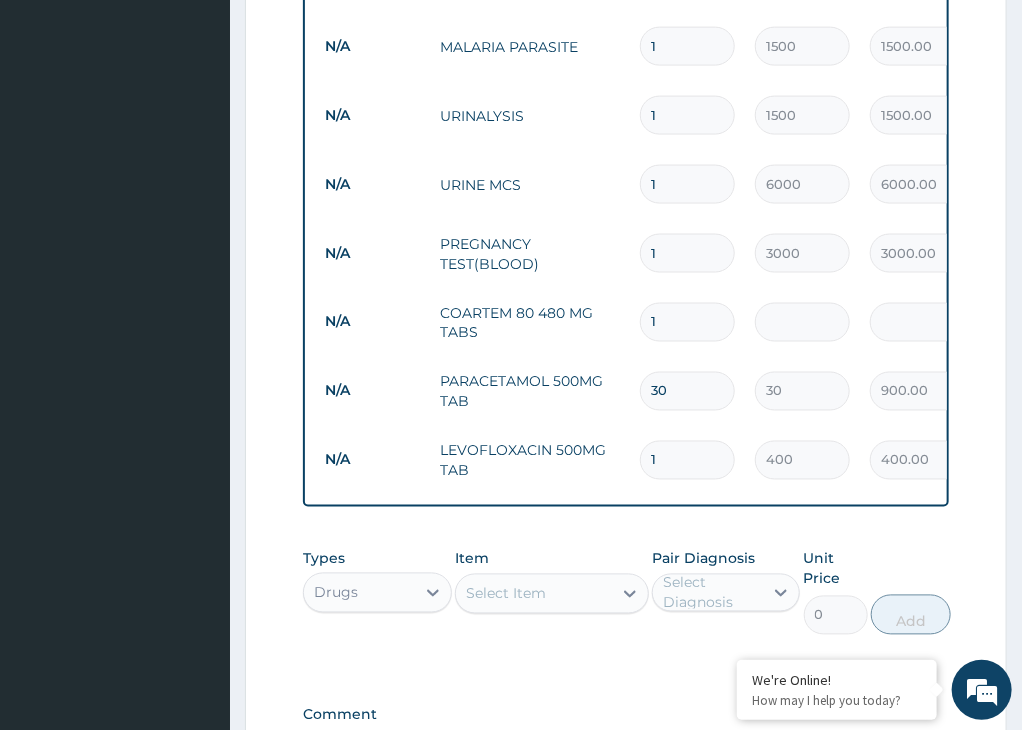 type on "14" 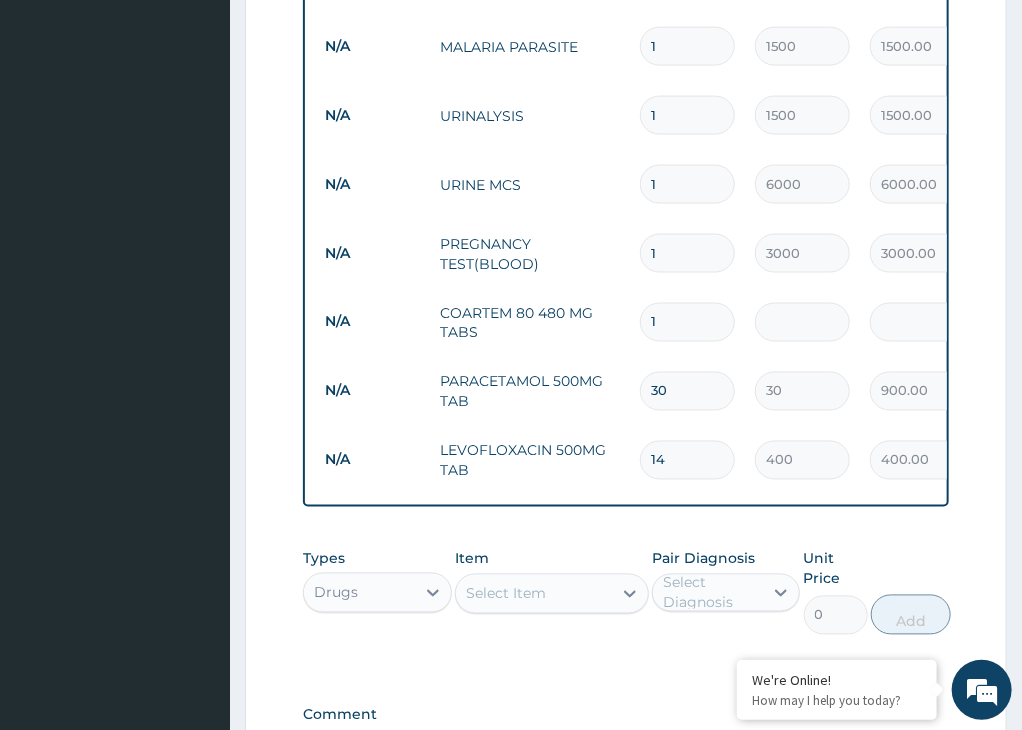 type on "5600.00" 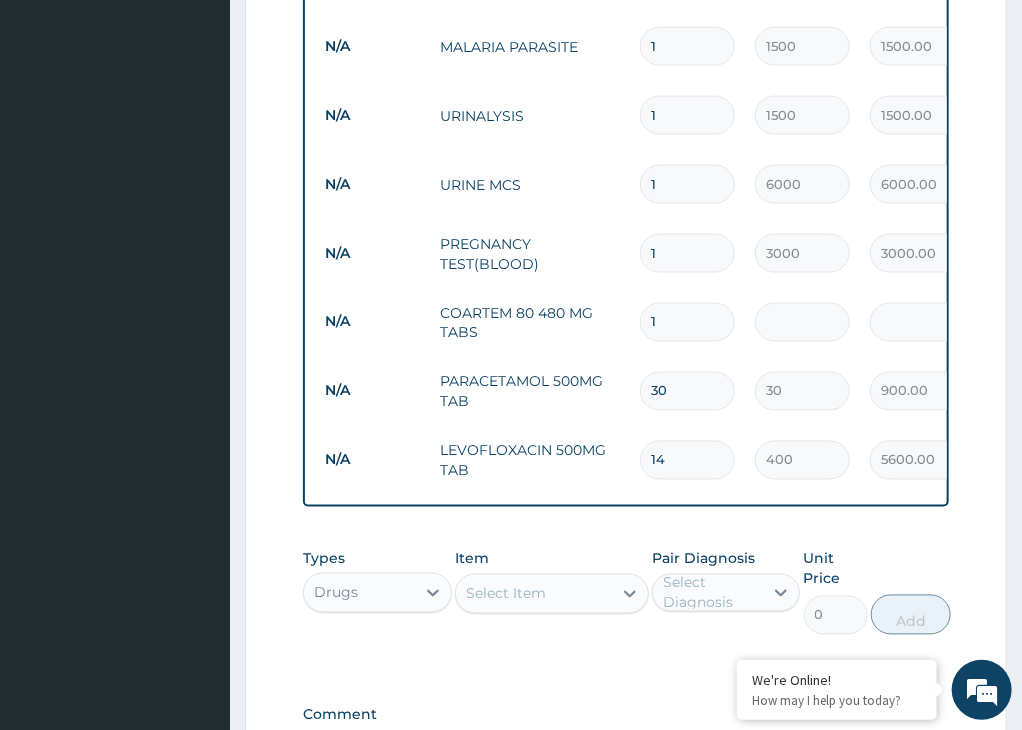 type on "14" 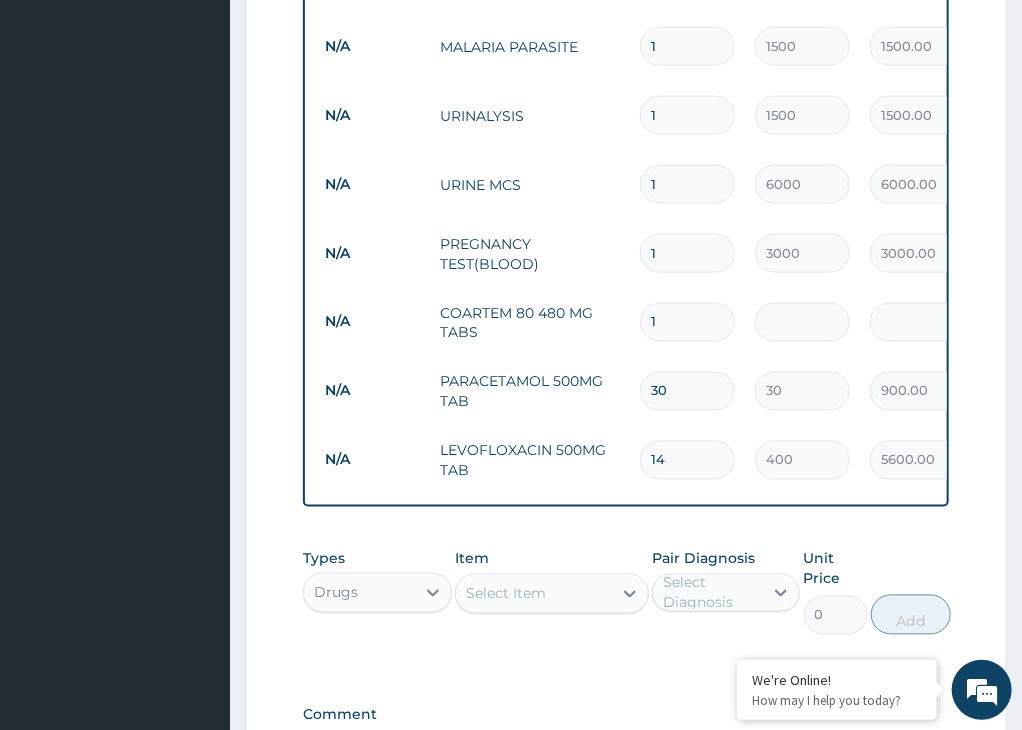 click on "Select Item" at bounding box center [506, 594] 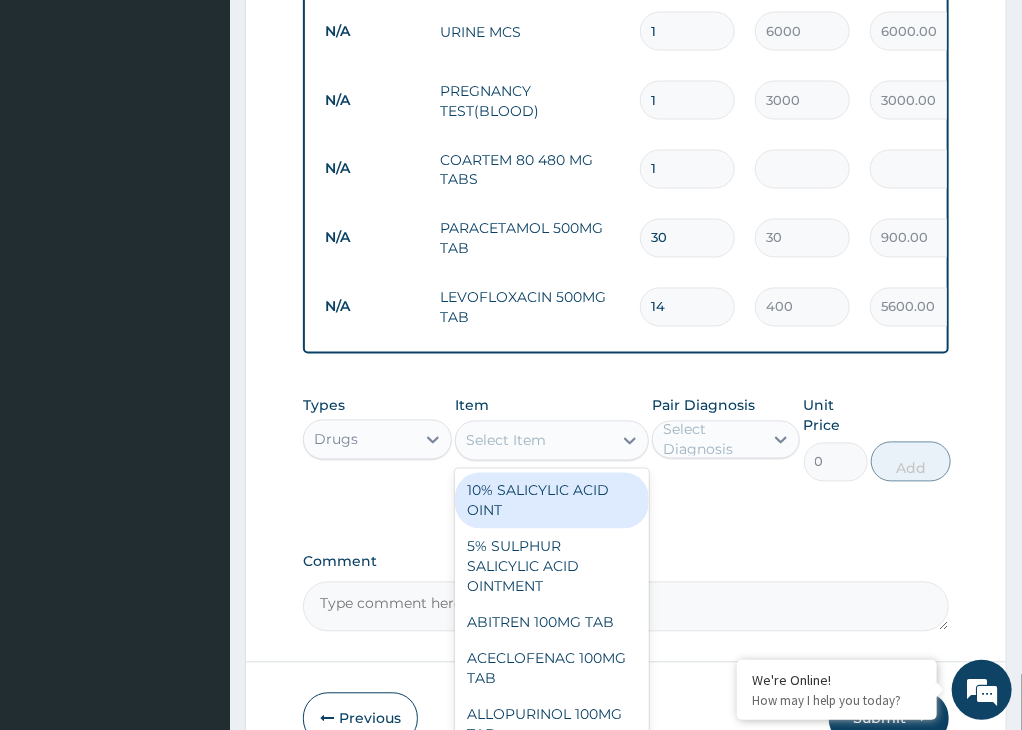 scroll, scrollTop: 1152, scrollLeft: 0, axis: vertical 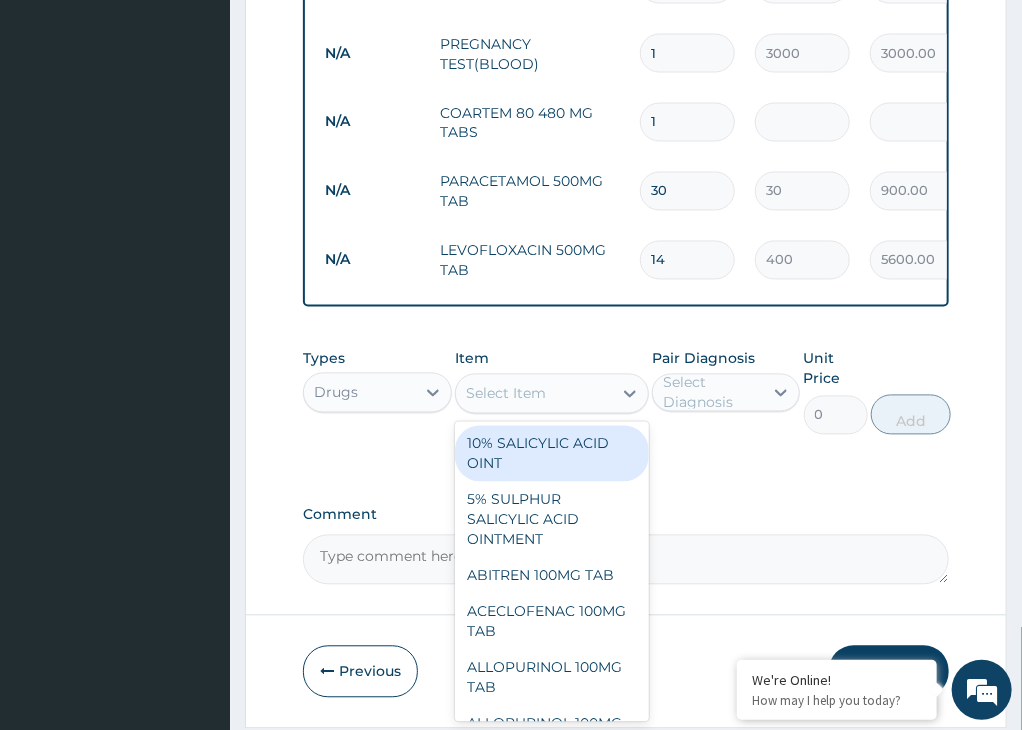 type on "A" 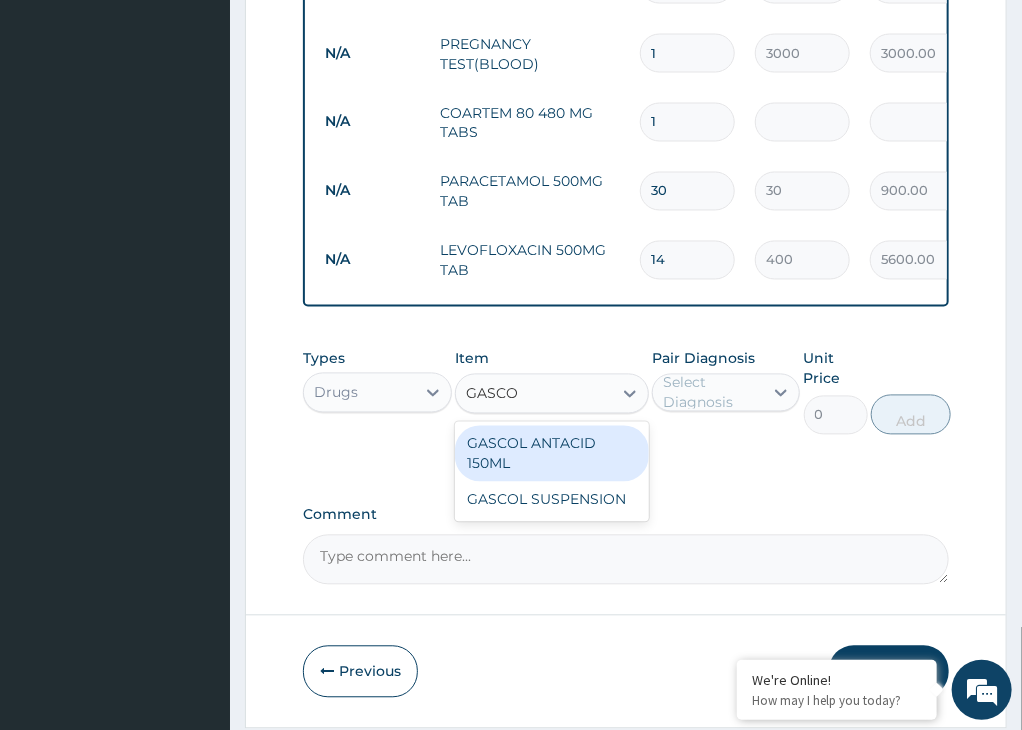 type on "GASCOL" 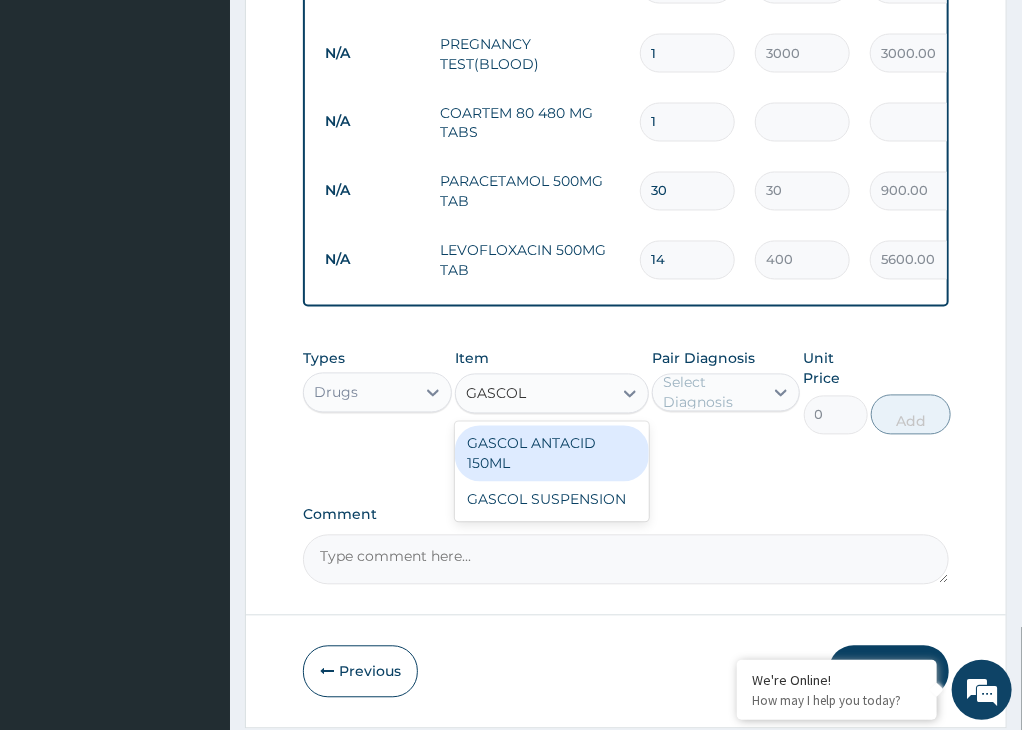 click on "GASCOL ANTACID 150ML" at bounding box center [552, 454] 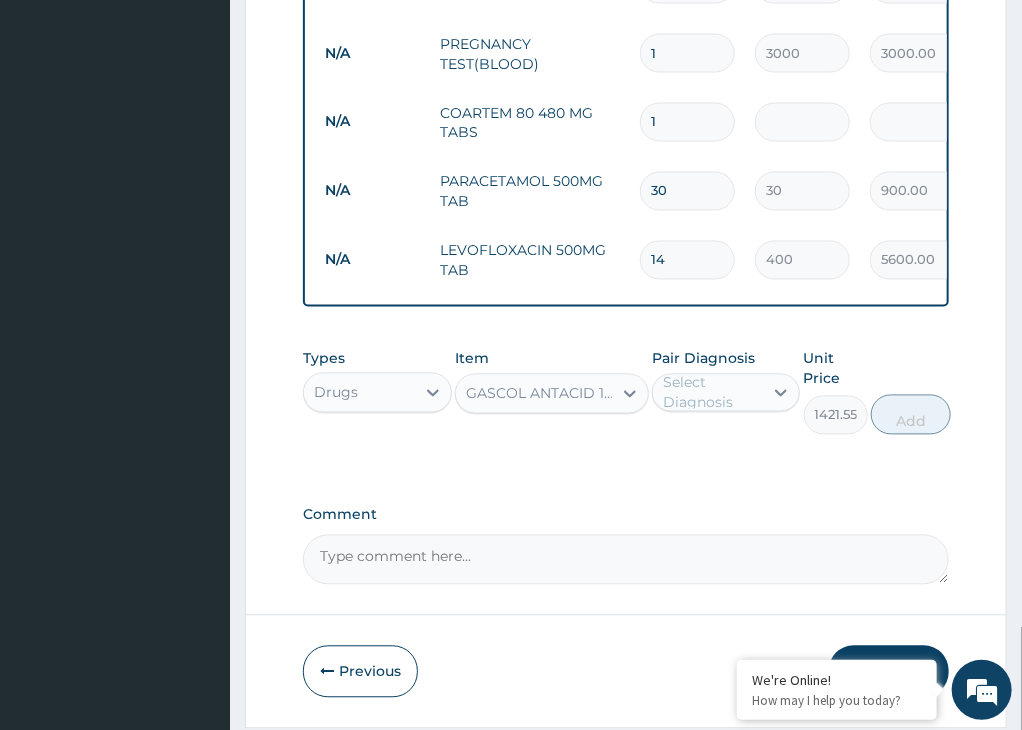 click on "Select Diagnosis" at bounding box center (712, 393) 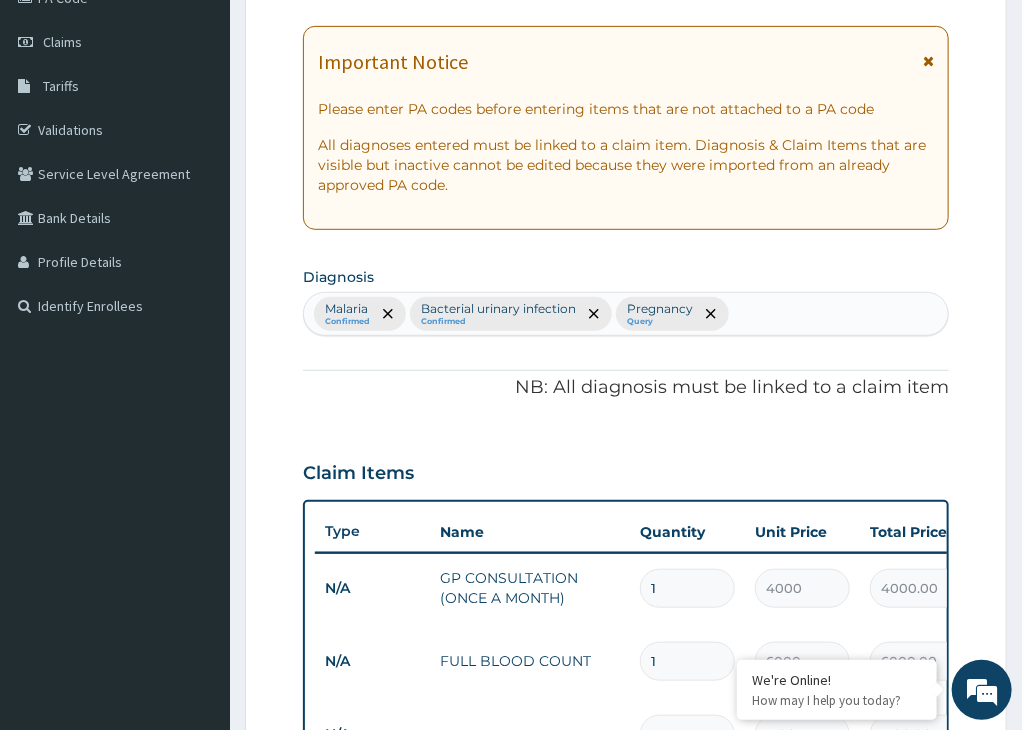 scroll, scrollTop: 252, scrollLeft: 0, axis: vertical 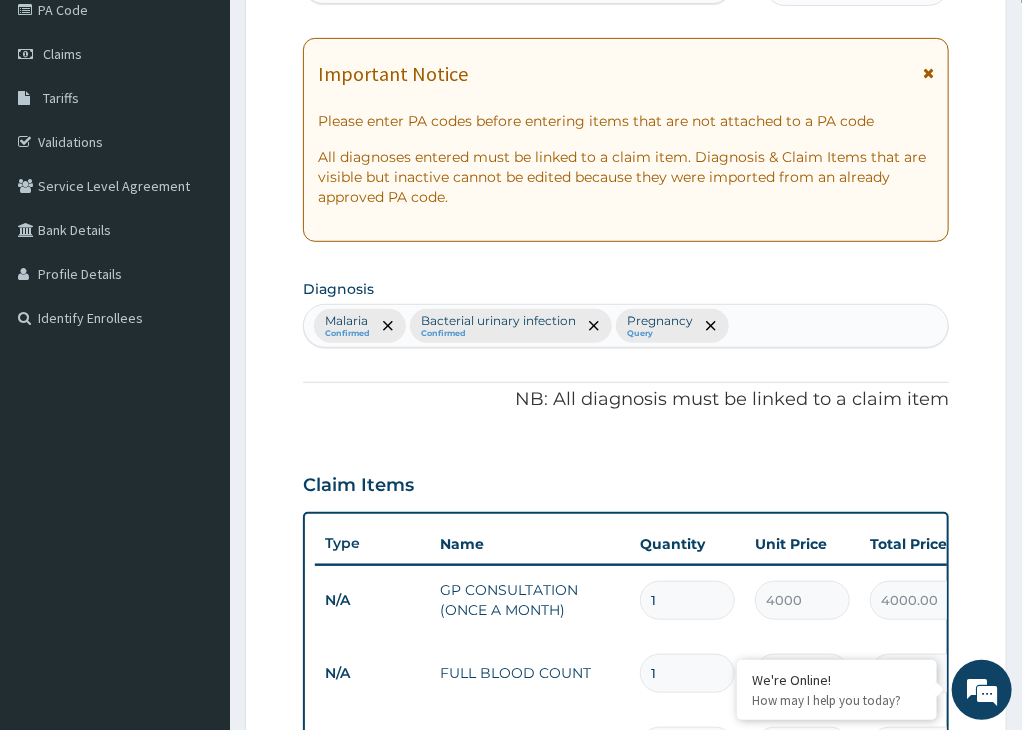 click on "Malaria Confirmed Bacterial urinary infection Confirmed Pregnancy Query" at bounding box center [626, 326] 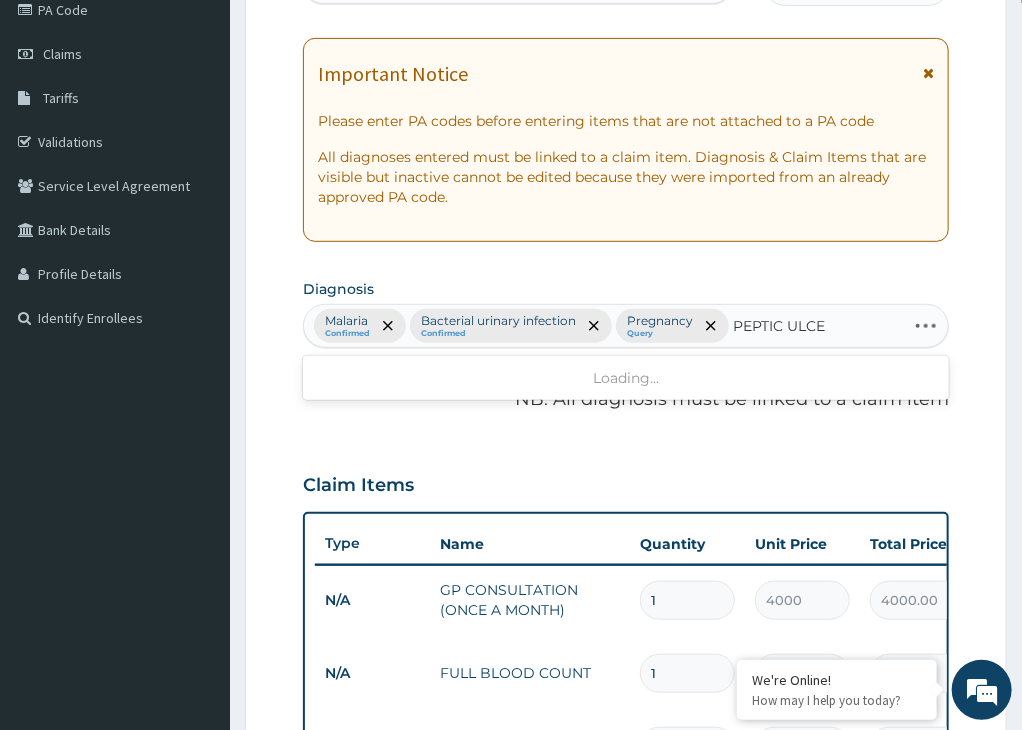 type on "PEPTIC ULCER" 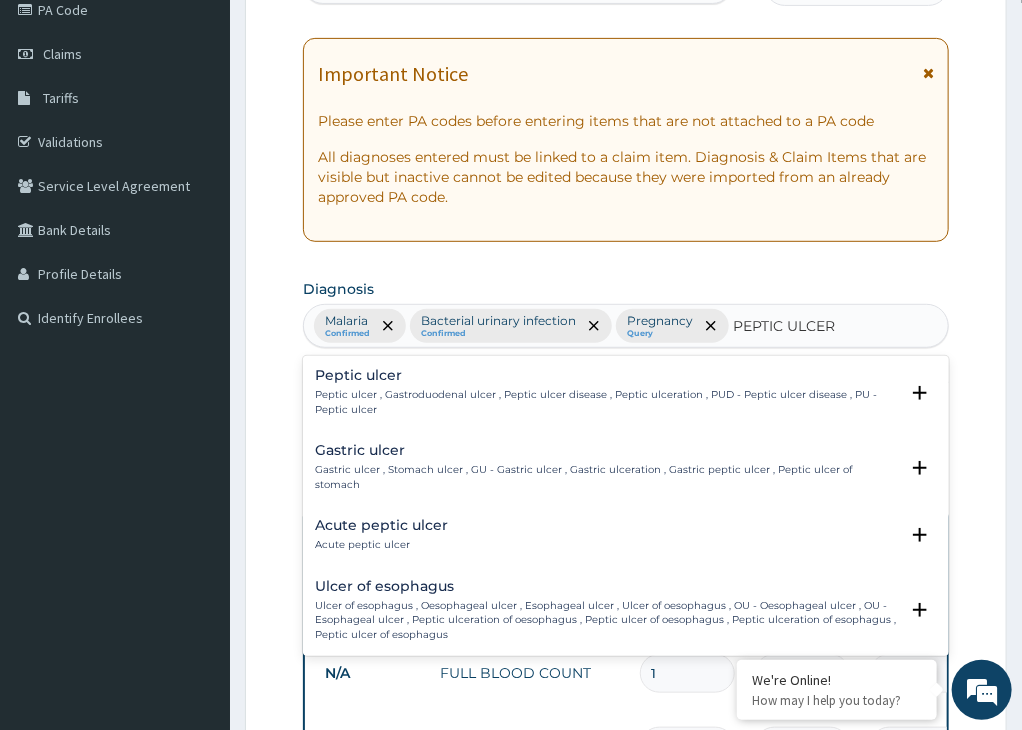 click on "Peptic ulcer , Gastroduodenal ulcer , Peptic ulcer disease , Peptic ulceration , PUD - Peptic ulcer disease , PU - Peptic ulcer" at bounding box center [606, 402] 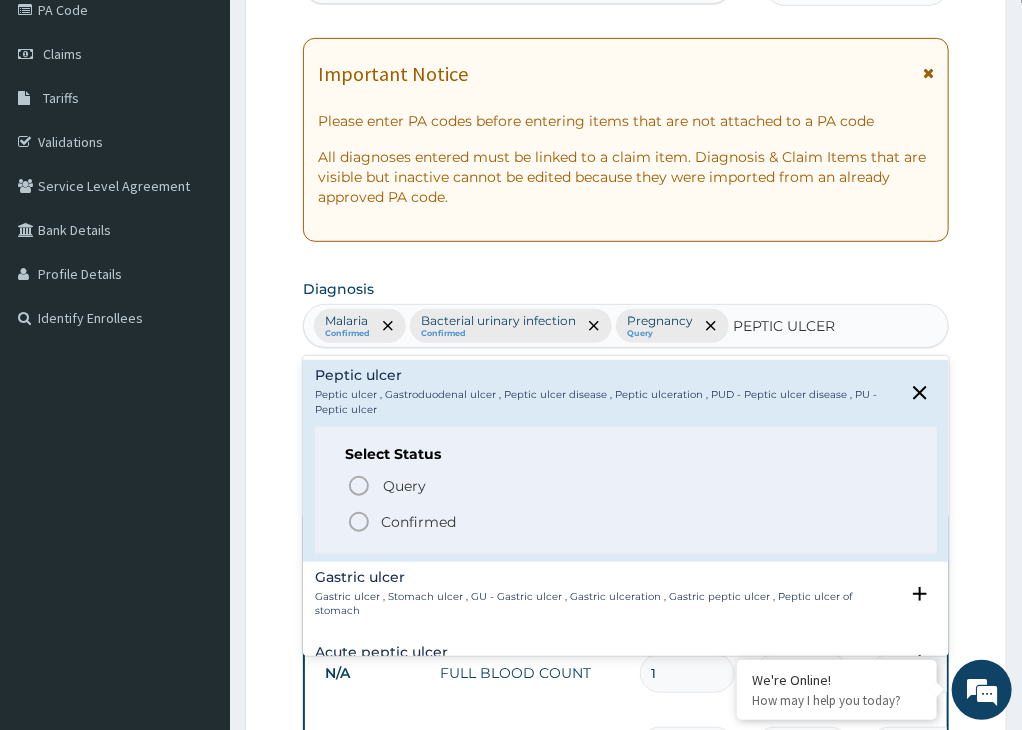 click 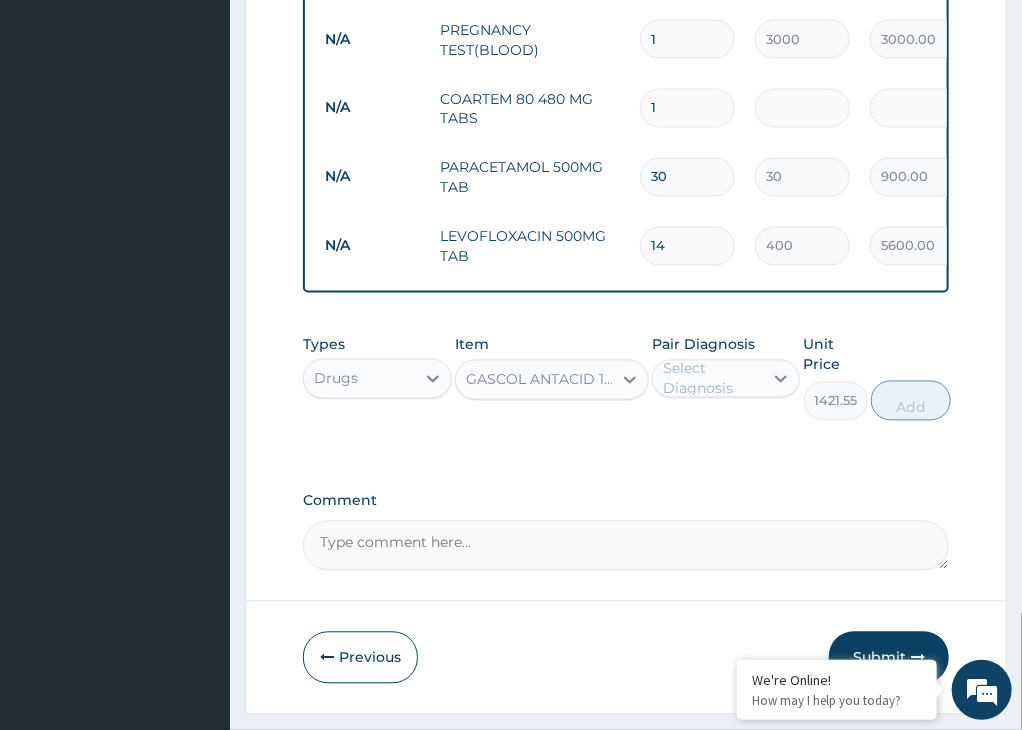 scroll, scrollTop: 1228, scrollLeft: 0, axis: vertical 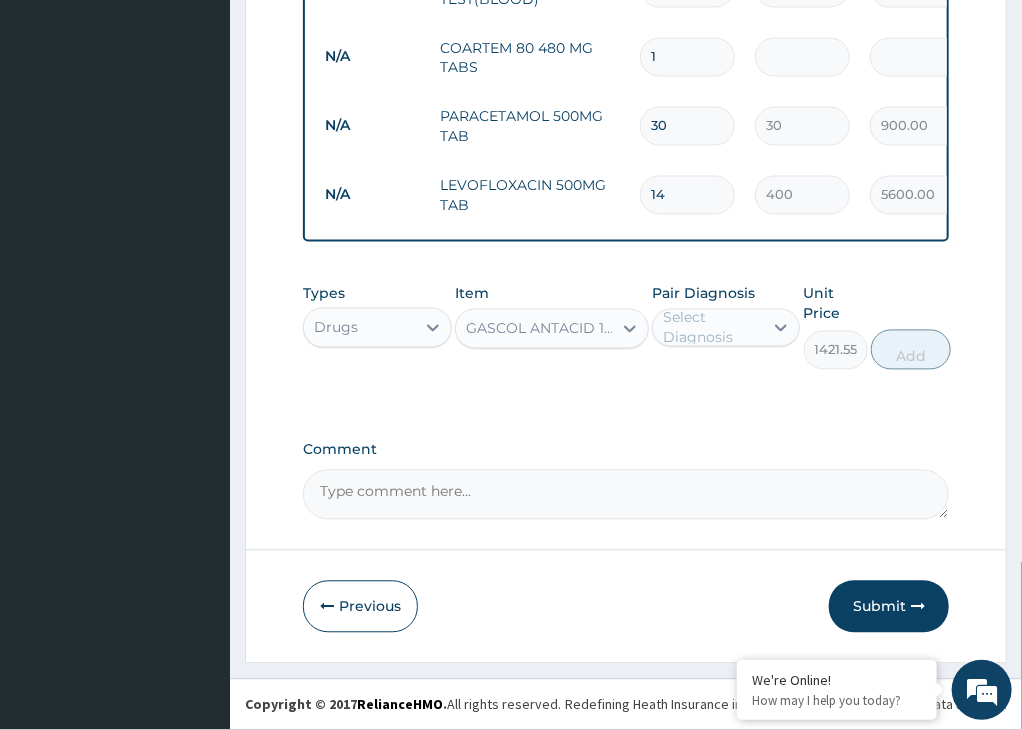 click on "Select Diagnosis" at bounding box center (712, 328) 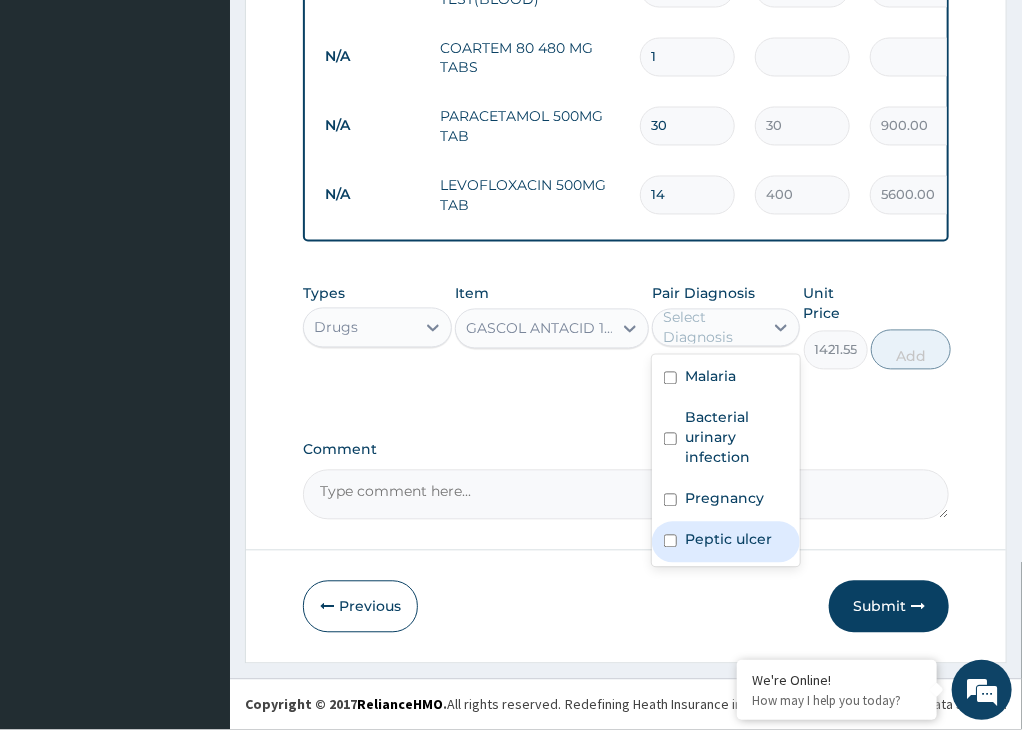 drag, startPoint x: 715, startPoint y: 533, endPoint x: 729, endPoint y: 513, distance: 24.41311 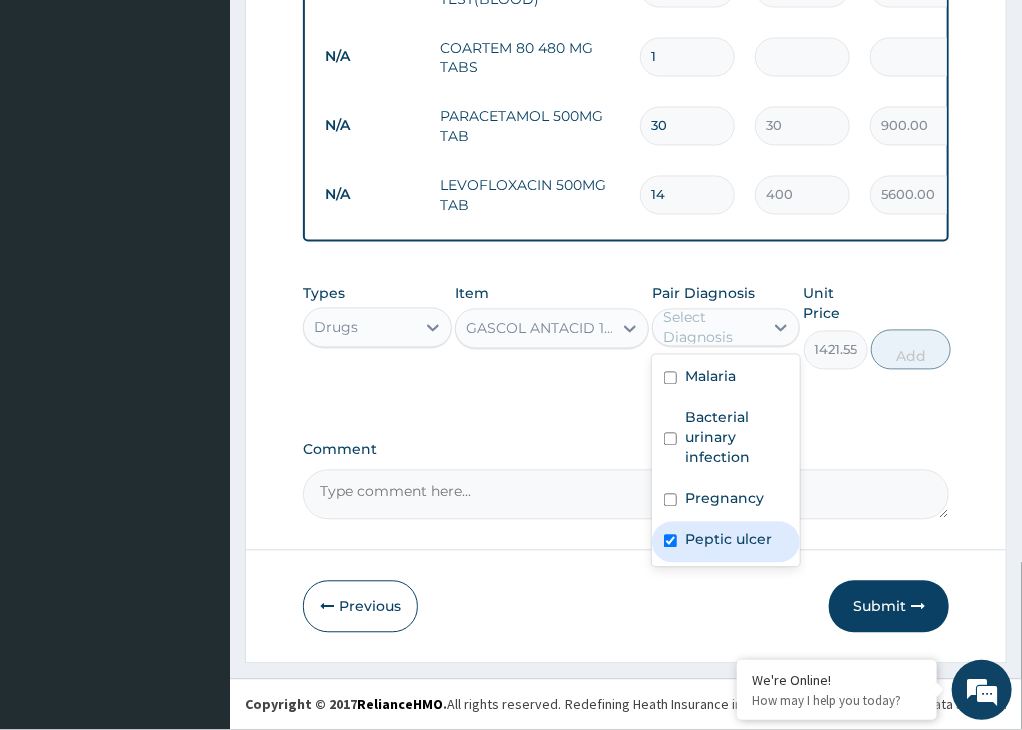 checkbox on "true" 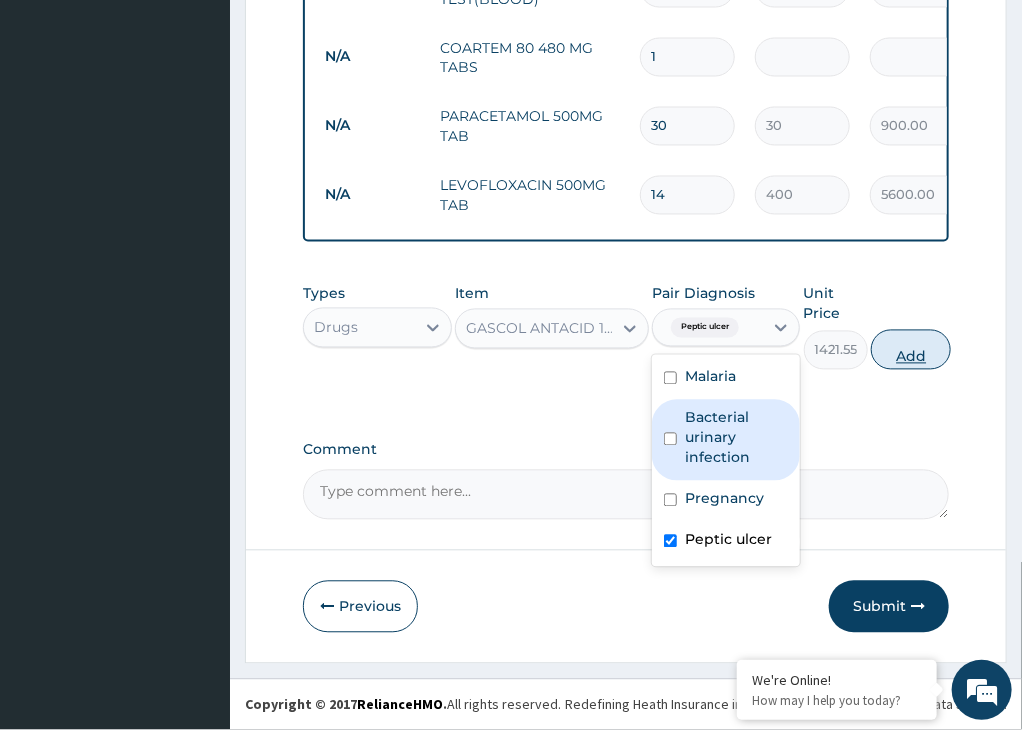 click on "Add" at bounding box center [911, 350] 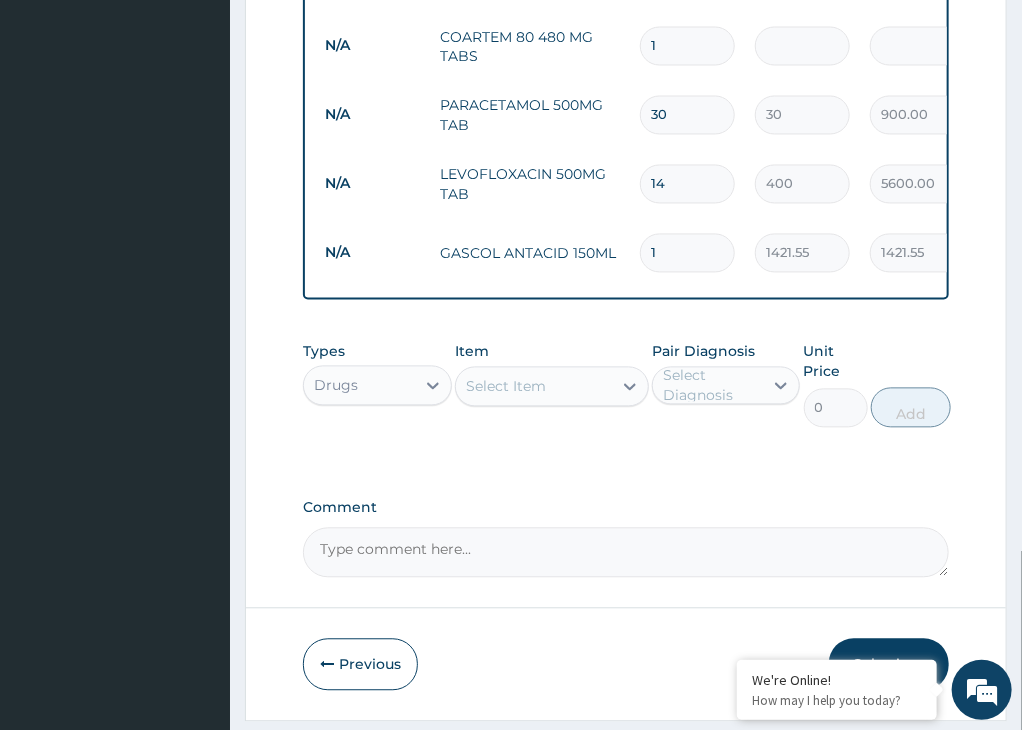 click on "Select Item" at bounding box center (506, 387) 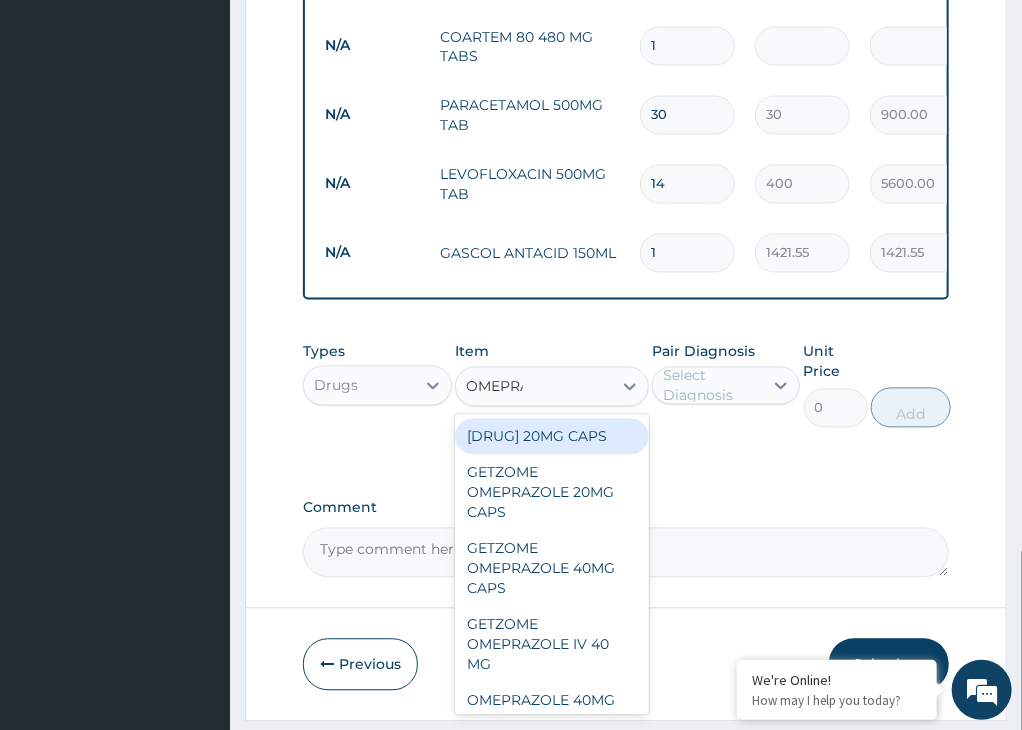 type on "OMEPRAZ" 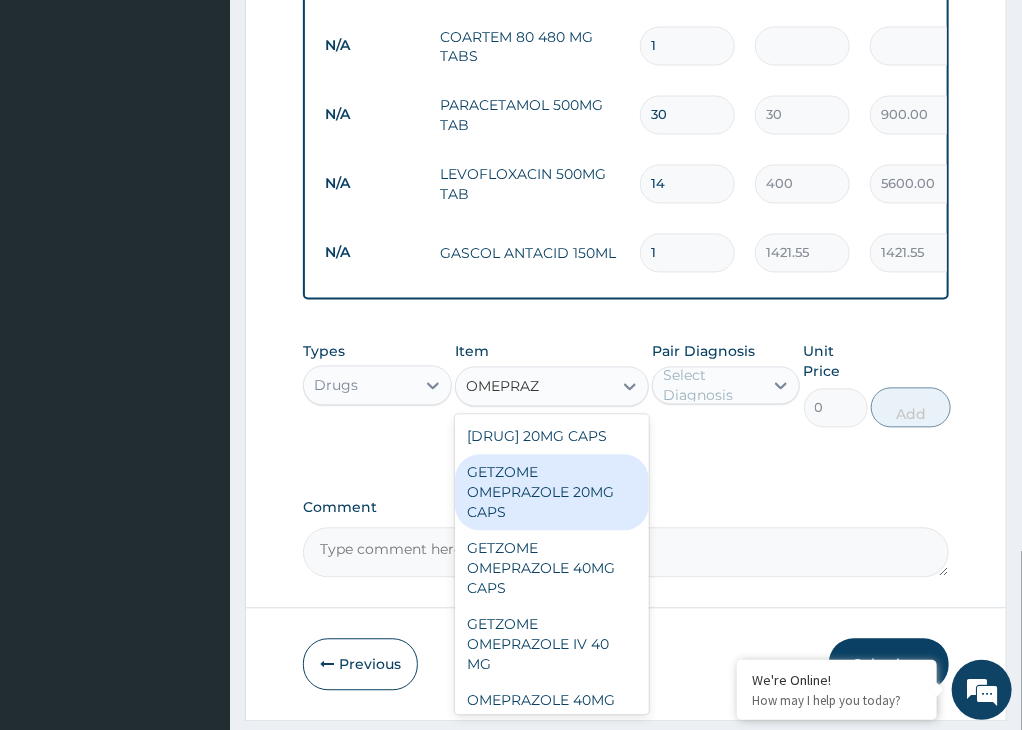 click on "GETZOME OMEPRAZOLE 20MG CAPS" at bounding box center (552, 493) 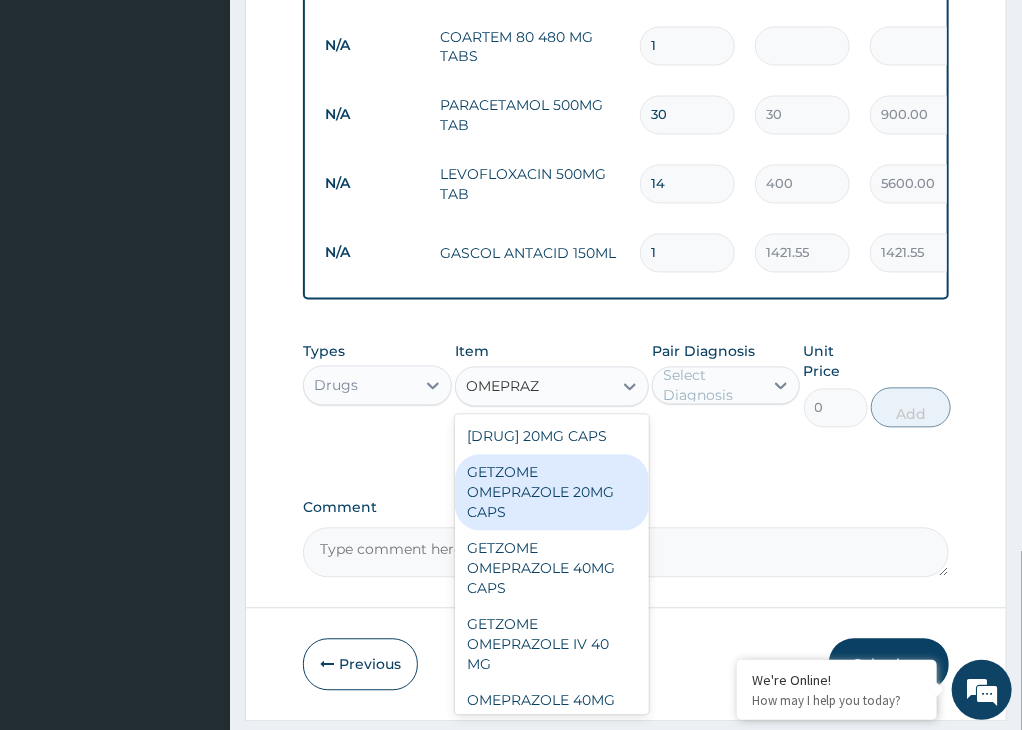 type 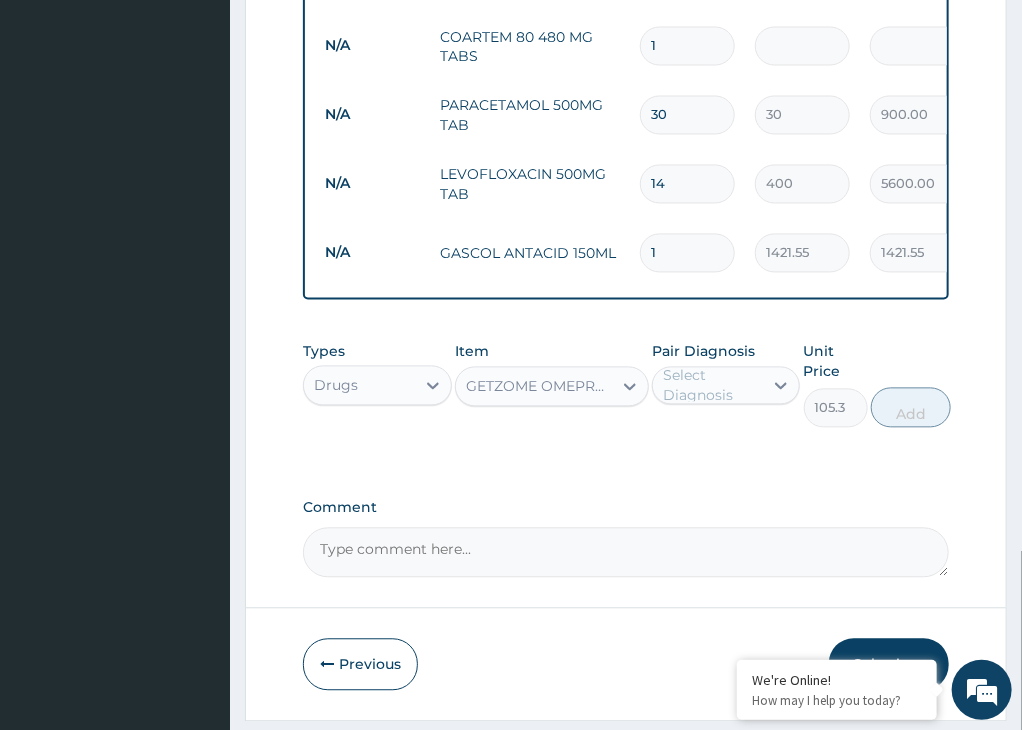 click on "Select Diagnosis" at bounding box center [712, 386] 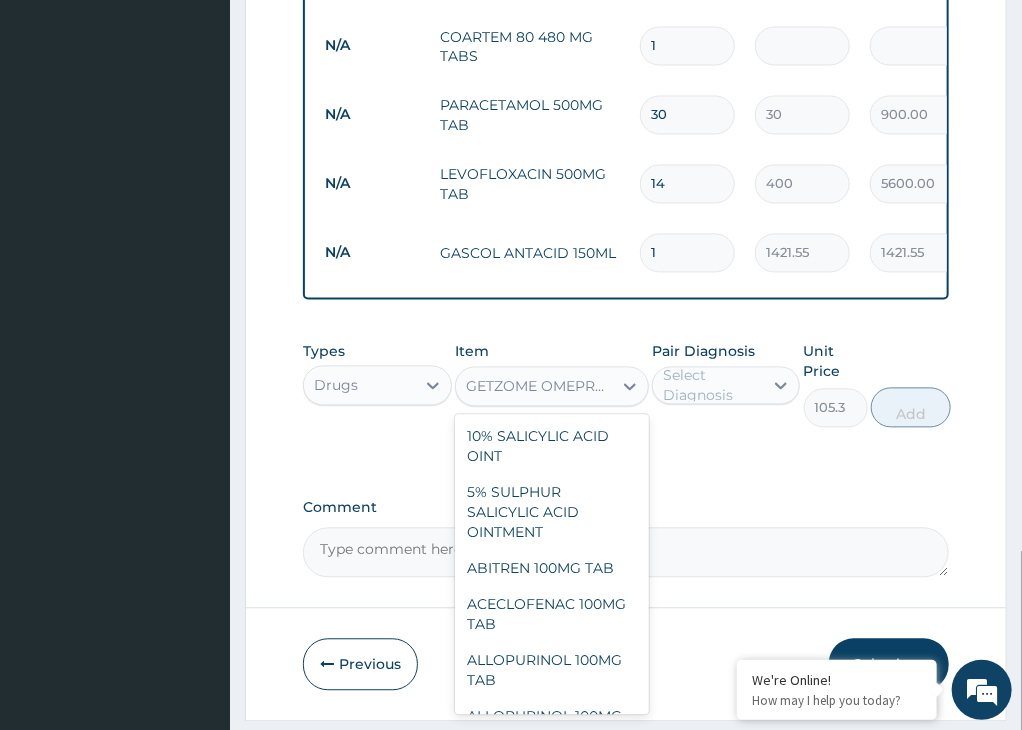 click on "GETZOME OMEPRAZOLE 20MG CAPS" at bounding box center (540, 387) 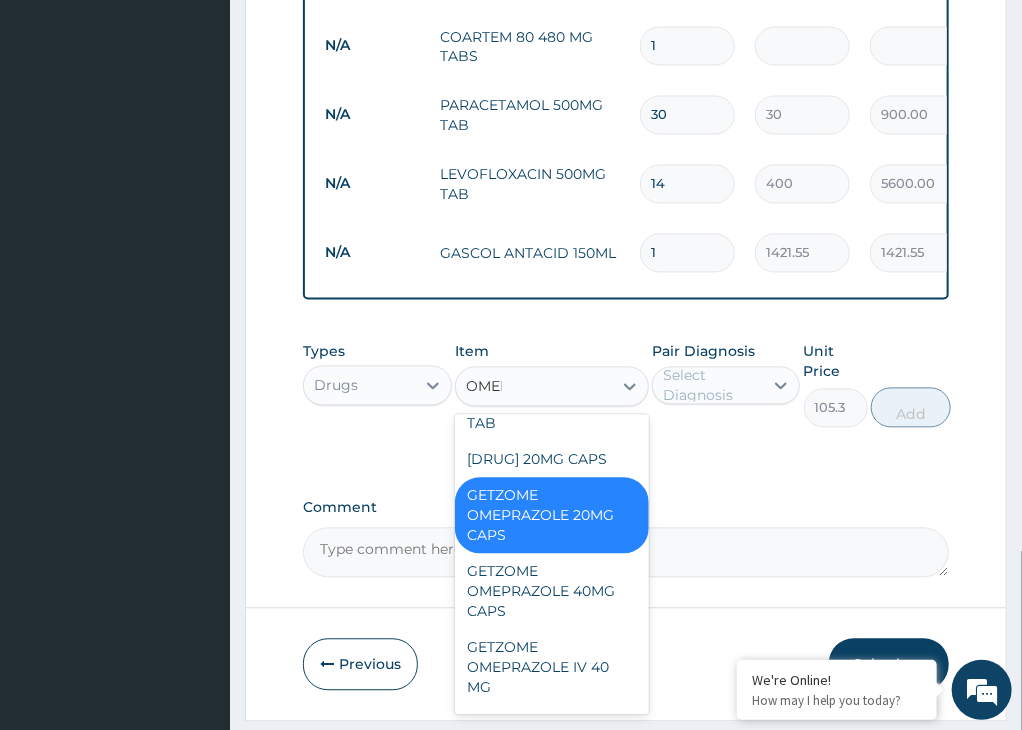 scroll, scrollTop: 0, scrollLeft: 0, axis: both 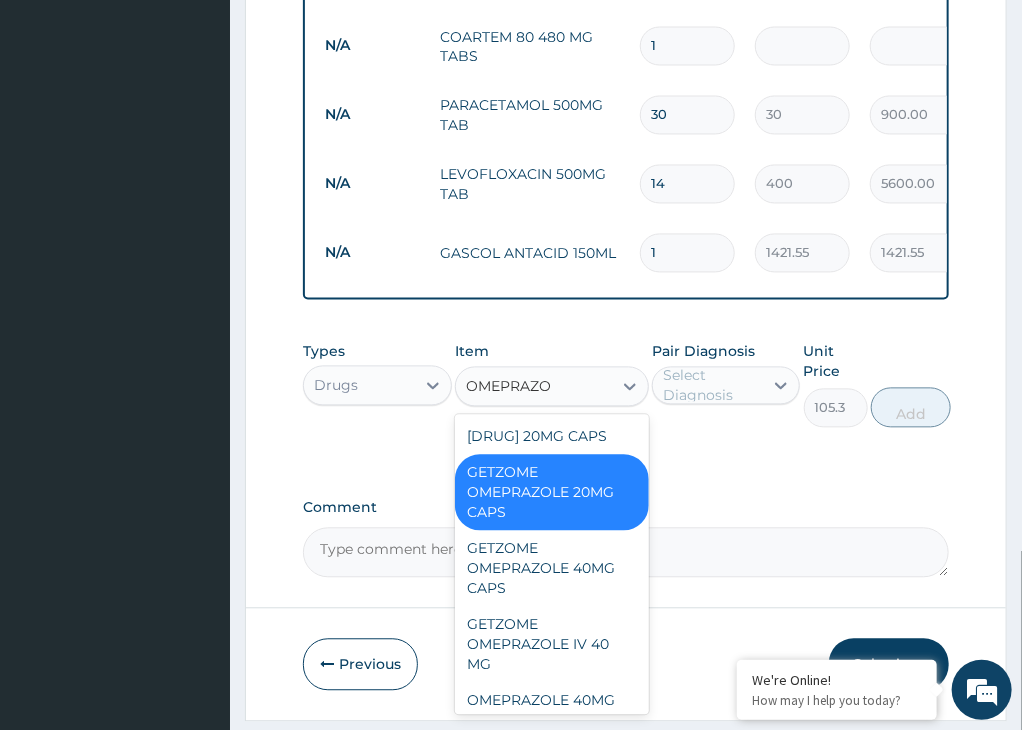 type on "OMEPRAZOL" 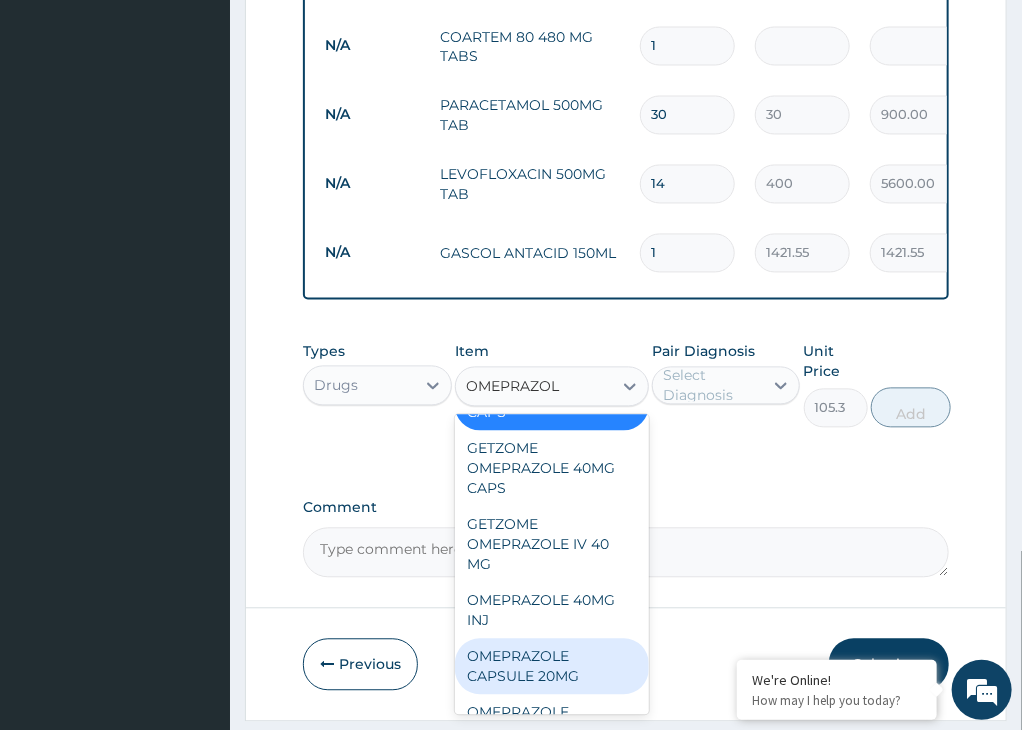 scroll, scrollTop: 160, scrollLeft: 0, axis: vertical 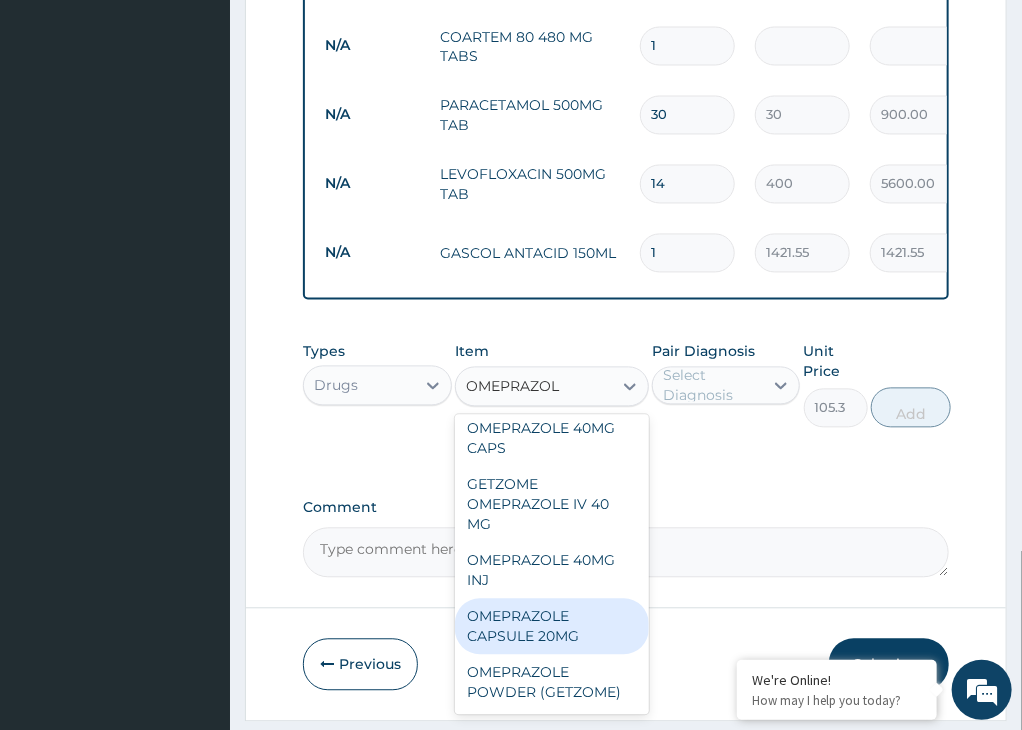 click on "OMEPRAZOLE CAPSULE 20MG" at bounding box center [552, 627] 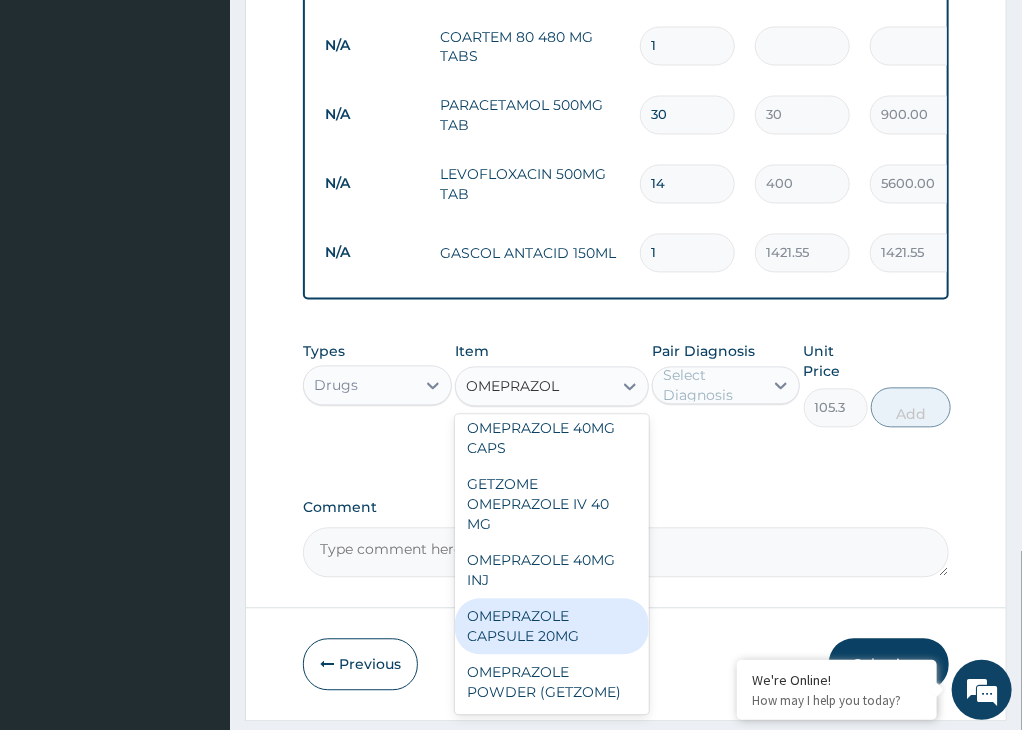 type 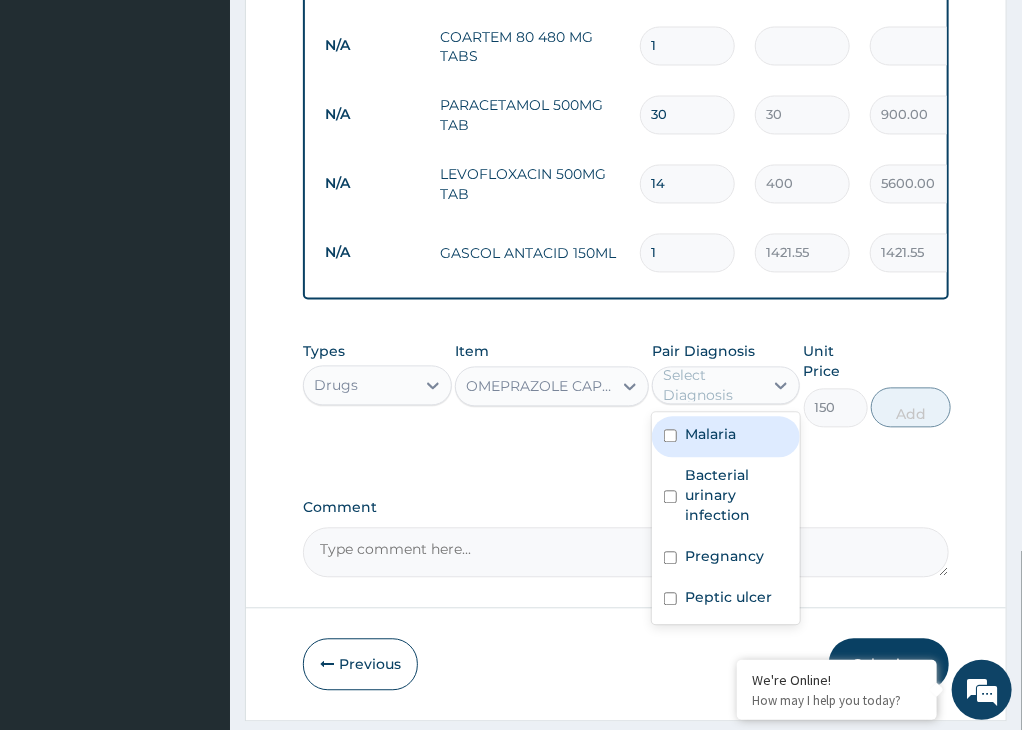 click on "Select Diagnosis" at bounding box center (712, 386) 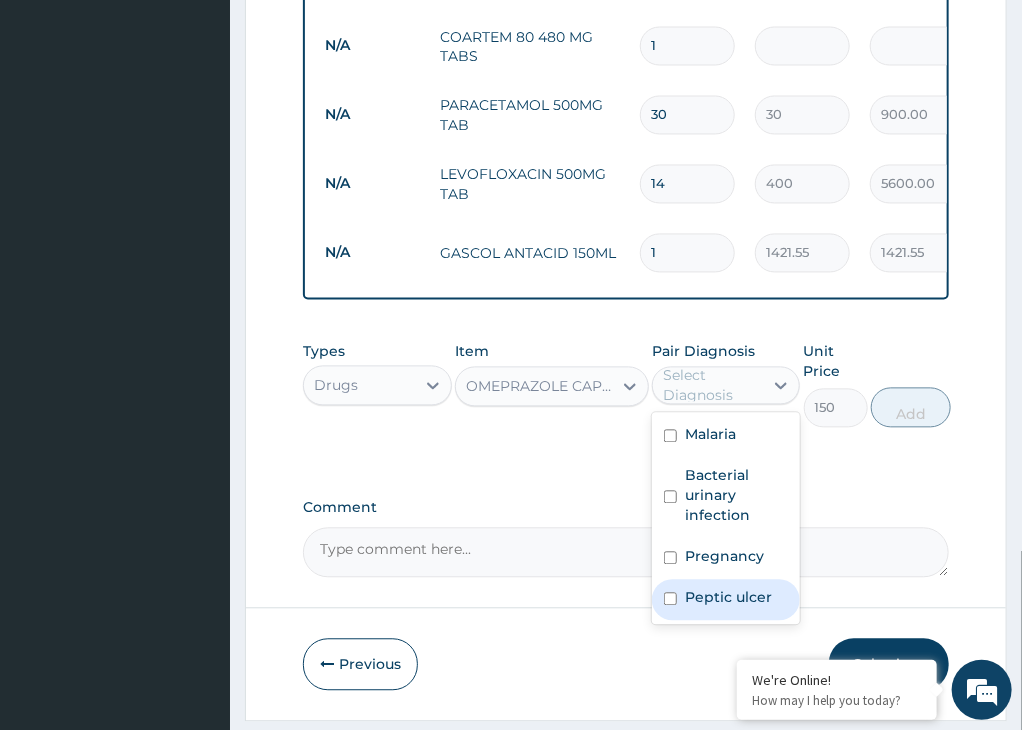 click on "Peptic ulcer" at bounding box center (728, 598) 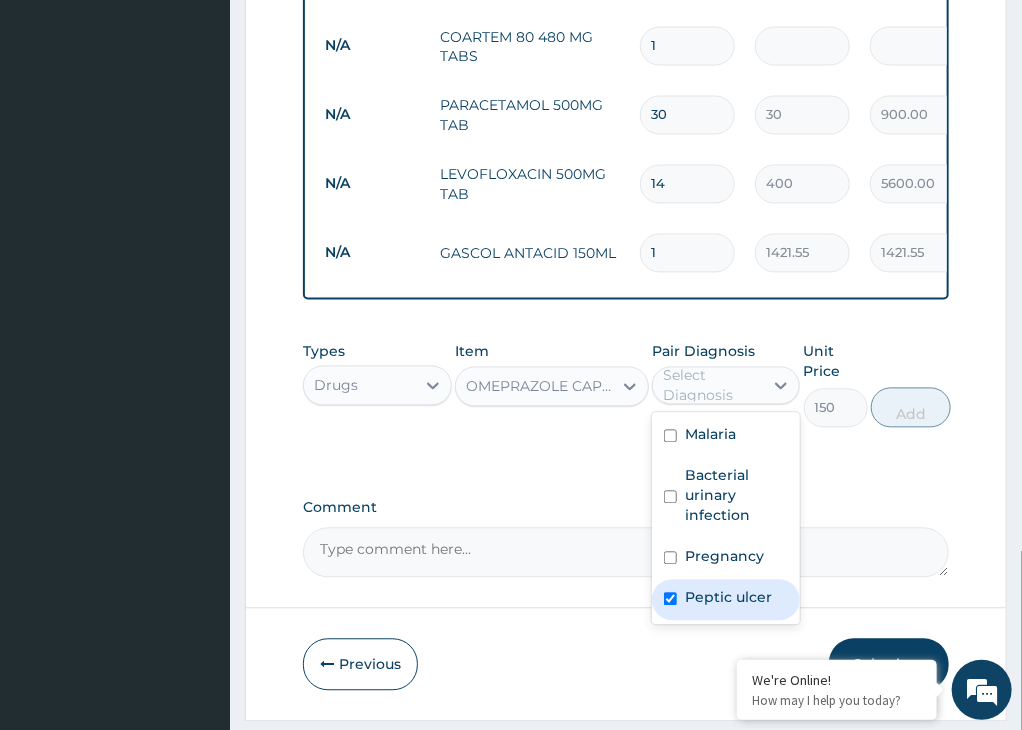 checkbox on "true" 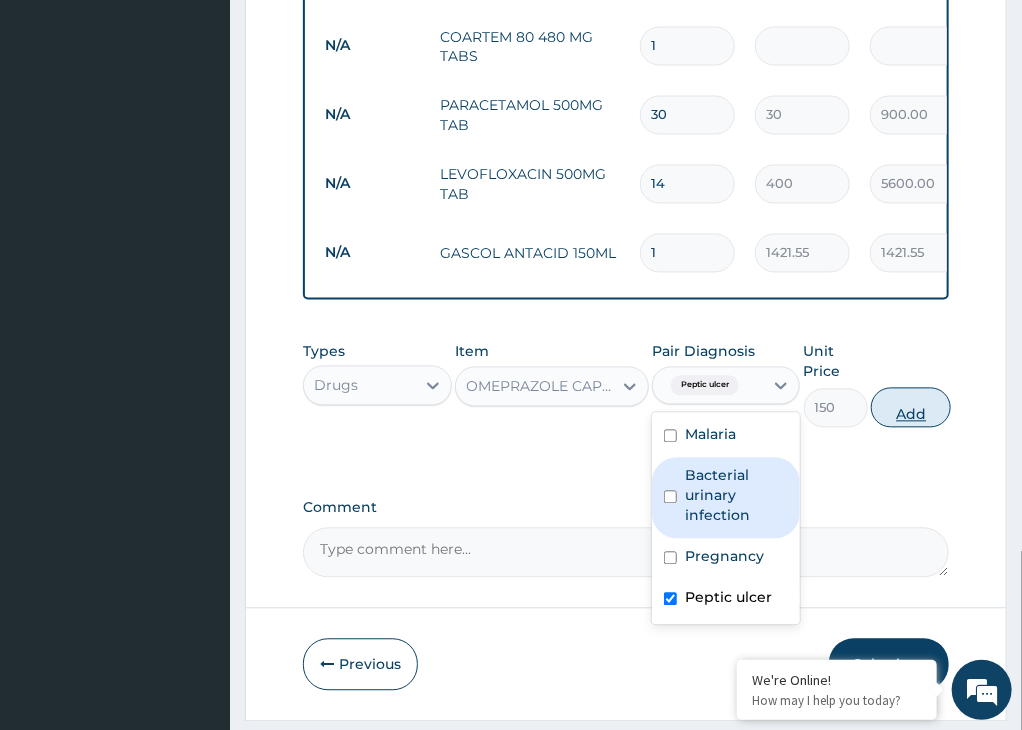 click on "Add" at bounding box center (911, 408) 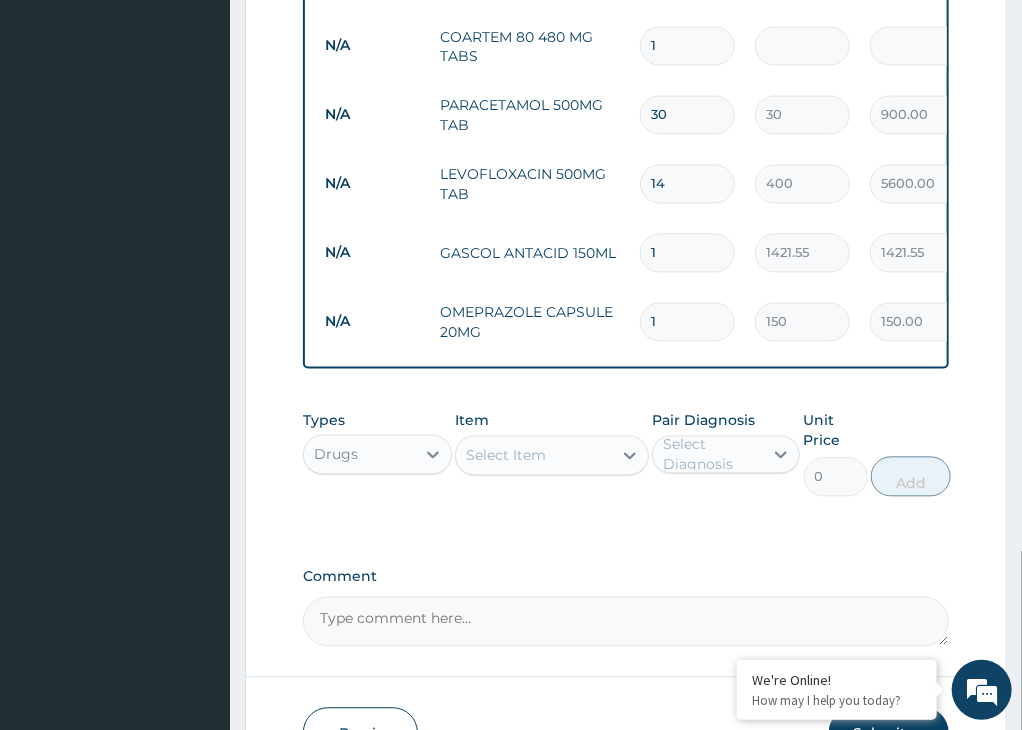 type 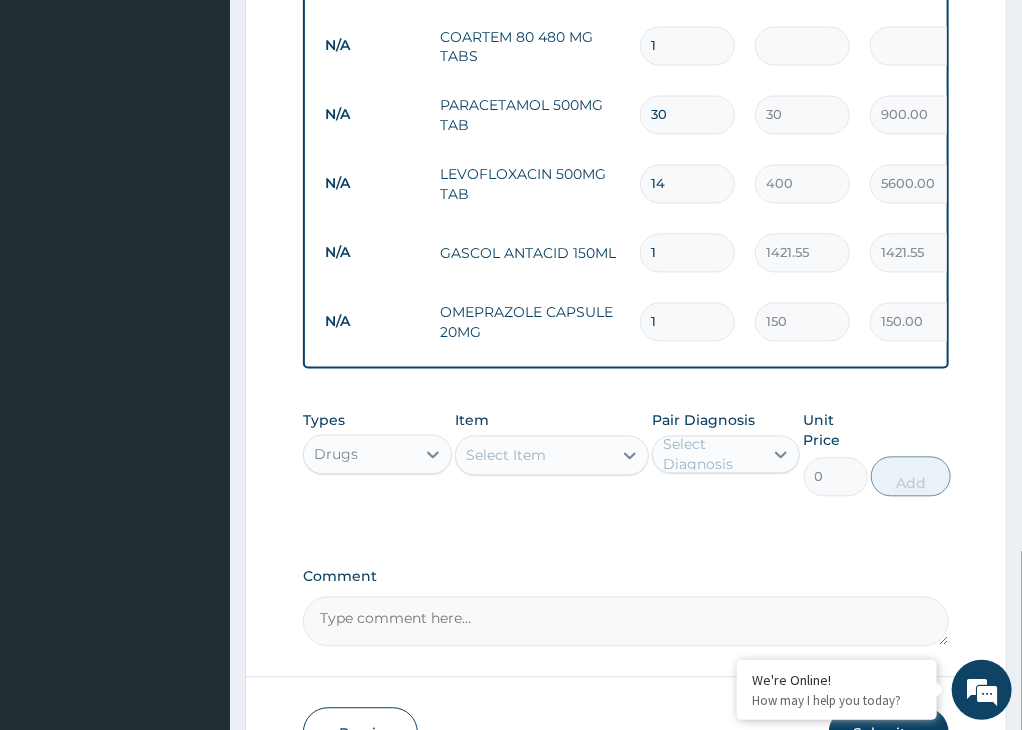 type on "0.00" 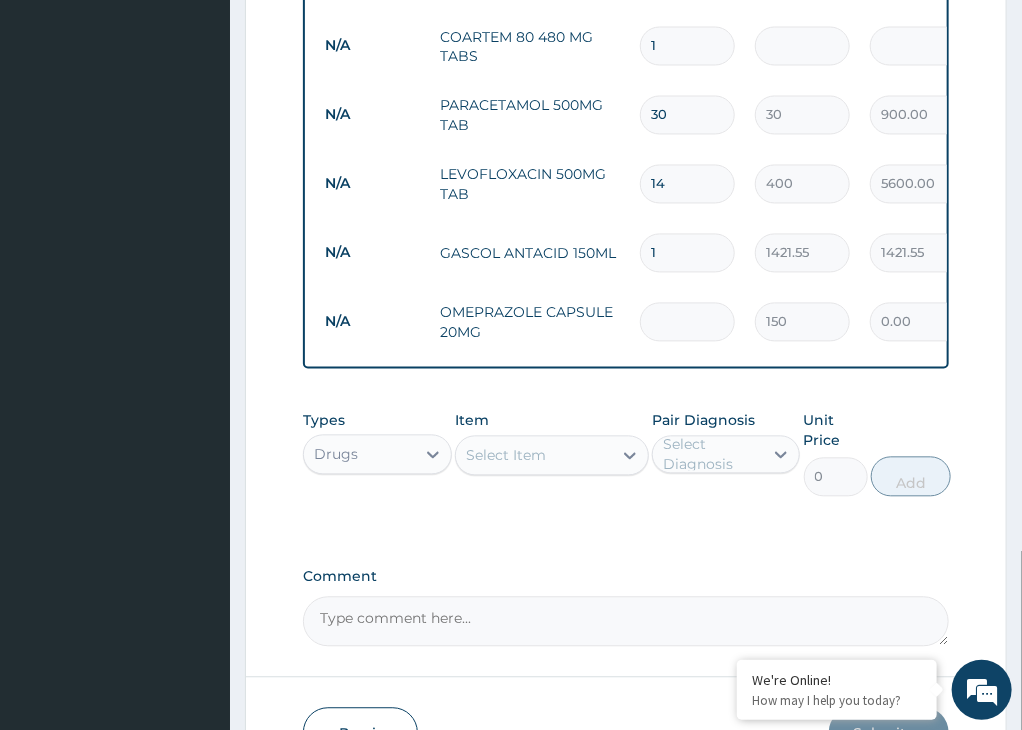 type on "3" 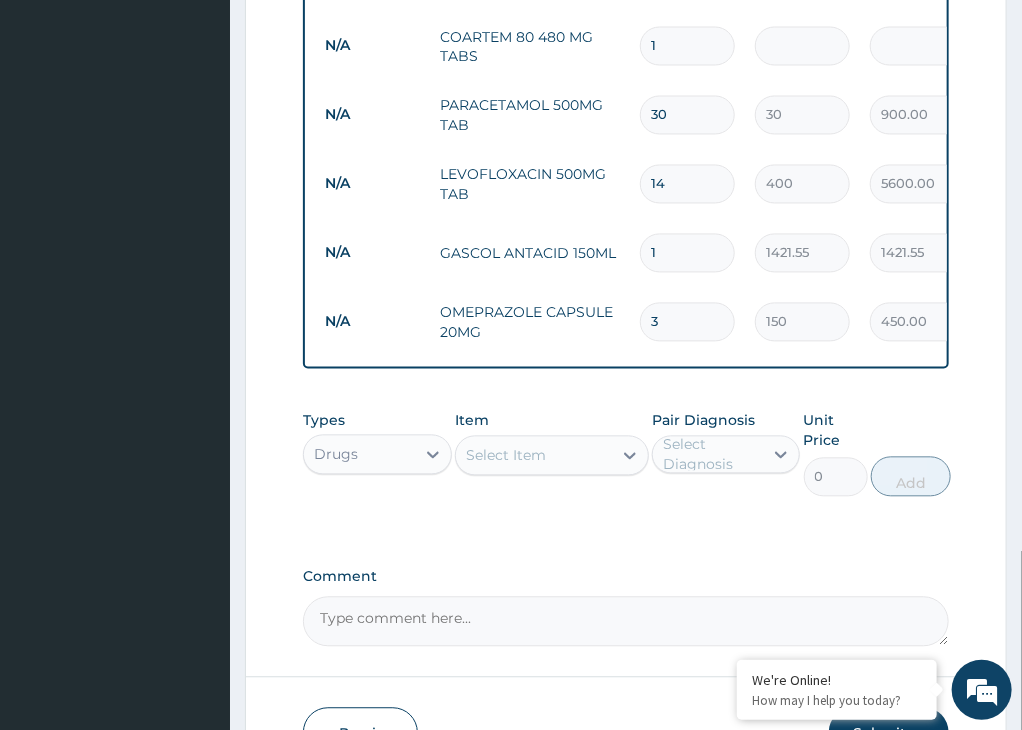 type on "30" 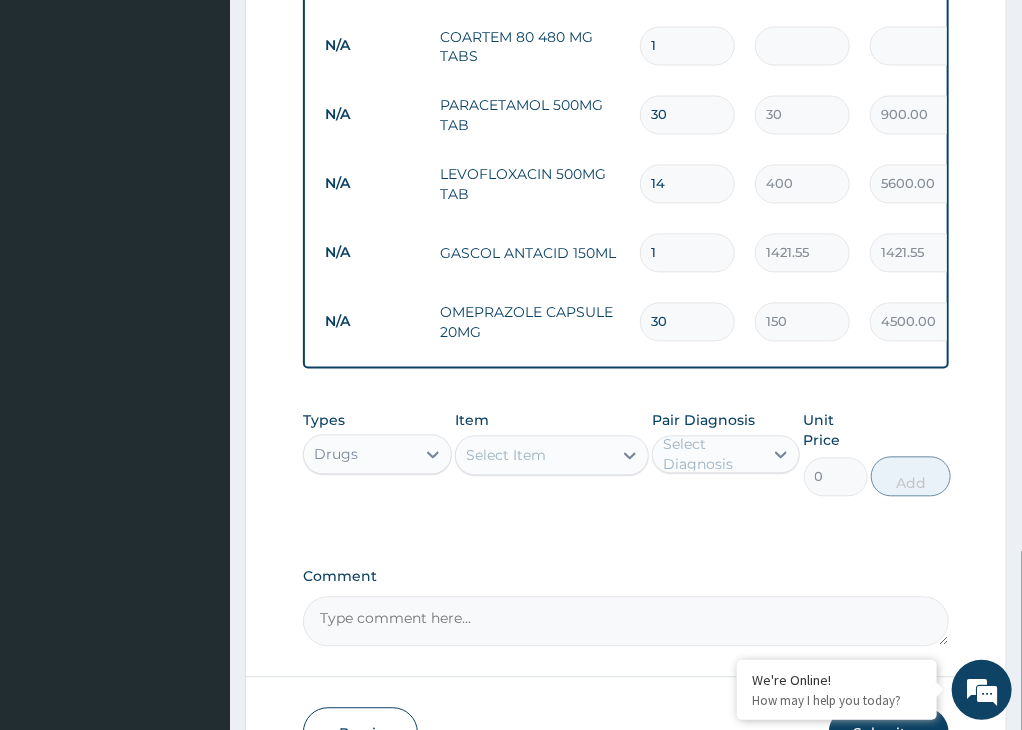 type on "30" 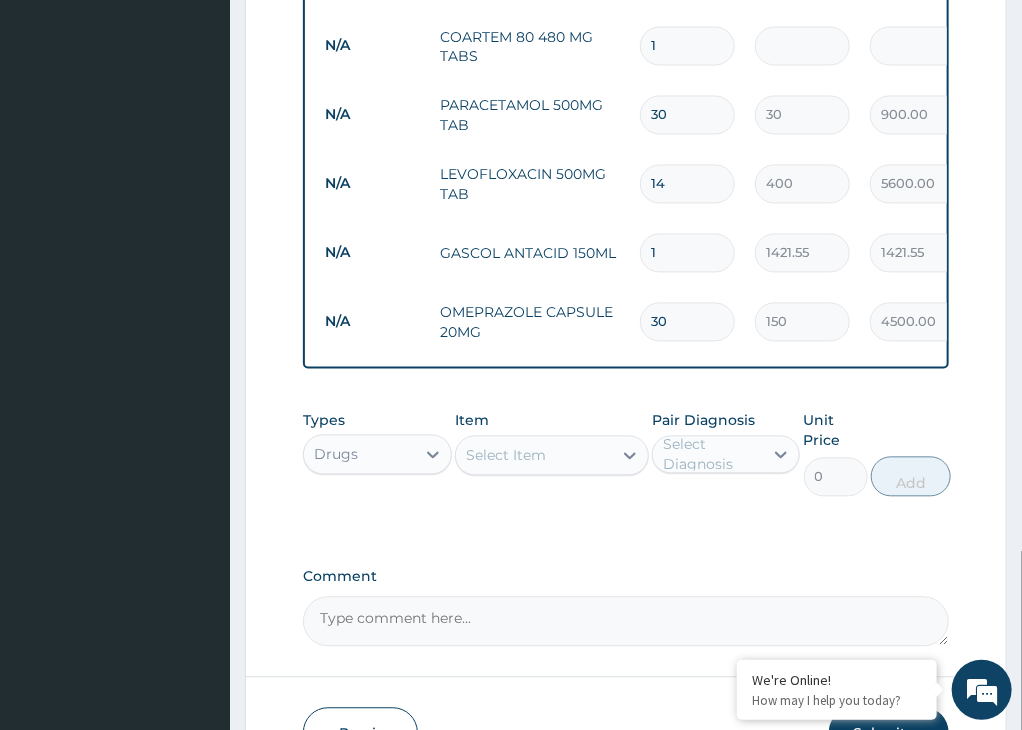 click on "PA Code / Prescription Code Enter Code(Secondary Care Only) Encounter Date [DATE] Important Notice Please enter PA codes before entering items that are not attached to a PA code   All diagnoses entered must be linked to a claim item. Diagnosis & Claim Items that are visible but inactive cannot be edited because they were imported from an already approved PA code. Diagnosis Malaria Confirmed Bacterial urinary infection Confirmed Pregnancy Query Peptic ulcer Confirmed NB: All diagnosis must be linked to a claim item Claim Items Type Name Quantity Unit Price Total Price Pair Diagnosis Actions N/A GP CONSULTATION (ONCE A MONTH) 1 4000 4000.00 Malaria  + 2 Delete N/A FULL BLOOD COUNT 1 6000 6000.00 Bacterial urinary infection  + 2 Delete N/A MALARIA PARASITE 1 1500 1500.00 Malaria Delete N/A URINALYSIS 1 1500 1500.00 Bacterial urinary infection Delete N/A URINE MCS 1 6000 6000.00 Bacterial urinary infection Delete N/A PREGNANCY TEST(BLOOD) 1 3000 3000.00 Pregnancy Delete N/A COARTEM 80  480 MG TABS 1 2843 N/A" at bounding box center [626, -195] 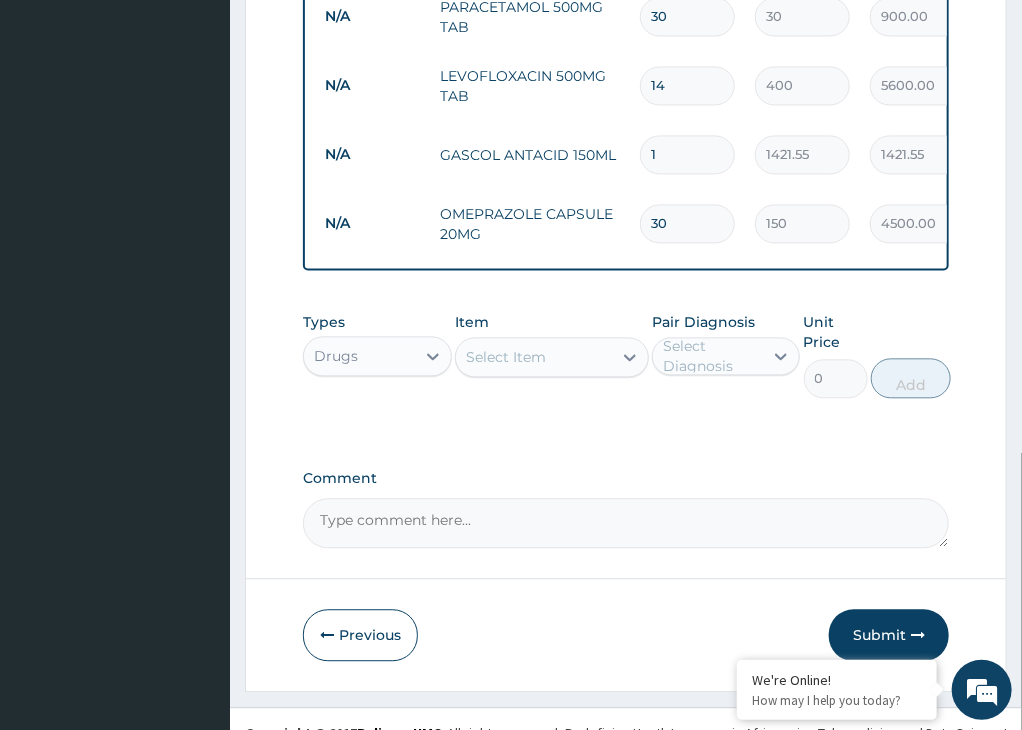 scroll, scrollTop: 1365, scrollLeft: 0, axis: vertical 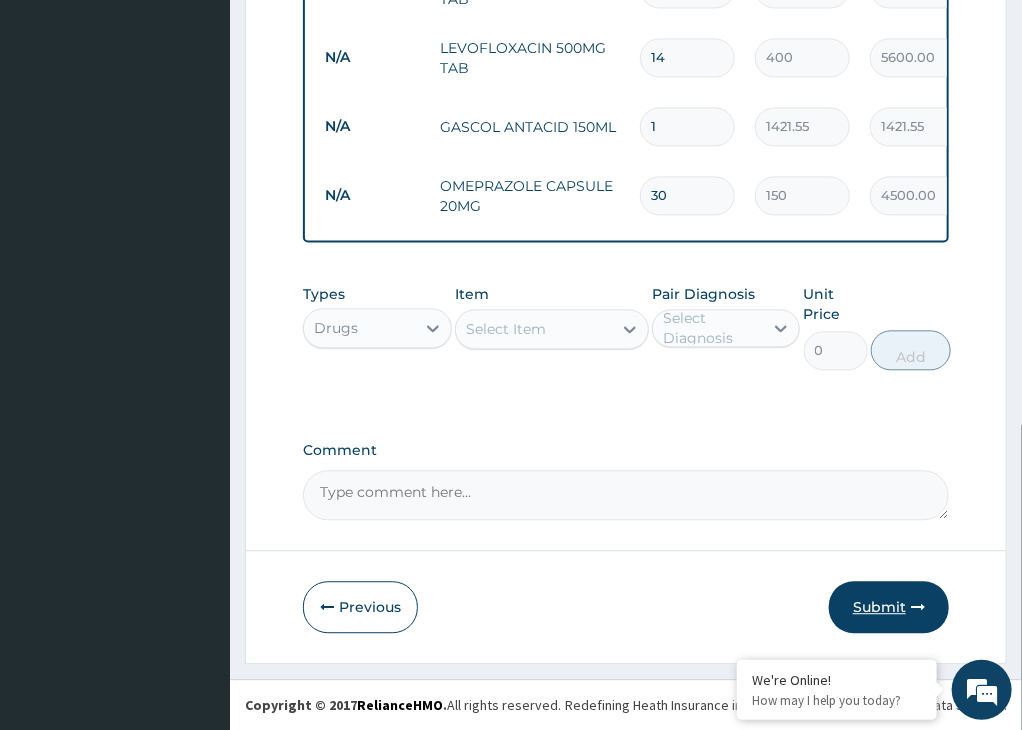 click on "Submit" at bounding box center (889, 607) 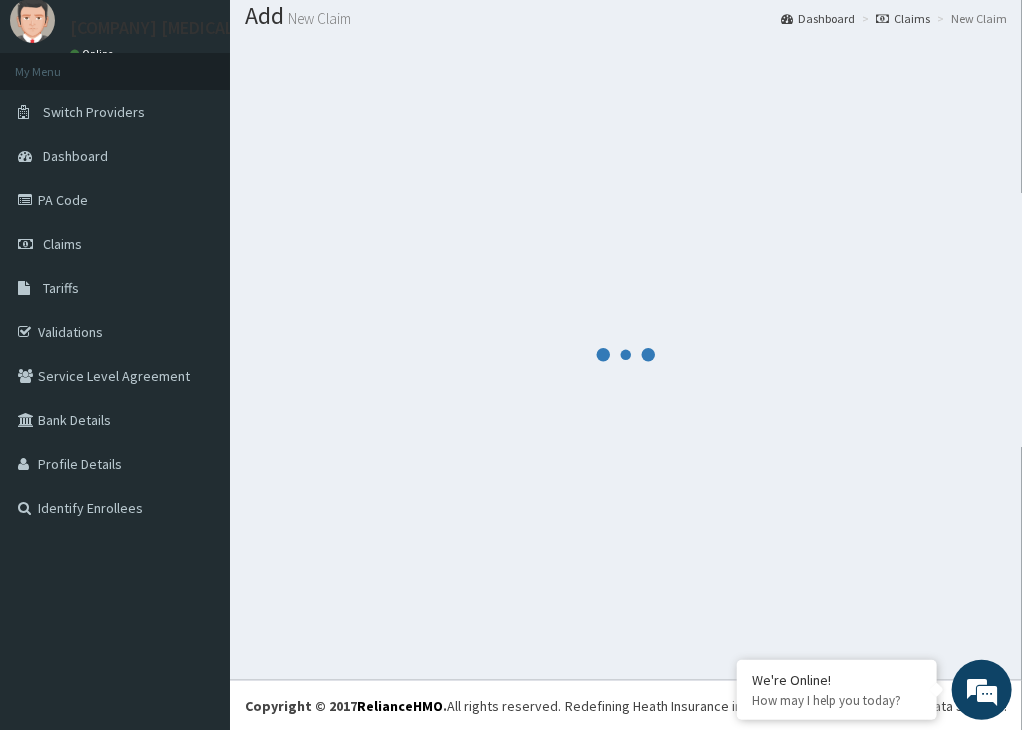scroll, scrollTop: 1365, scrollLeft: 0, axis: vertical 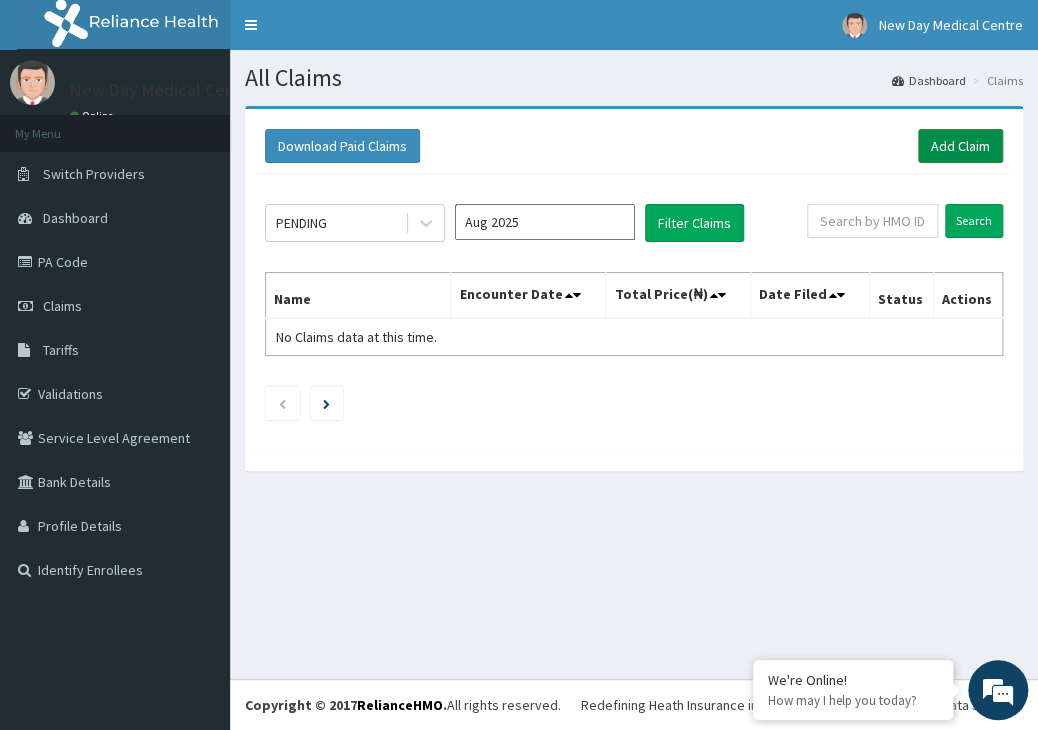 click on "Add Claim" at bounding box center [960, 146] 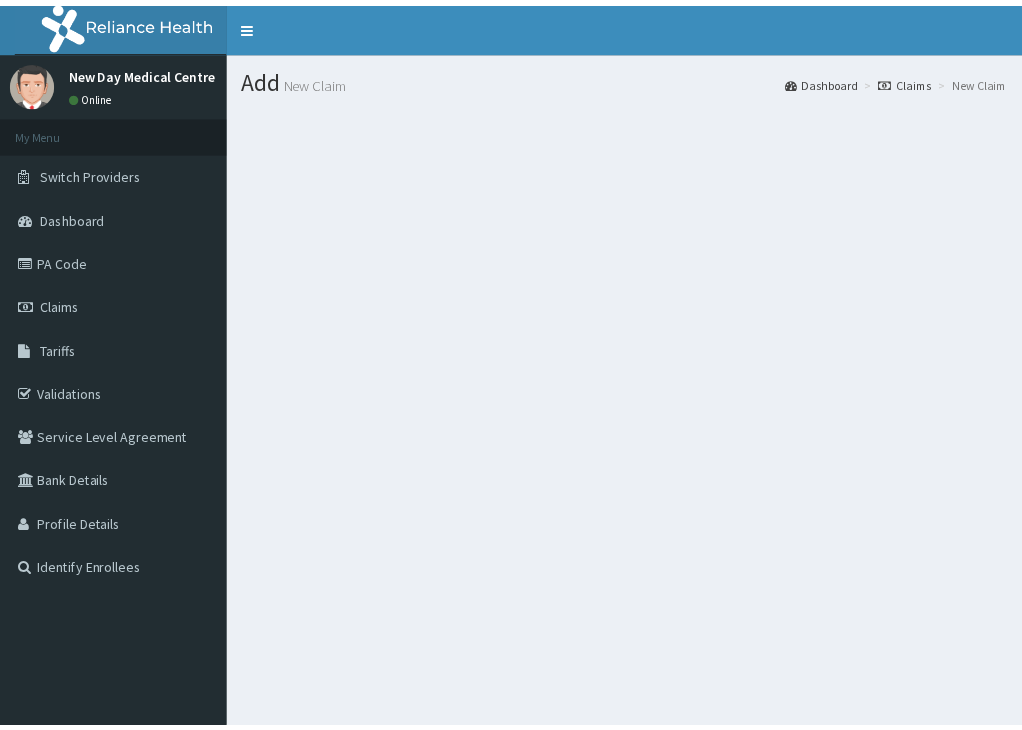 scroll, scrollTop: 0, scrollLeft: 0, axis: both 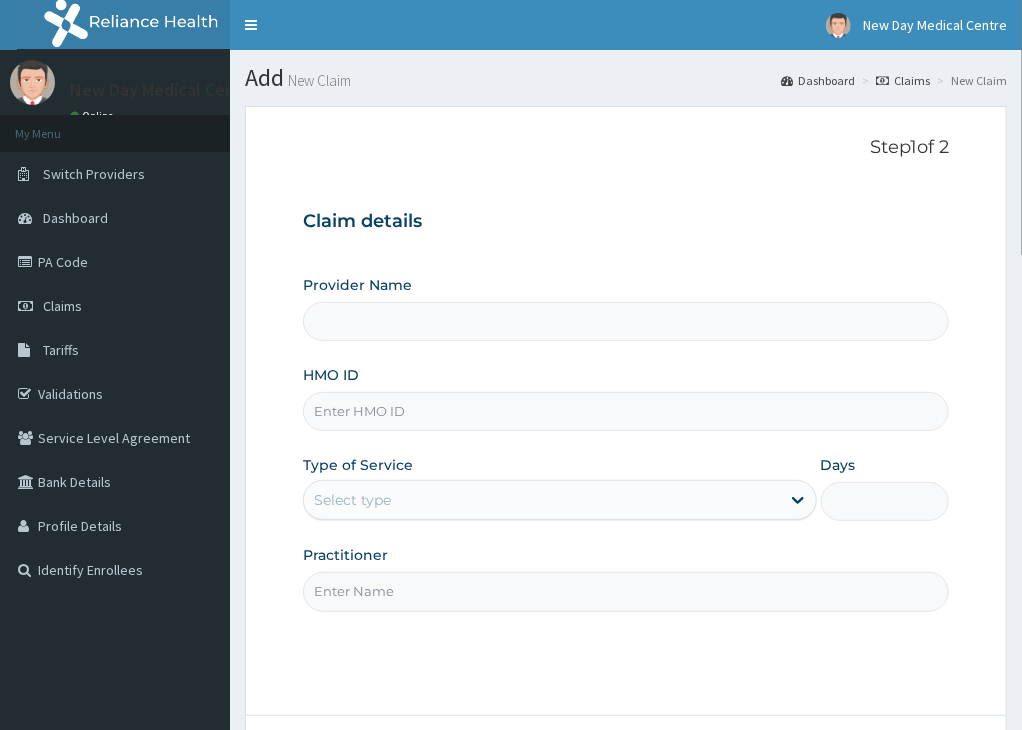 click on "Provider Name" at bounding box center (626, 321) 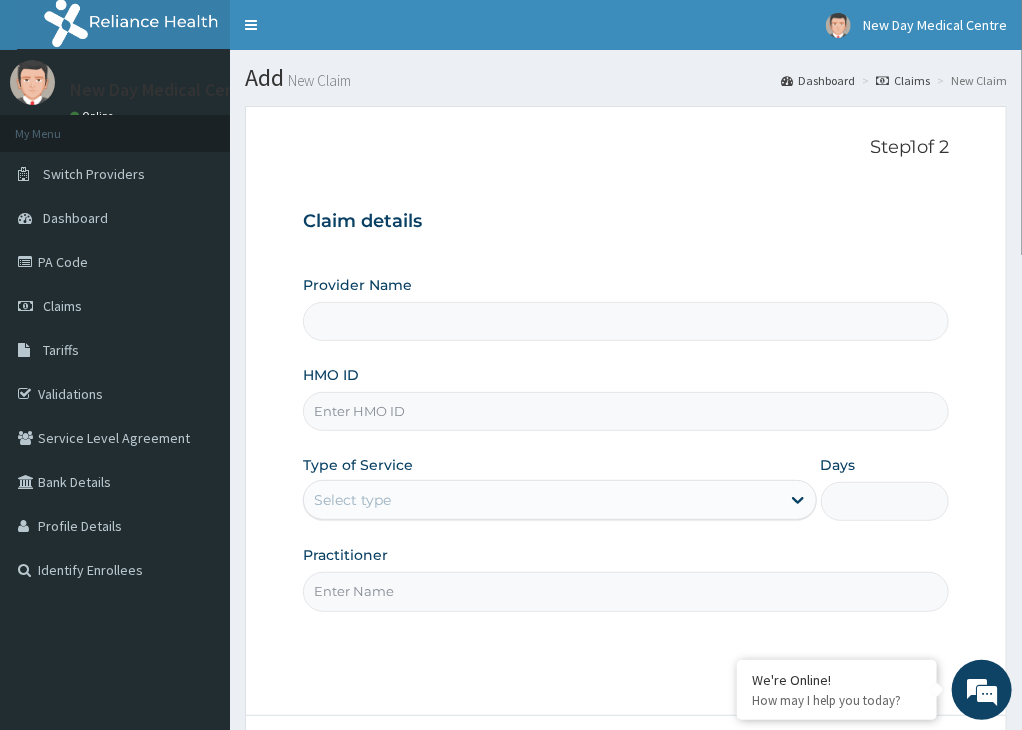 click on "HMO ID" at bounding box center [626, 411] 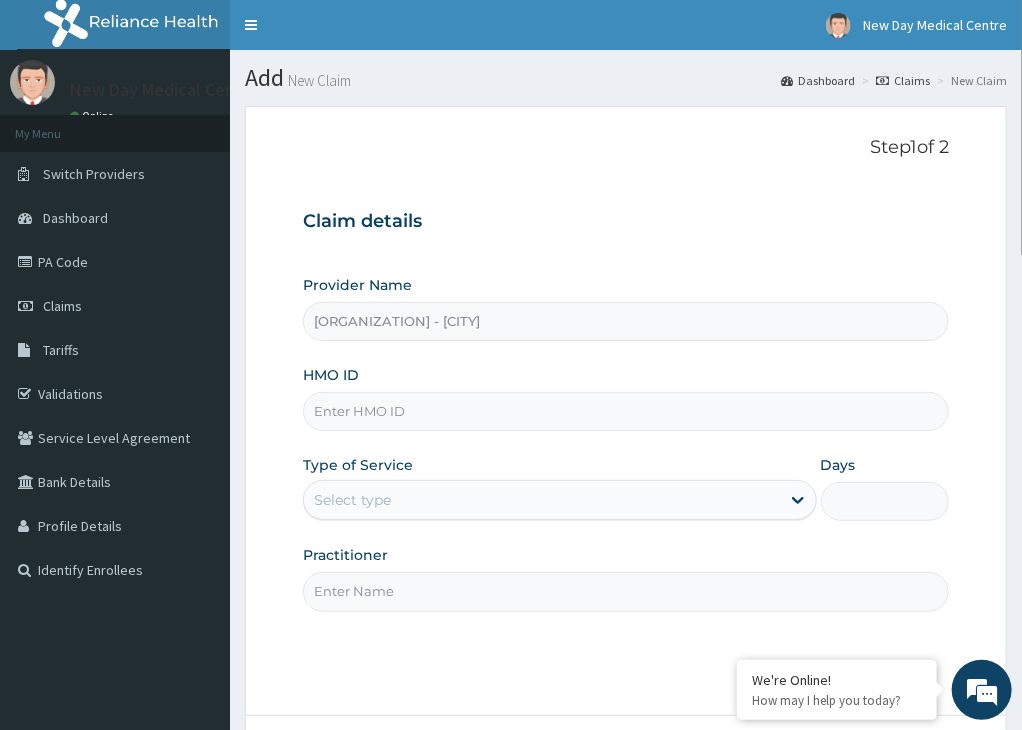 scroll, scrollTop: 0, scrollLeft: 0, axis: both 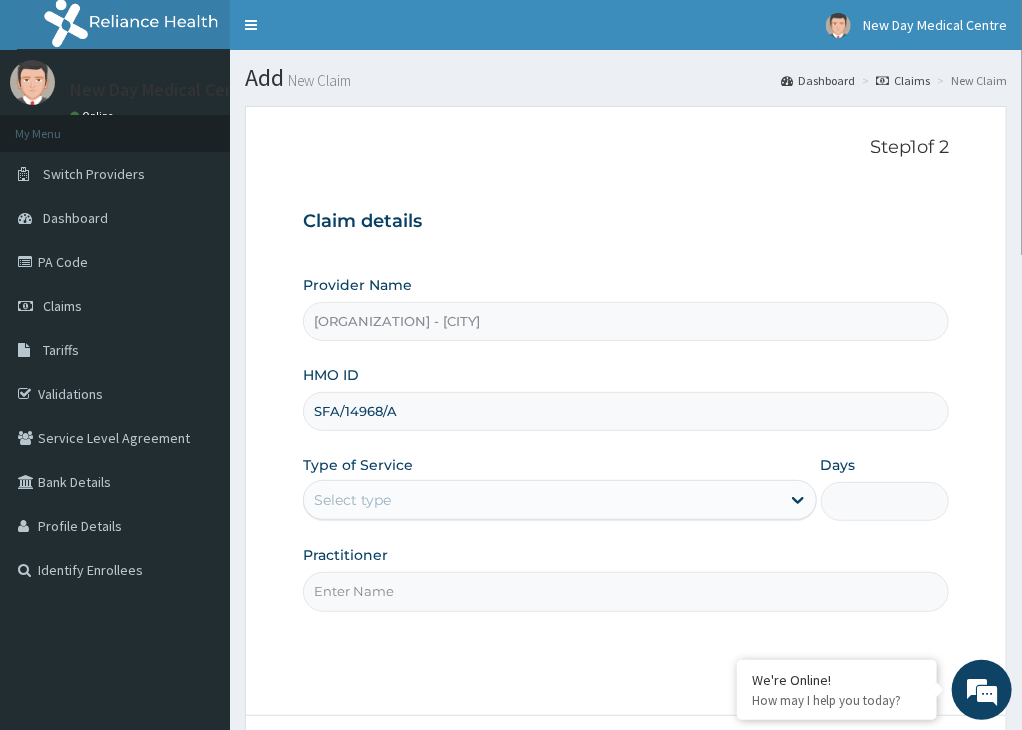 type on "SFA/14968/A" 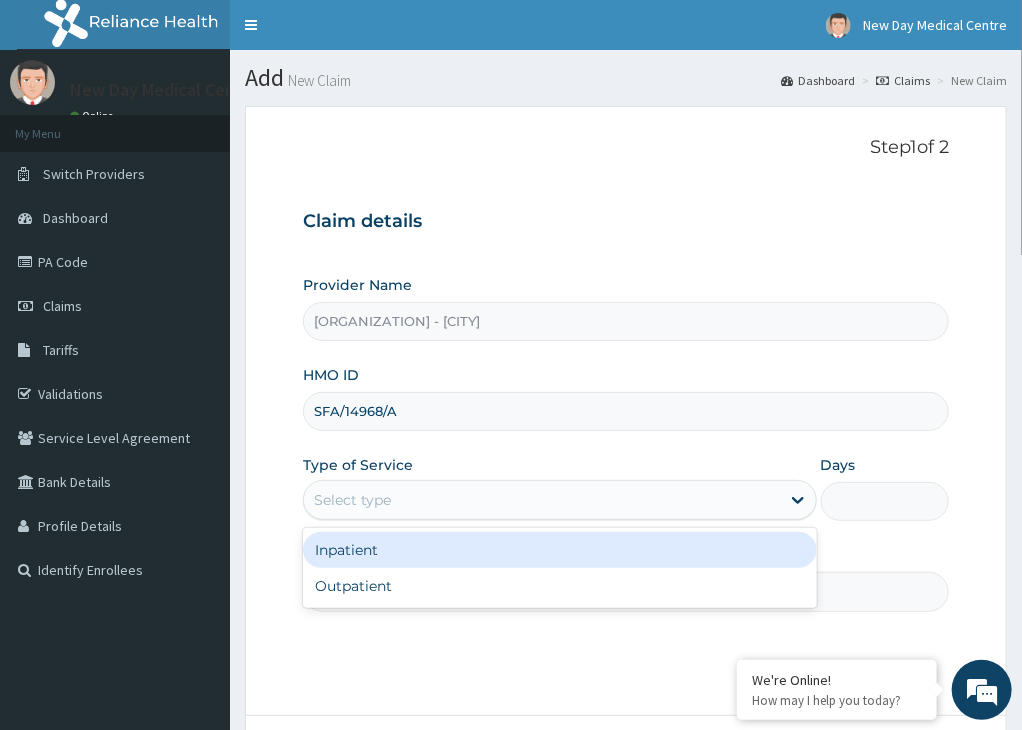 click on "Select type" at bounding box center (542, 500) 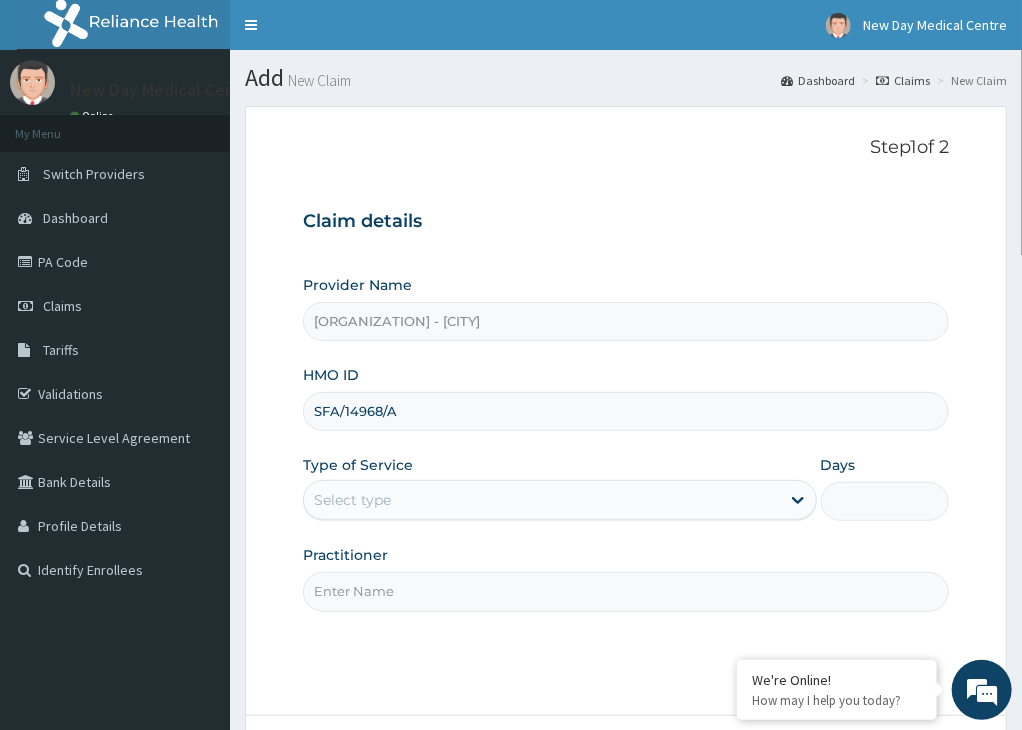 click on "Select type" at bounding box center [542, 500] 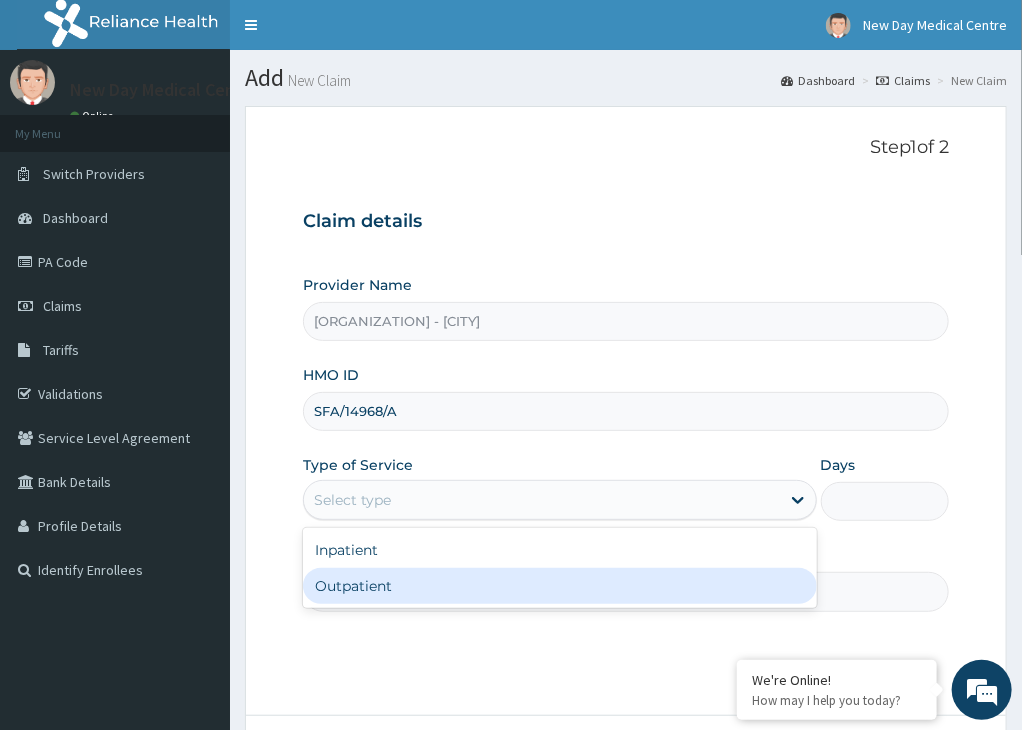 click on "Outpatient" at bounding box center [560, 586] 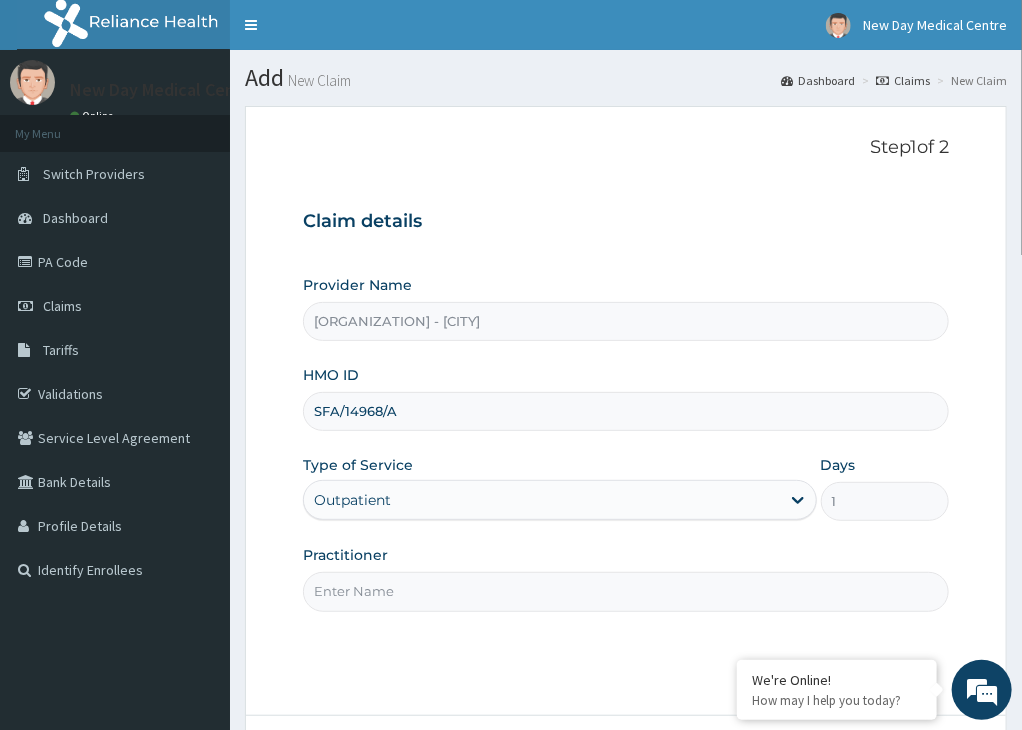 click on "Practitioner" at bounding box center (626, 591) 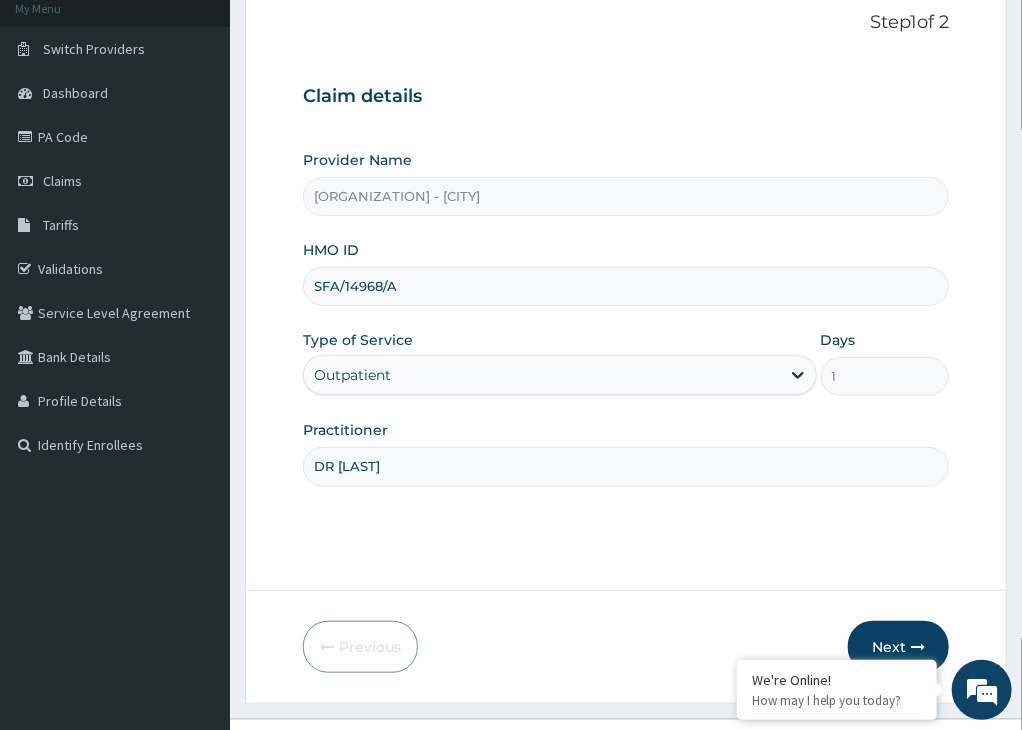 scroll, scrollTop: 164, scrollLeft: 0, axis: vertical 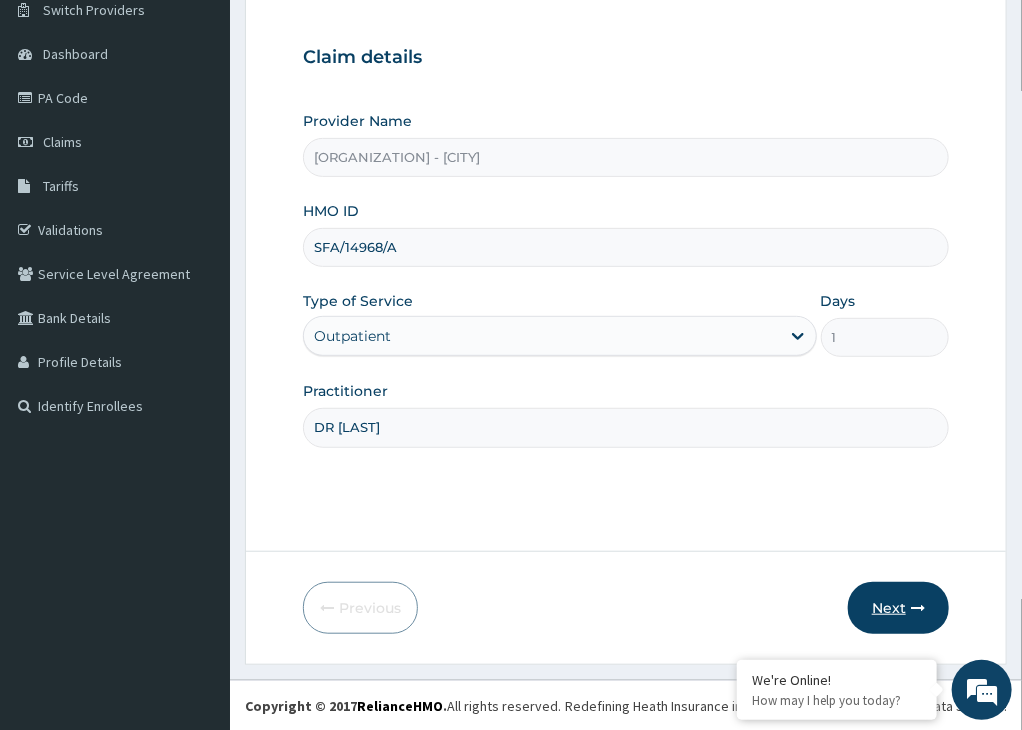 click on "Next" at bounding box center (898, 608) 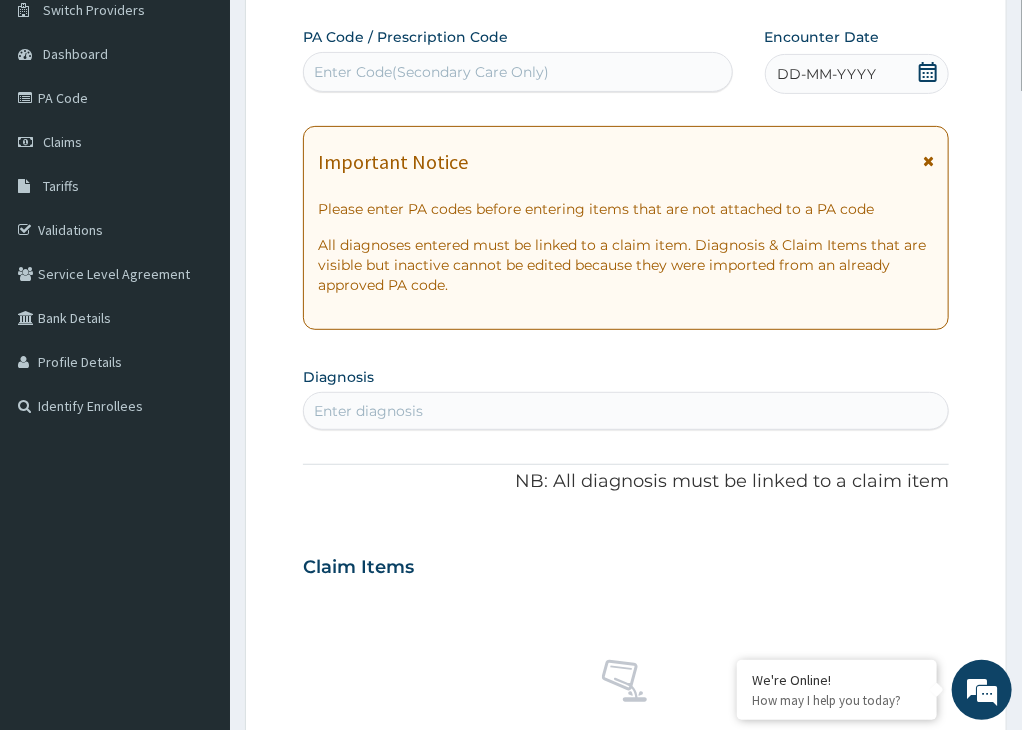 click 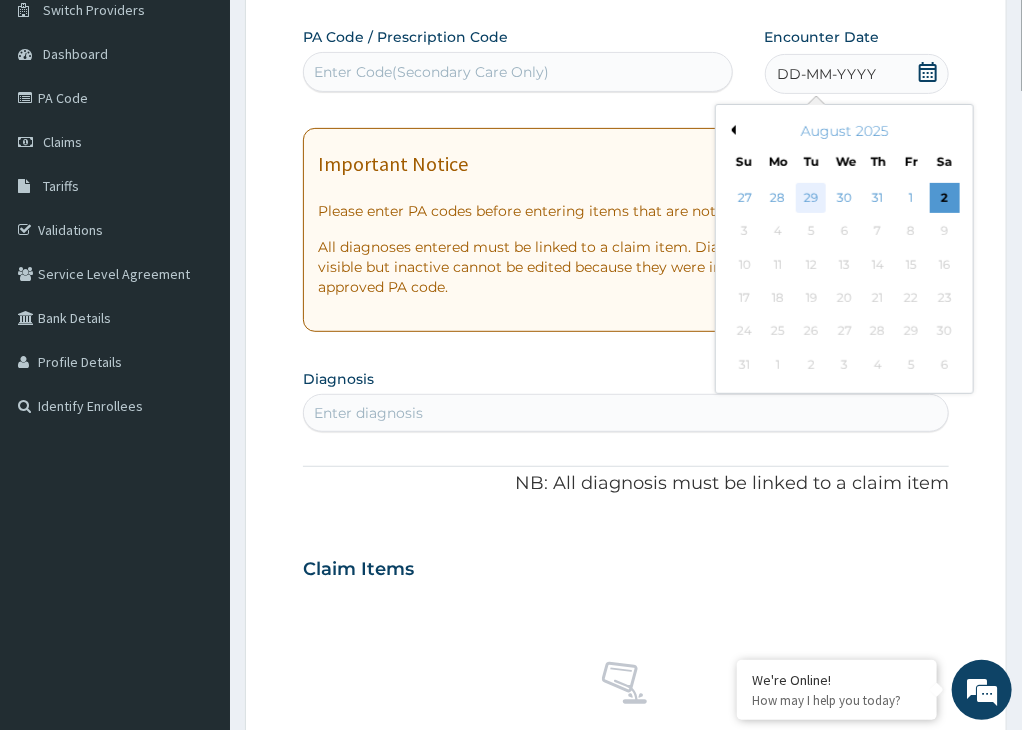 click on "29" at bounding box center [811, 198] 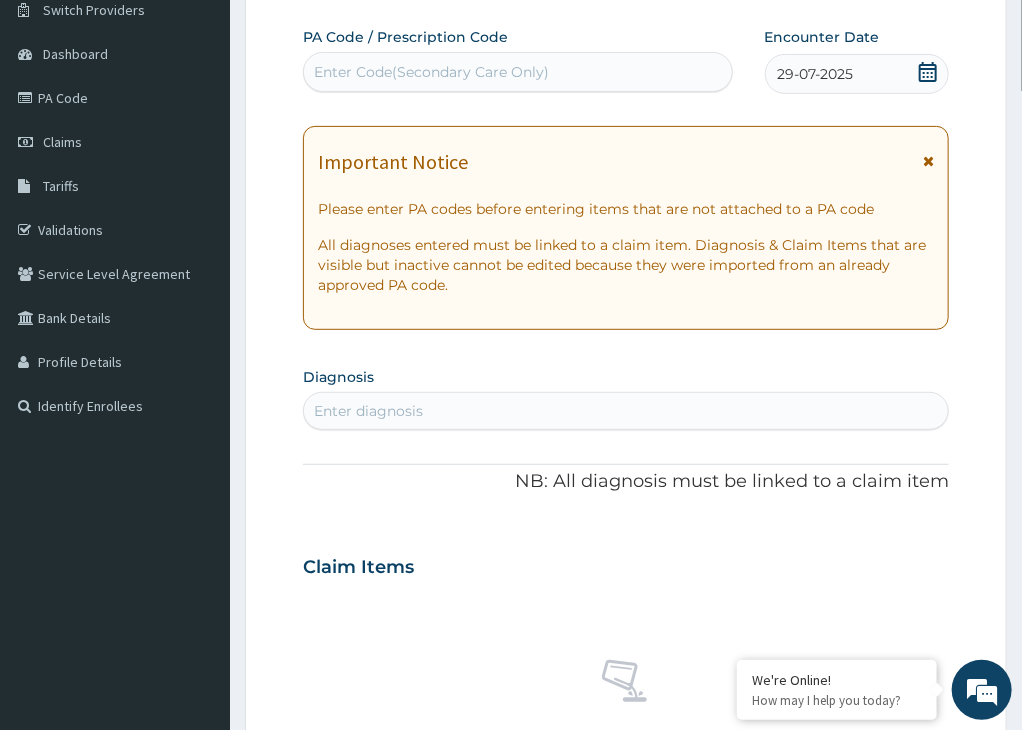 click on "Enter diagnosis" at bounding box center [626, 411] 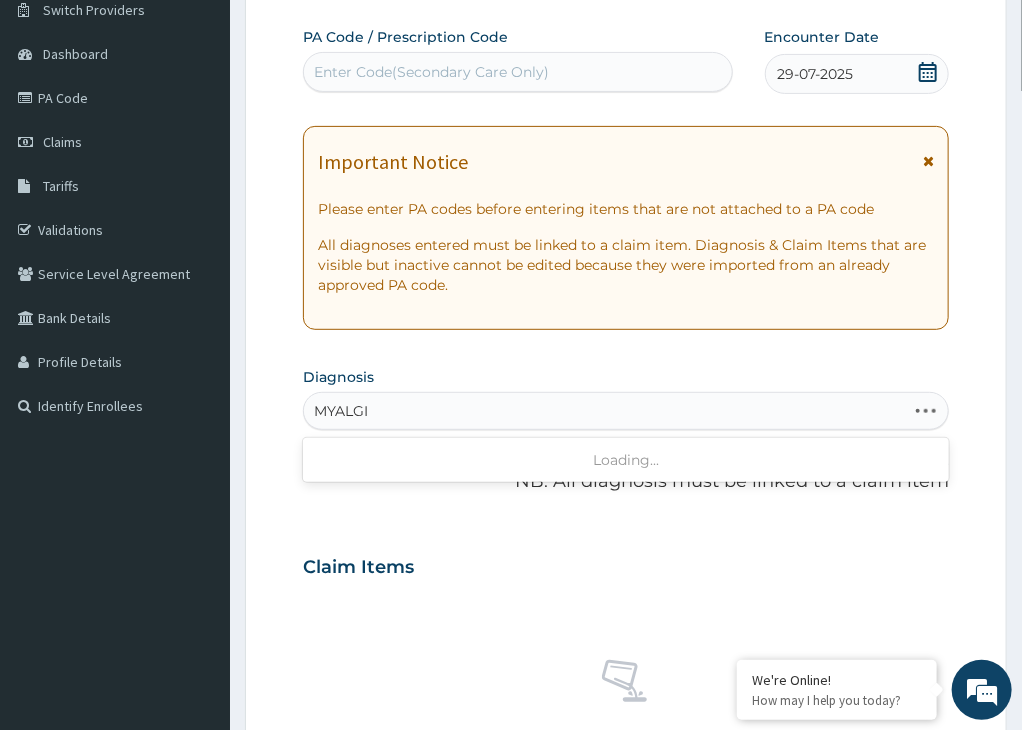 type on "MYALGIA" 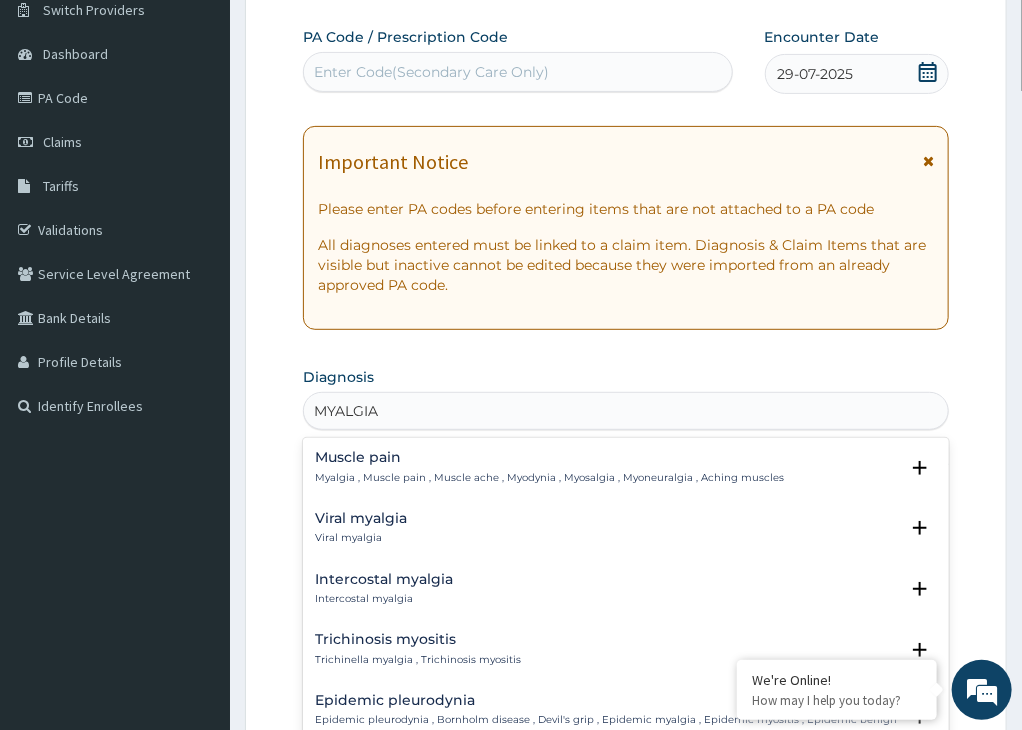 click on "Myalgia , Muscle pain , Muscle ache , Myodynia , Myosalgia , Myoneuralgia , Aching muscles" at bounding box center [549, 478] 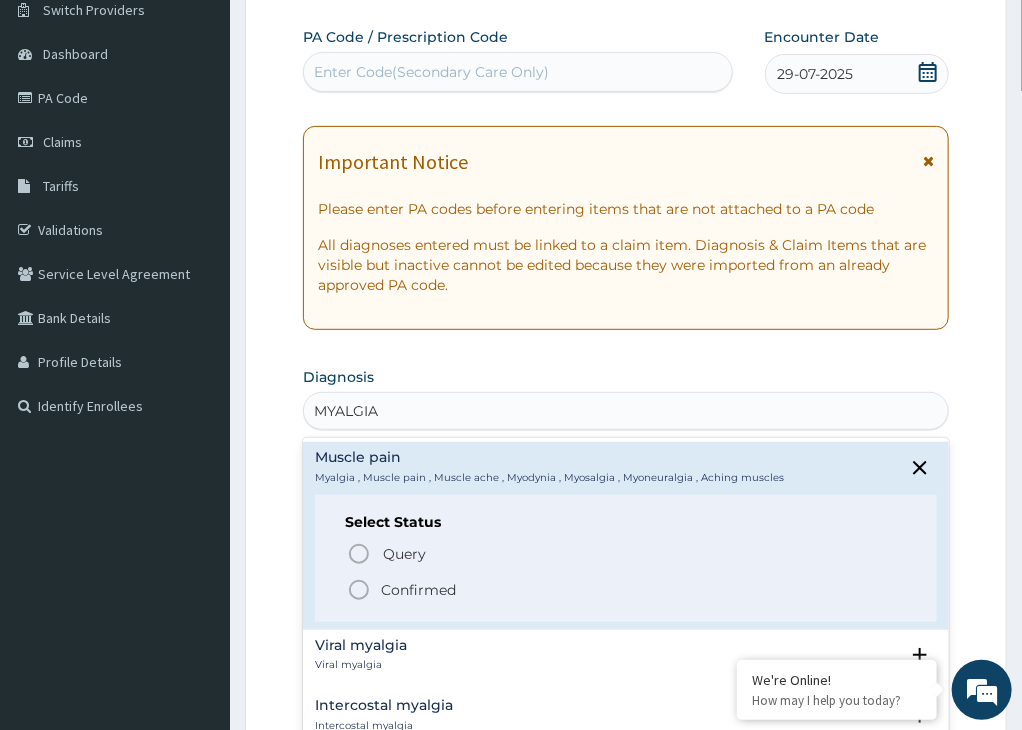 click 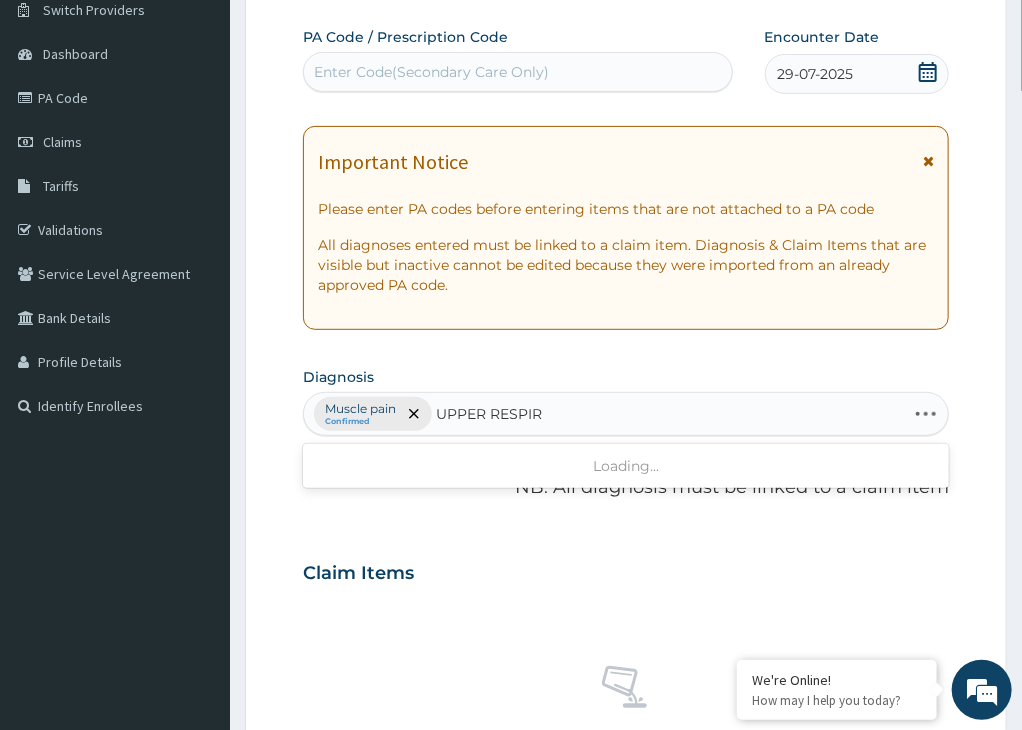 type on "UPPER RESPIRA" 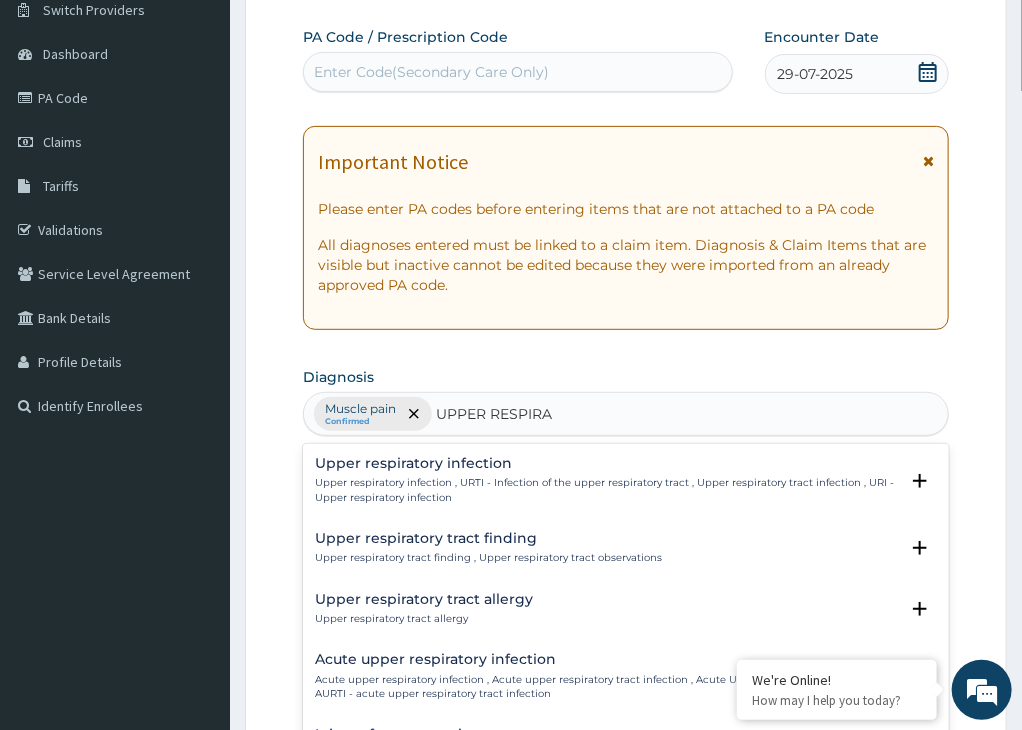 click on "Upper respiratory infection , URTI - Infection of the upper respiratory tract , Upper respiratory tract infection , URI - Upper respiratory infection" at bounding box center (606, 490) 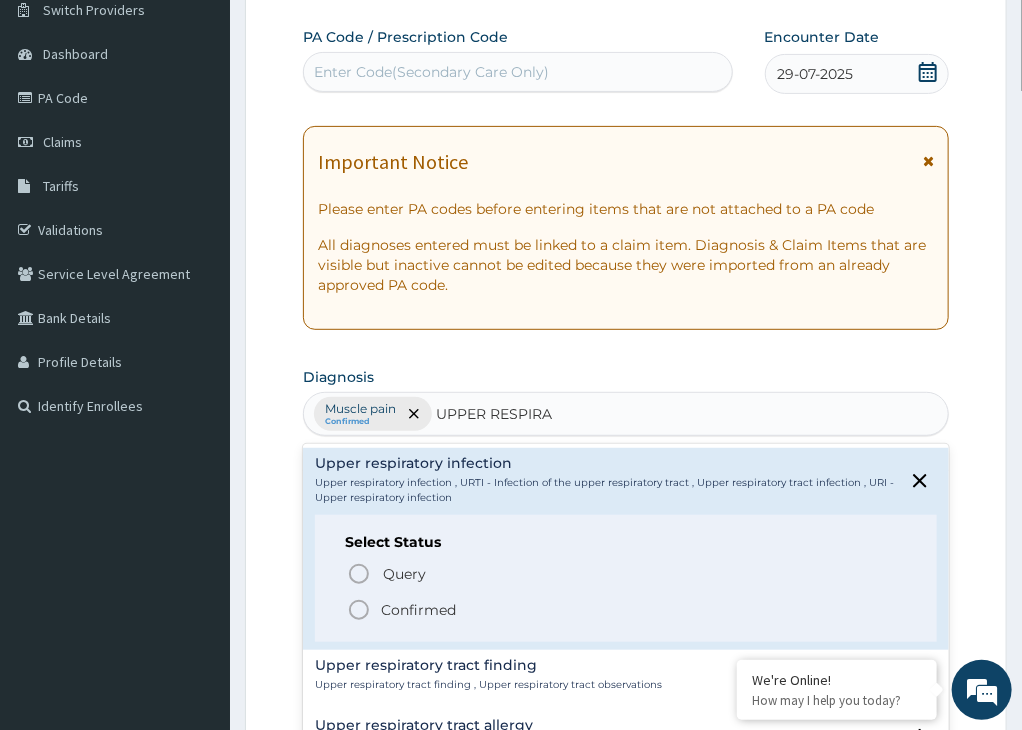 click 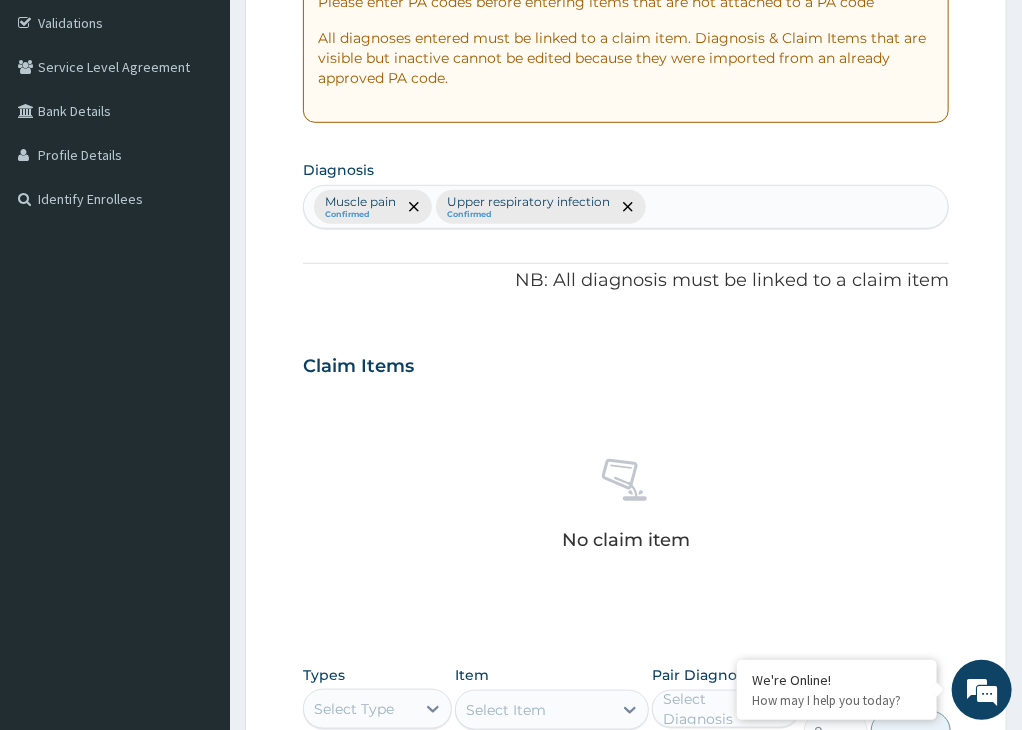 scroll, scrollTop: 464, scrollLeft: 0, axis: vertical 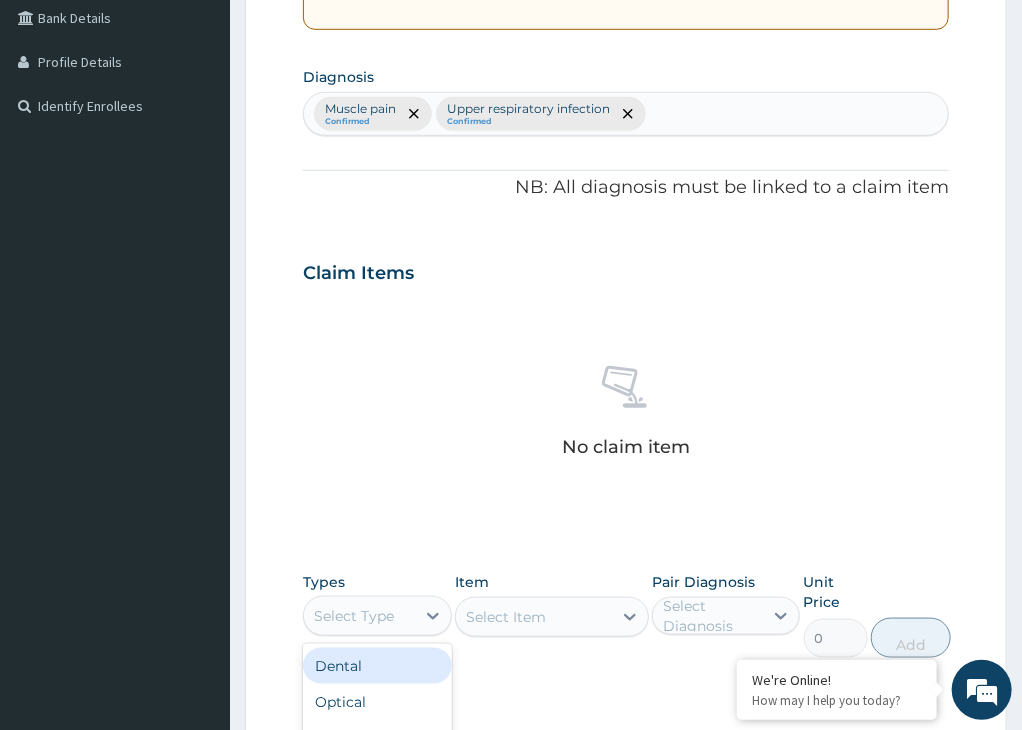 drag, startPoint x: 378, startPoint y: 595, endPoint x: 425, endPoint y: 509, distance: 98.005104 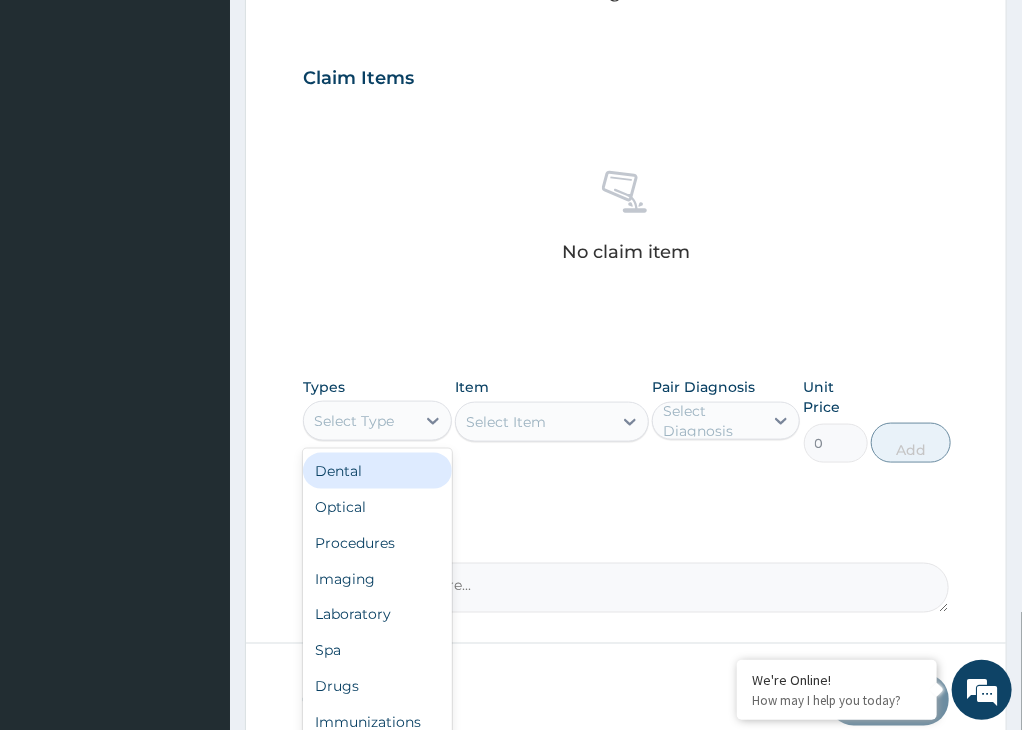 scroll, scrollTop: 750, scrollLeft: 0, axis: vertical 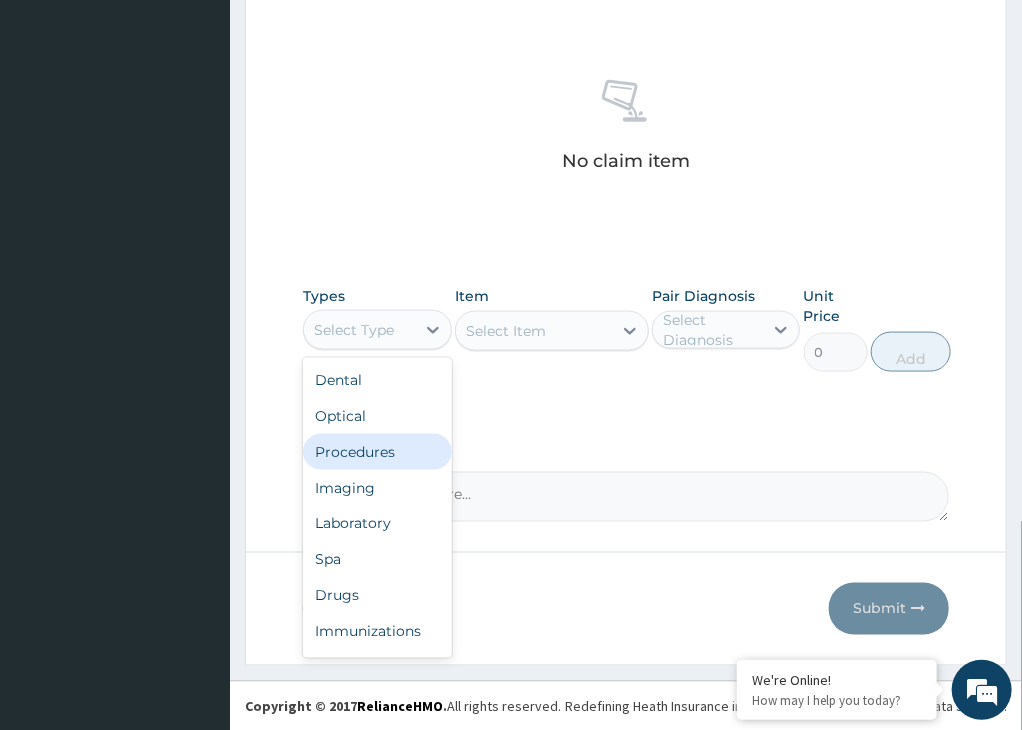 click on "Procedures" at bounding box center (377, 452) 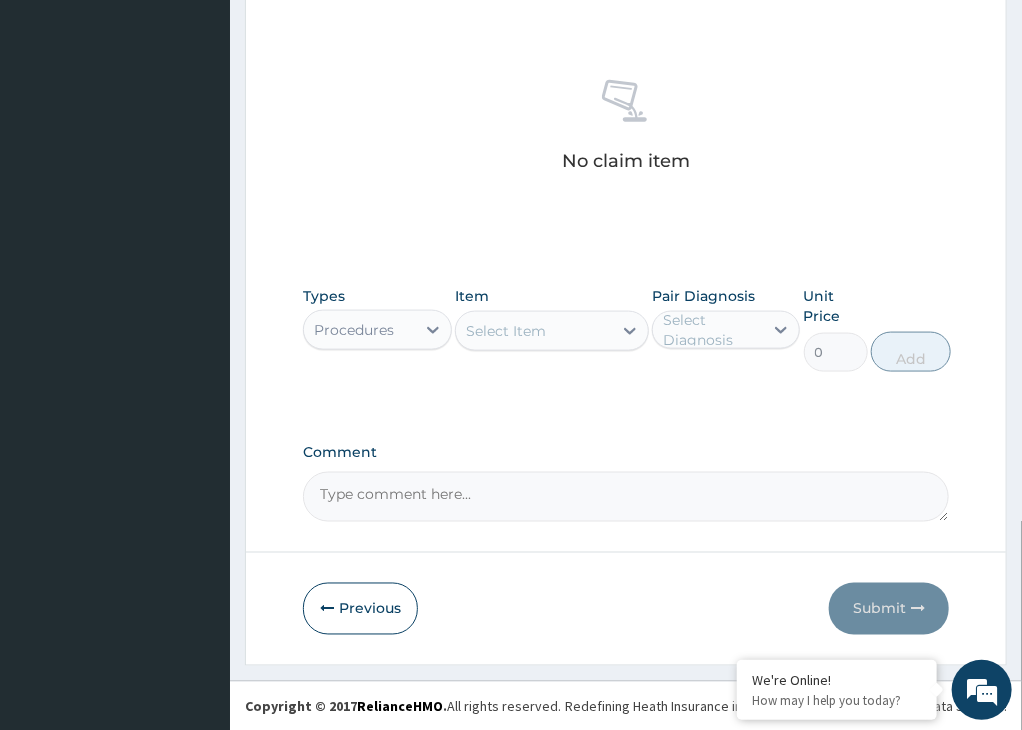 click on "Select Item" at bounding box center (506, 331) 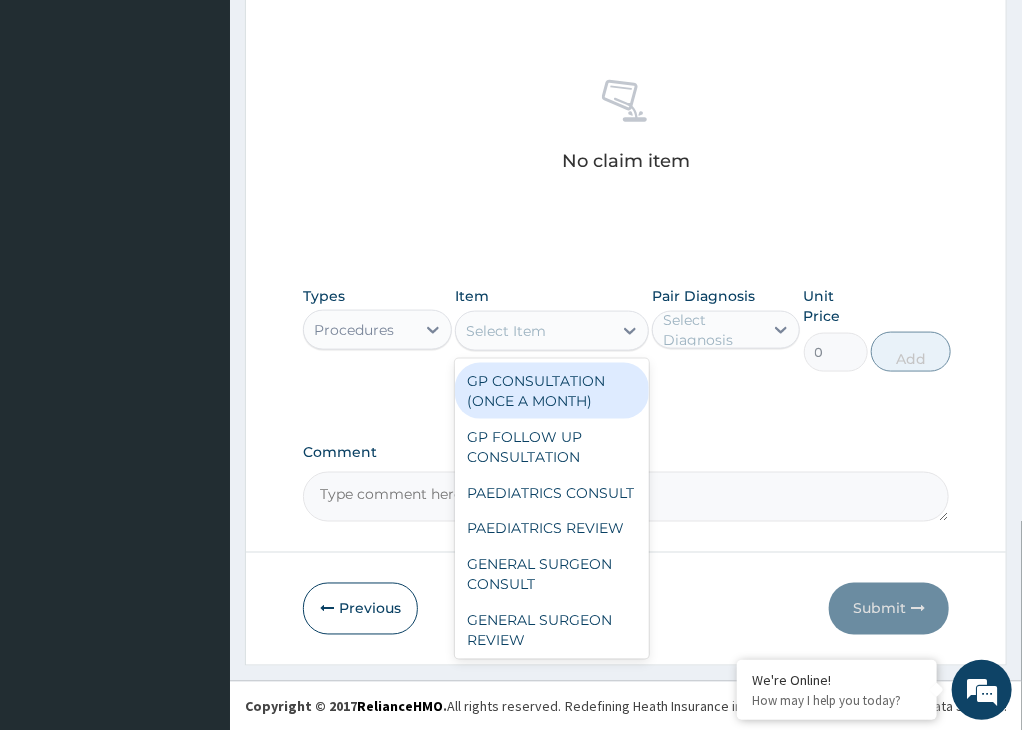 click on "GP CONSULTATION (ONCE A MONTH)" at bounding box center (552, 391) 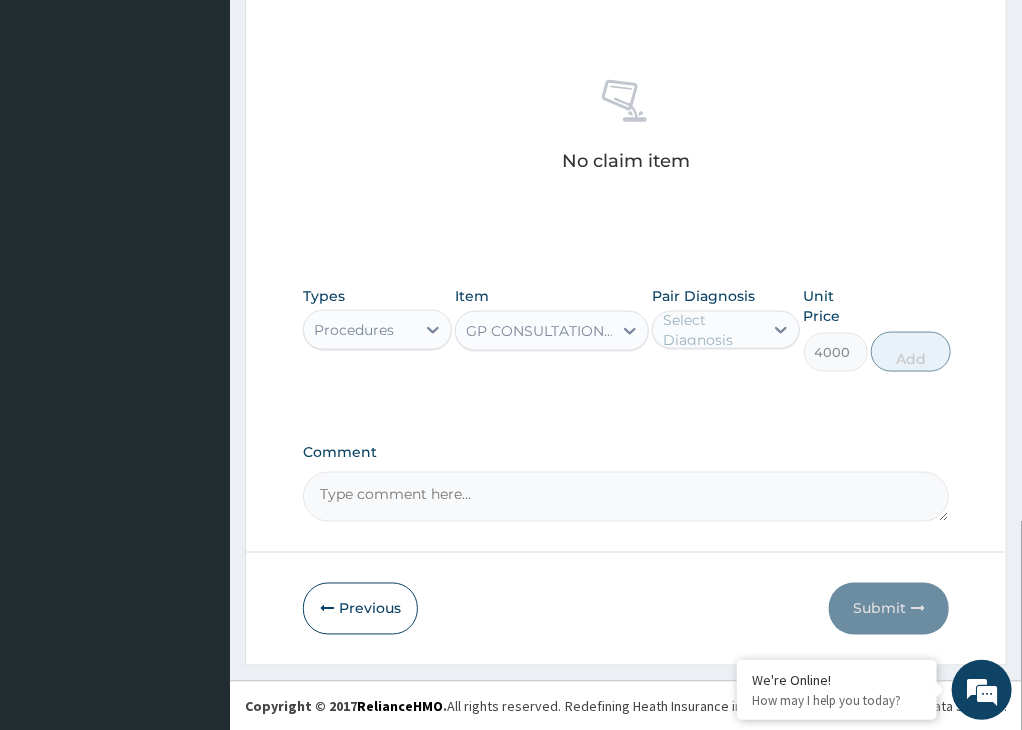 click on "Select Diagnosis" at bounding box center [712, 330] 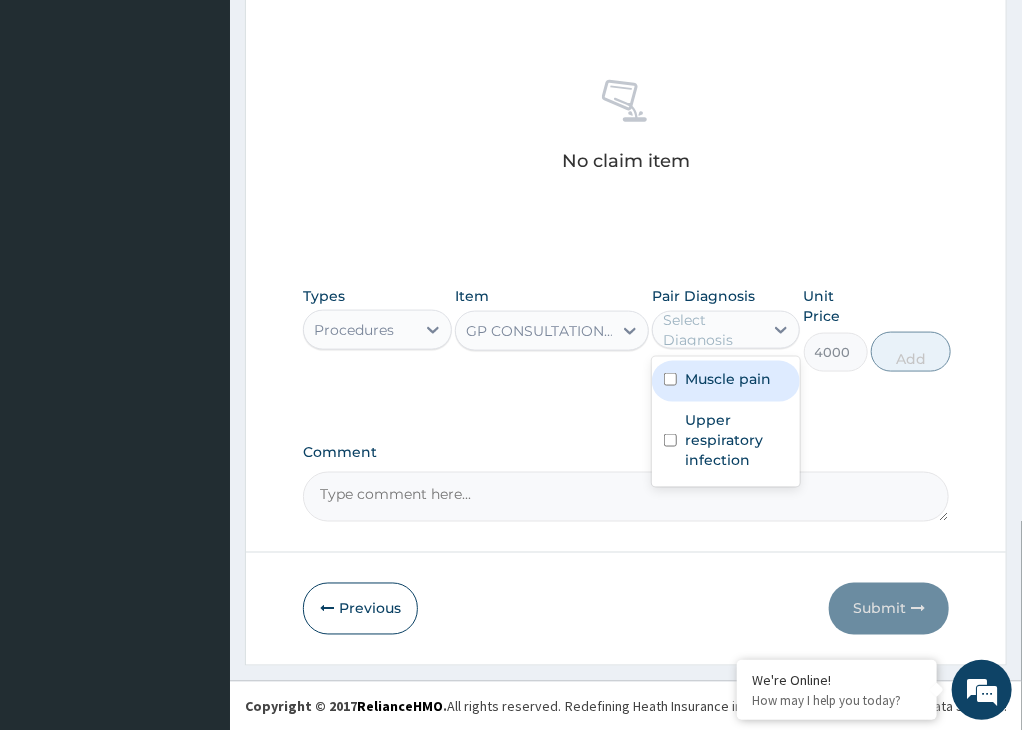 click on "Muscle pain" at bounding box center [728, 379] 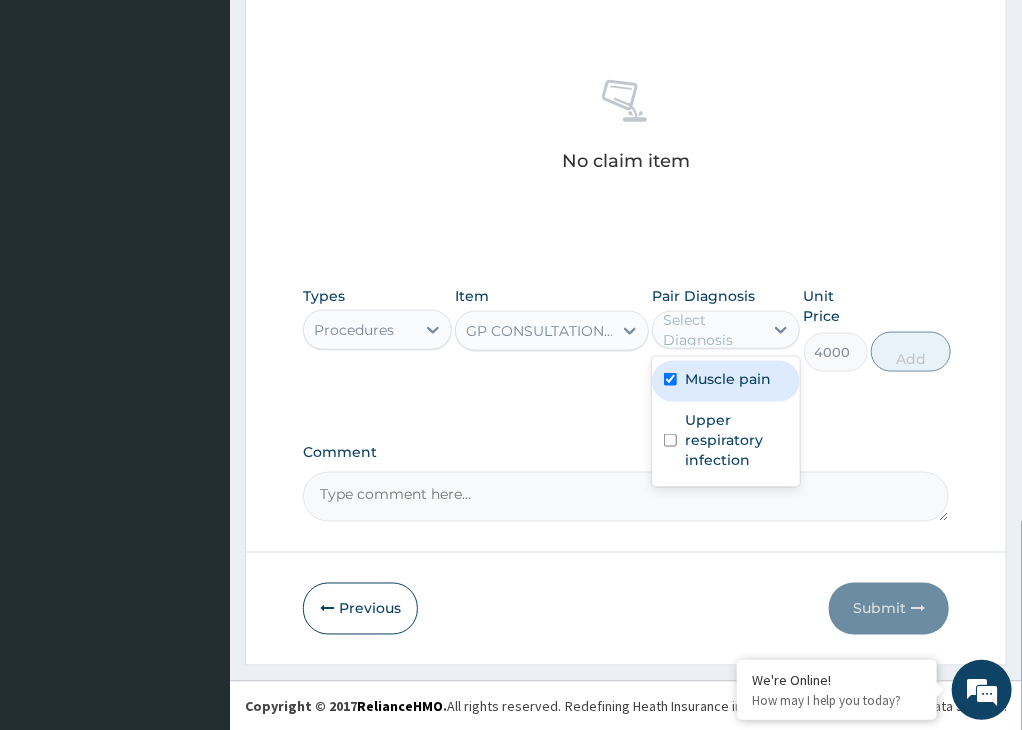 checkbox on "true" 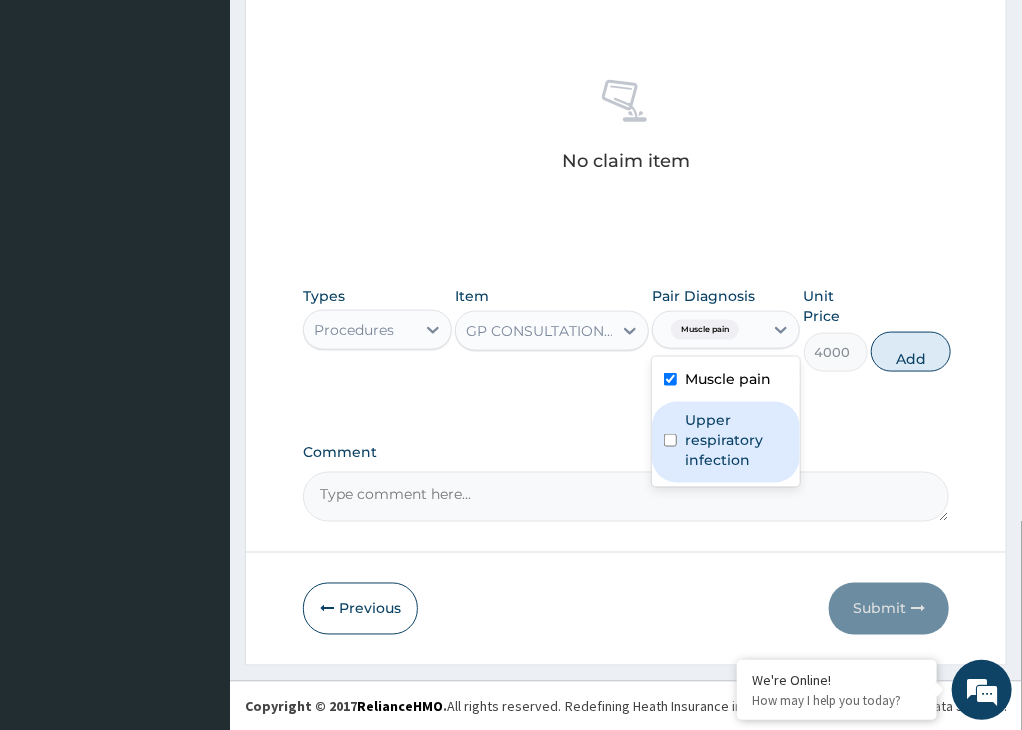 click on "Upper respiratory infection" at bounding box center (737, 440) 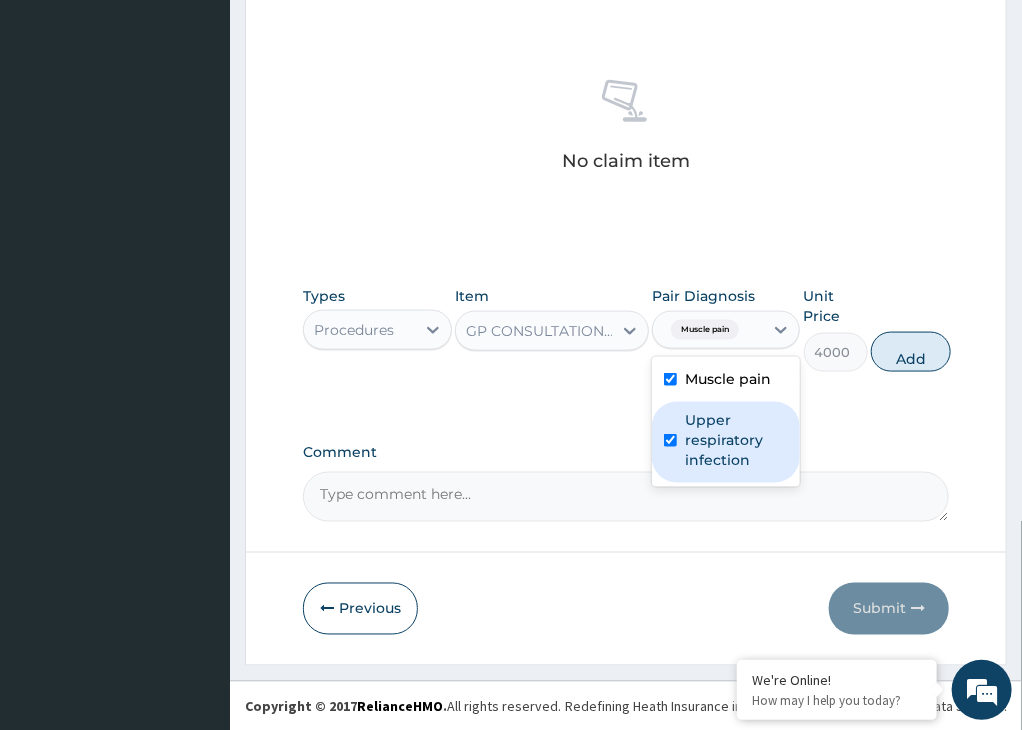 checkbox on "true" 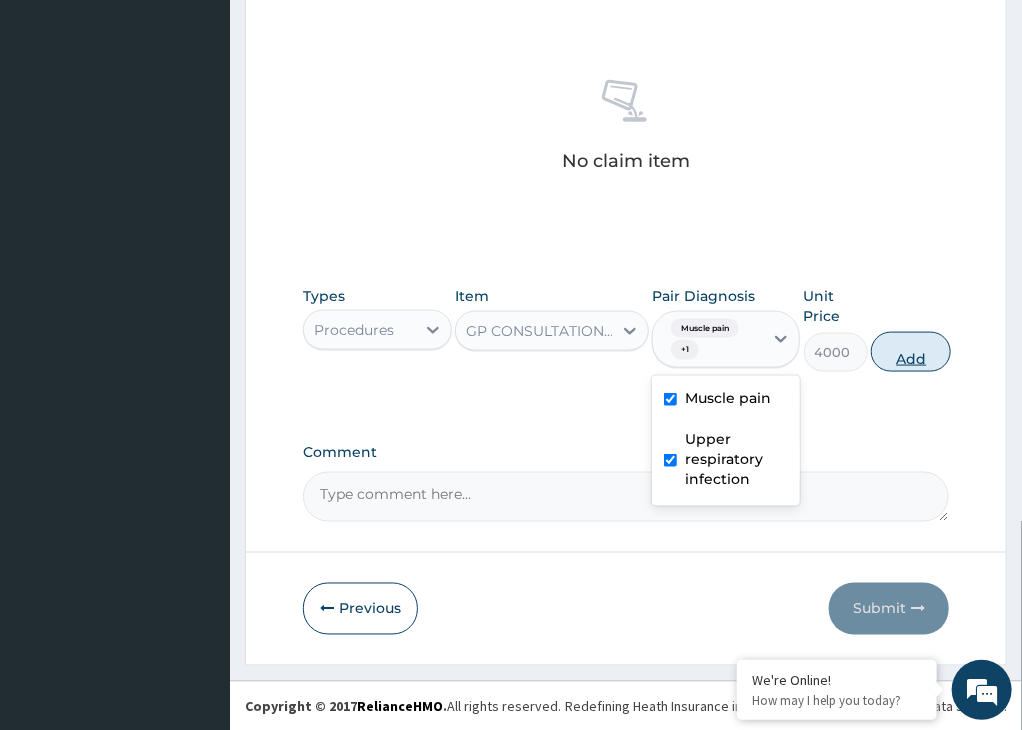 click on "Add" at bounding box center [911, 352] 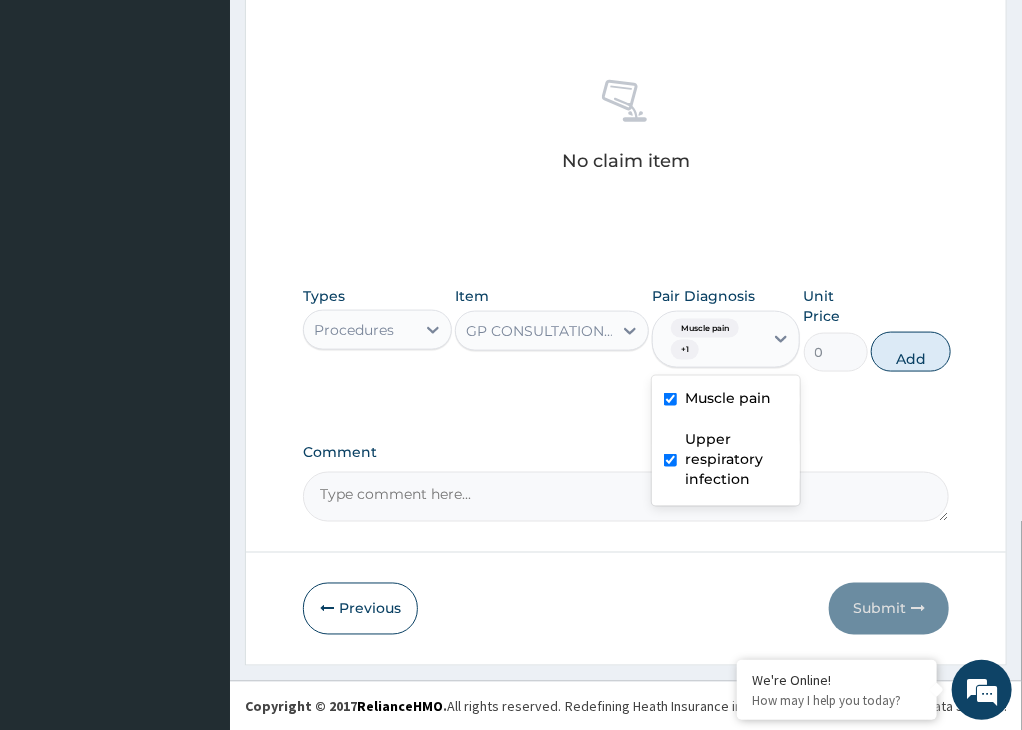 scroll, scrollTop: 669, scrollLeft: 0, axis: vertical 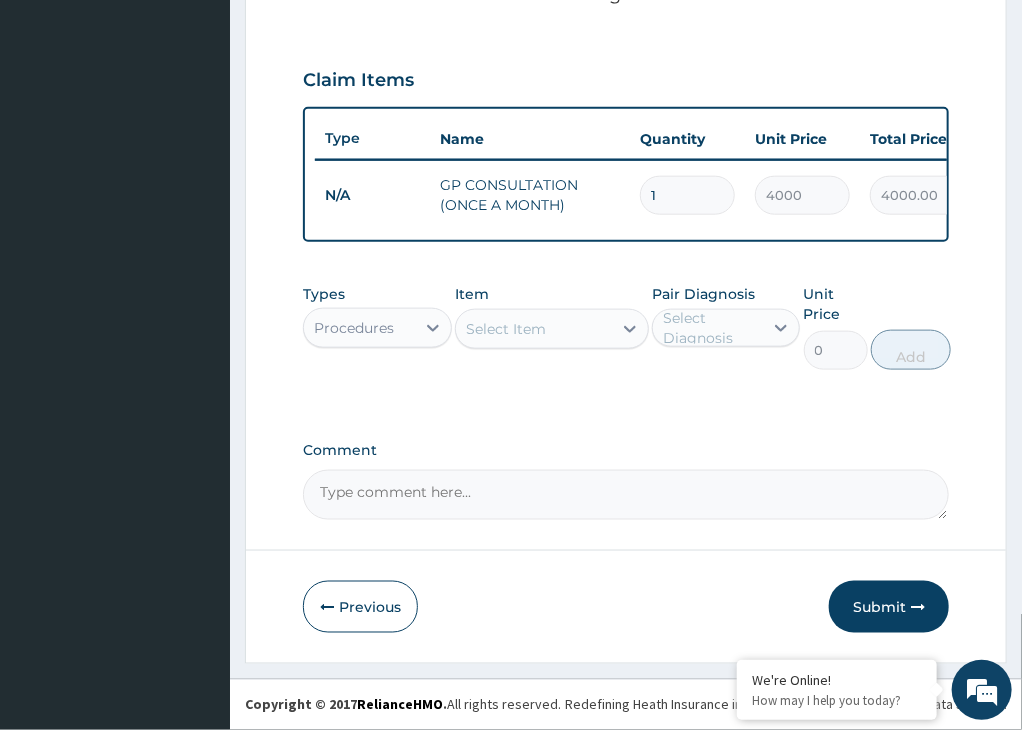 click on "Procedures" at bounding box center (359, 328) 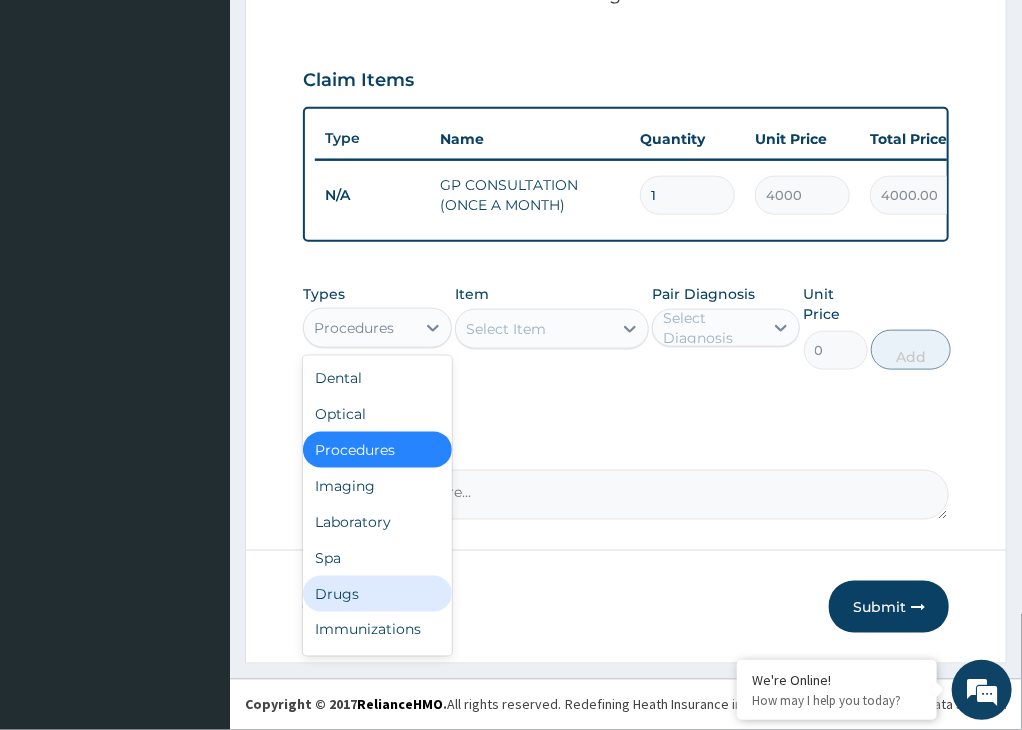 drag, startPoint x: 356, startPoint y: 583, endPoint x: 400, endPoint y: 474, distance: 117.54574 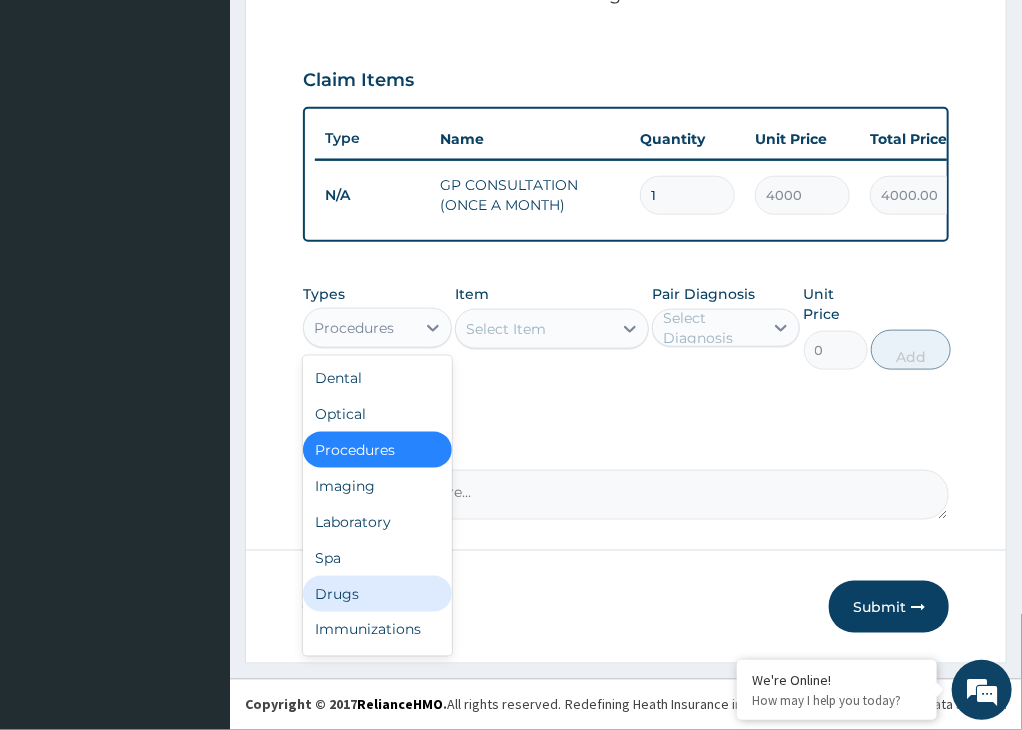 click on "Drugs" at bounding box center (377, 594) 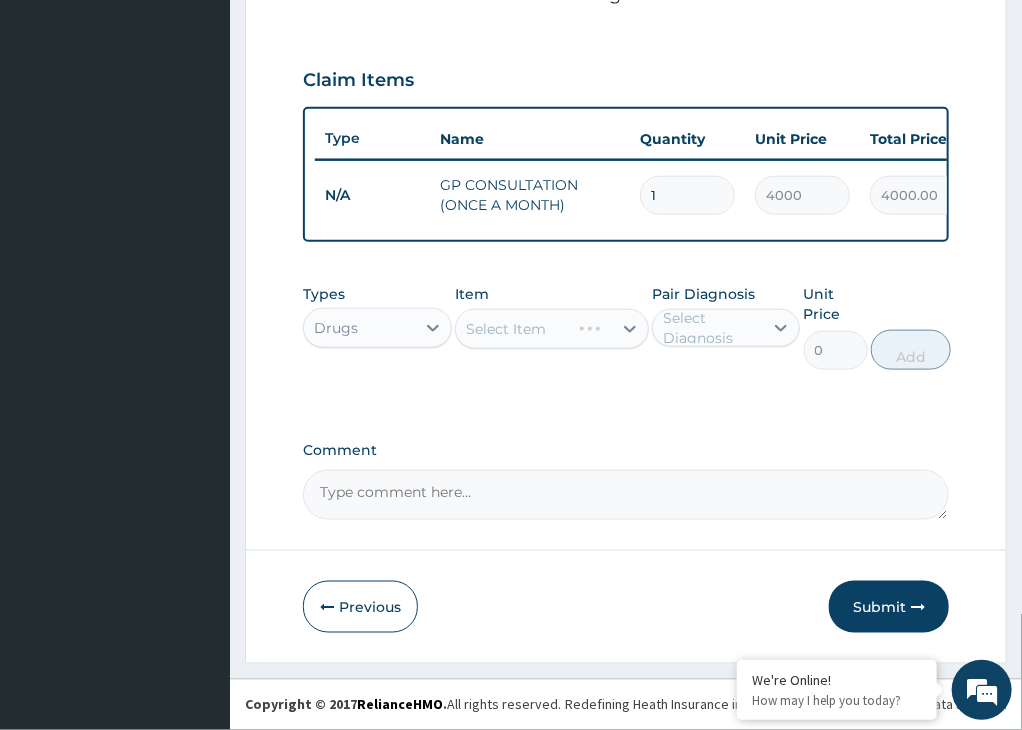 click on "Select Item" at bounding box center (552, 329) 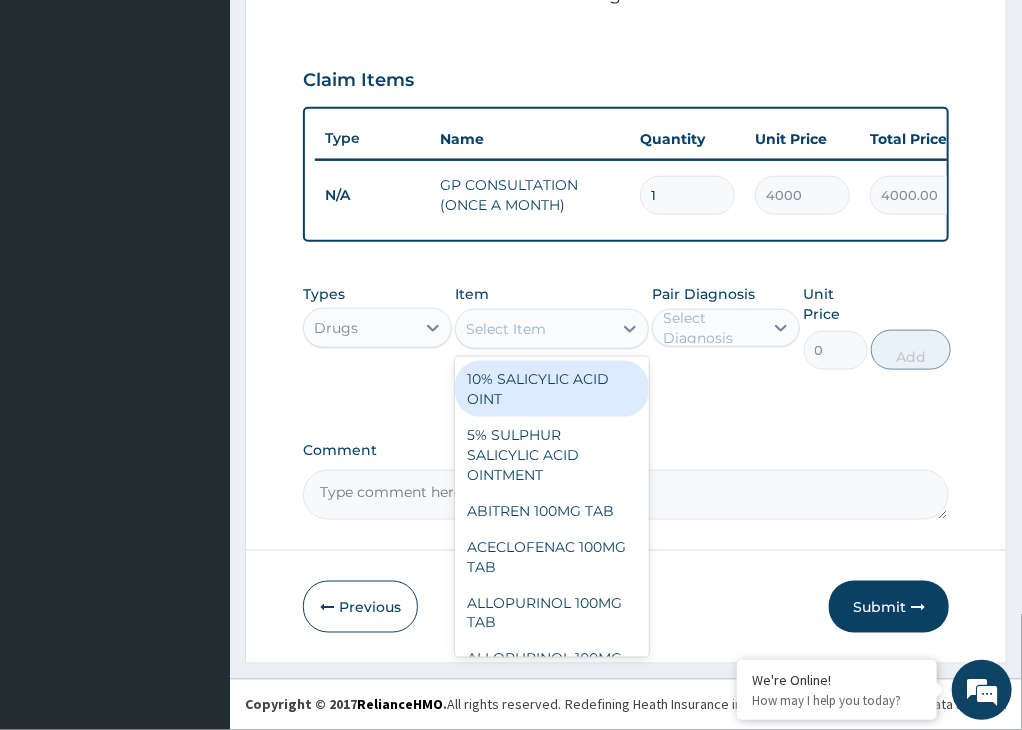 click on "Select Item" at bounding box center (506, 329) 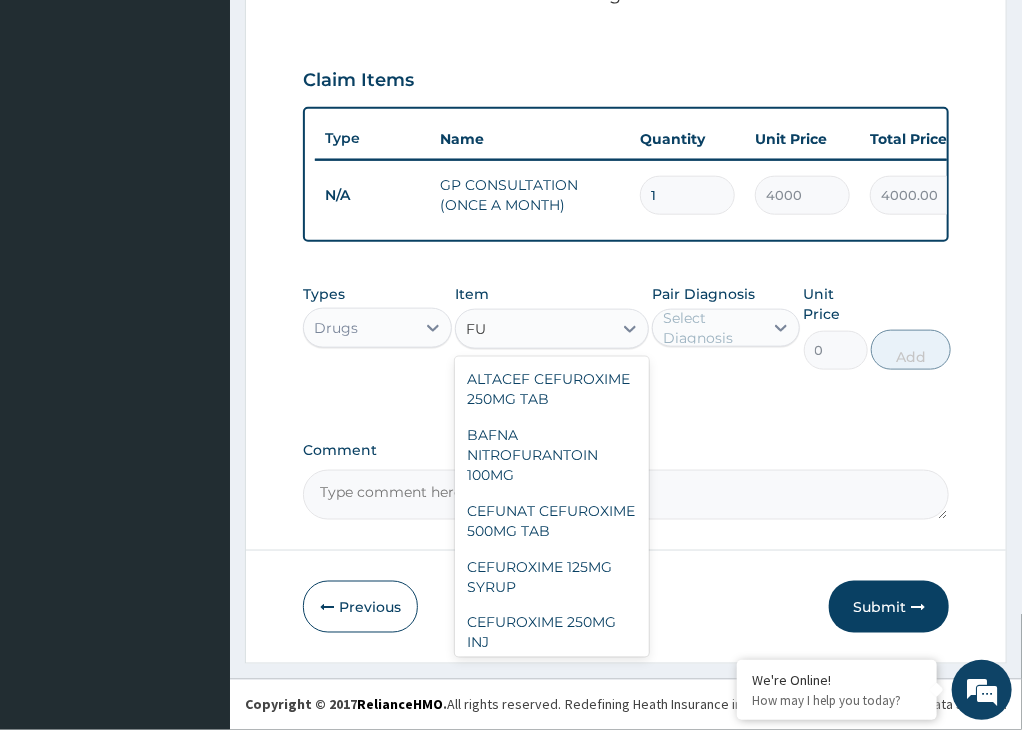 type on "F" 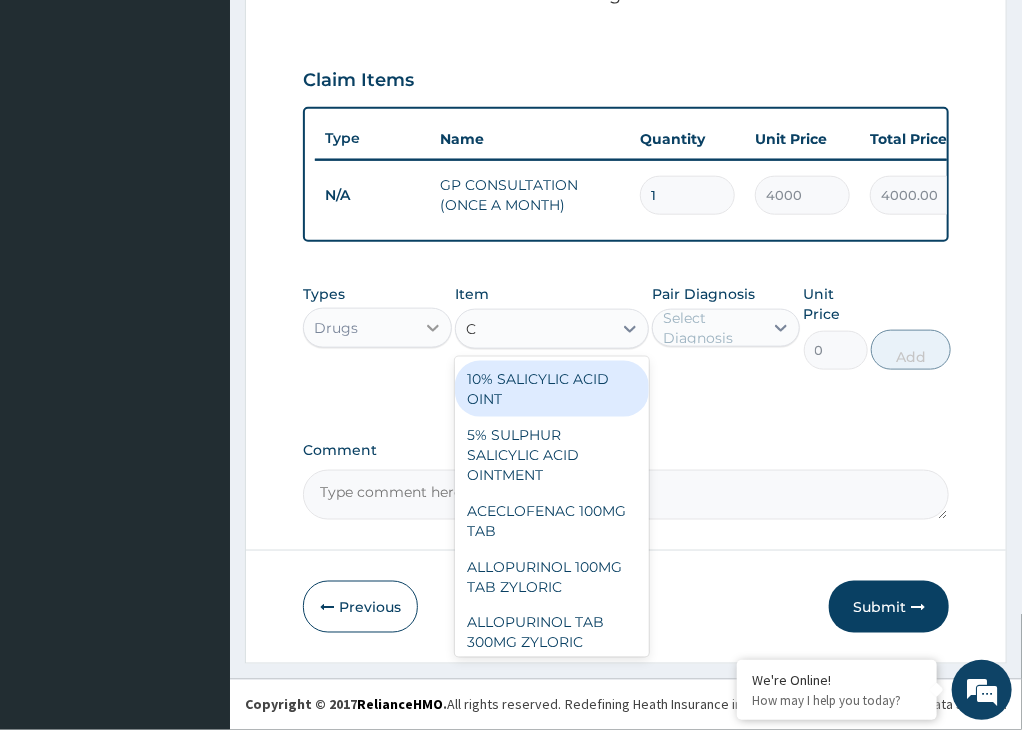 type on "C" 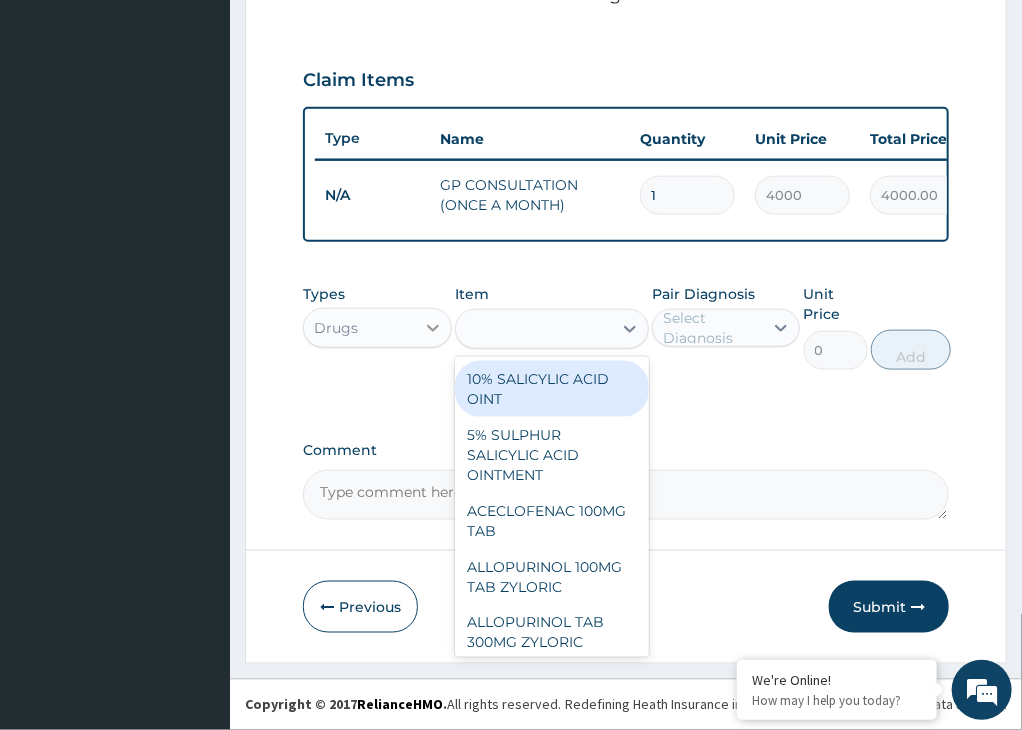 click 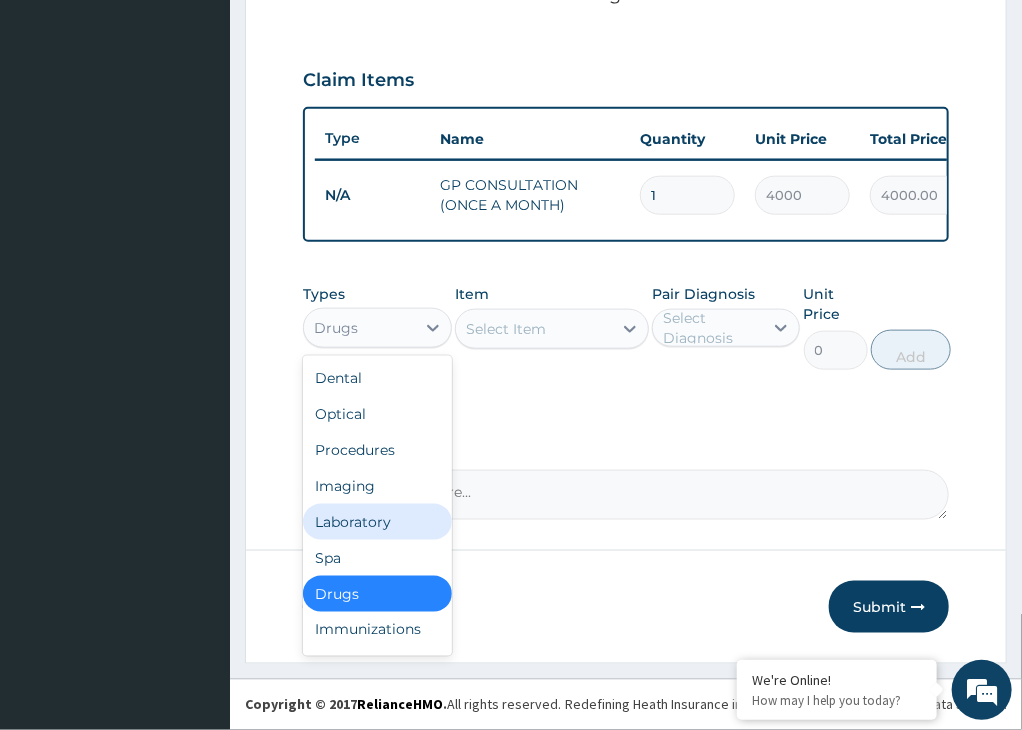 click on "Laboratory" at bounding box center [377, 522] 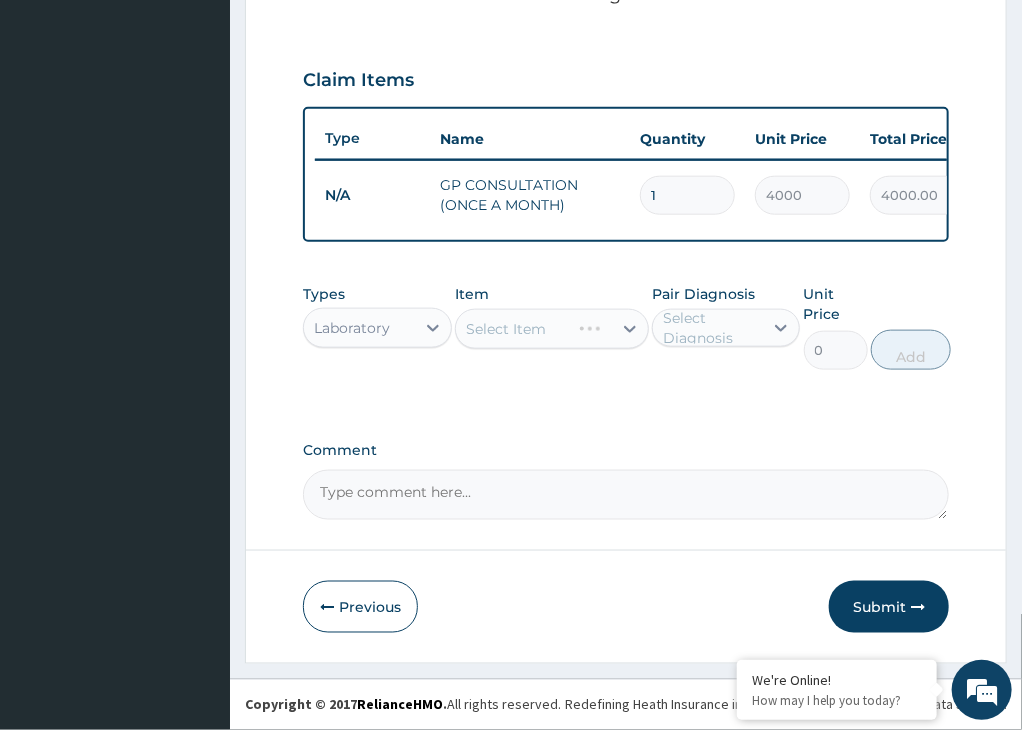 click on "Select Item" at bounding box center [552, 329] 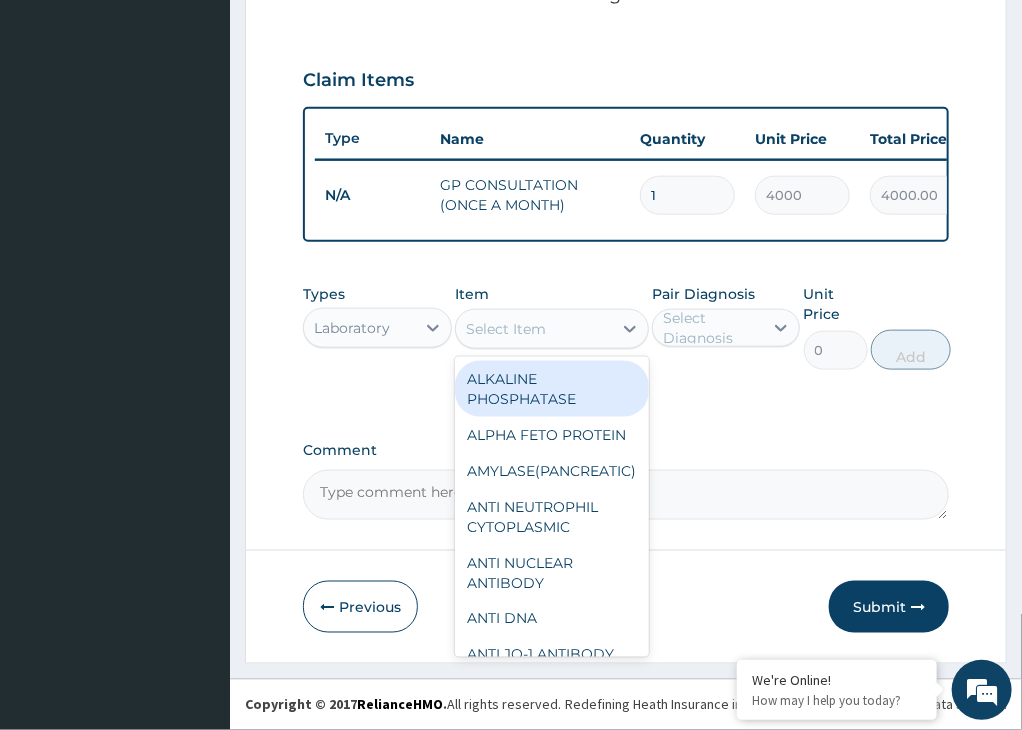 click on "Select Item" at bounding box center [506, 329] 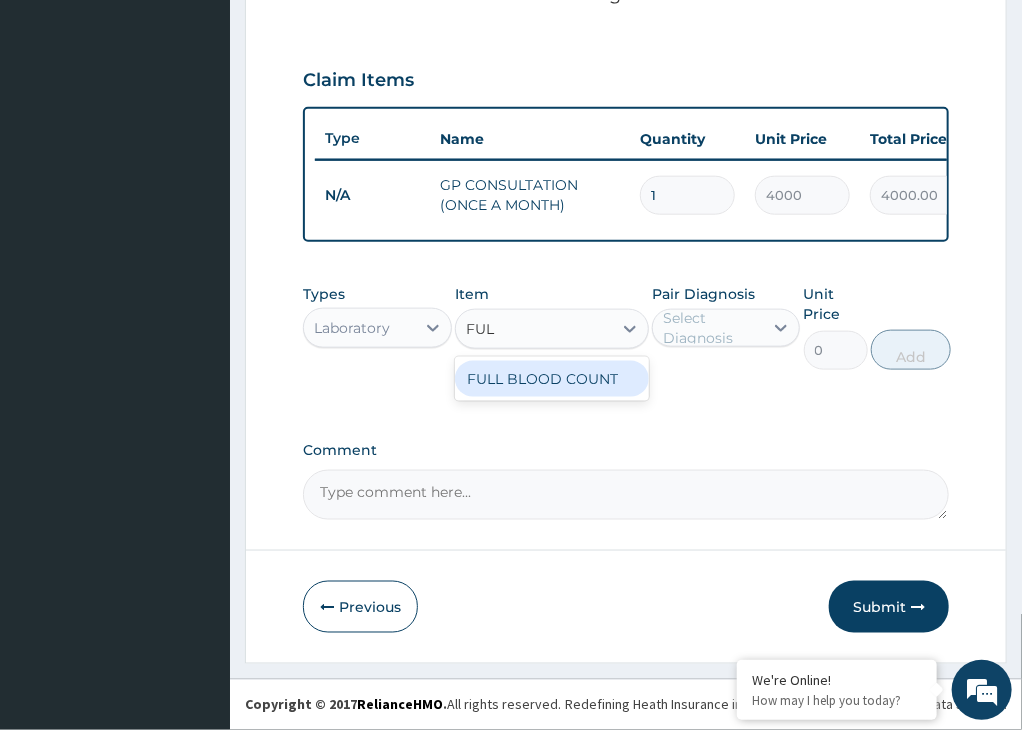 type on "FULL" 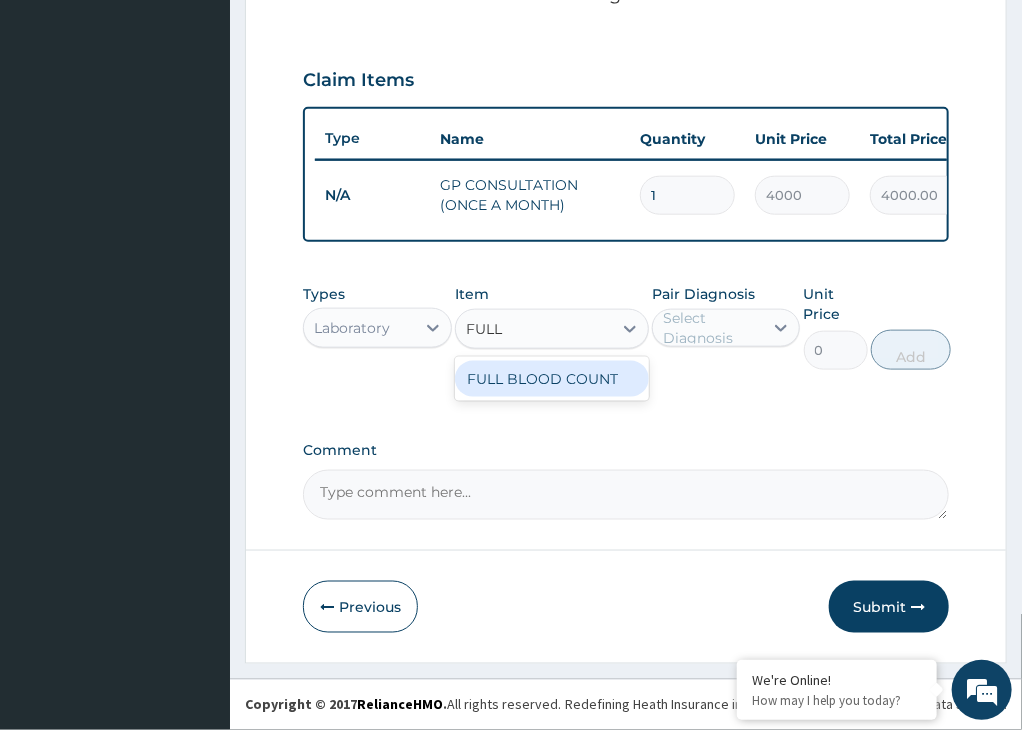 type 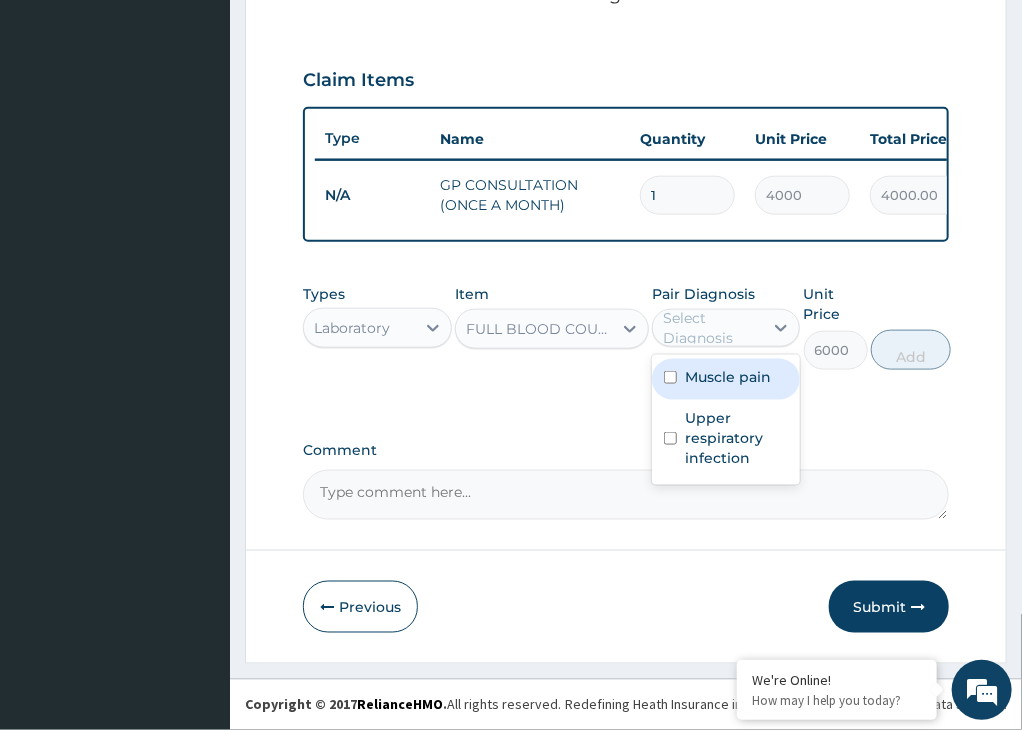 click on "Select Diagnosis" at bounding box center [712, 328] 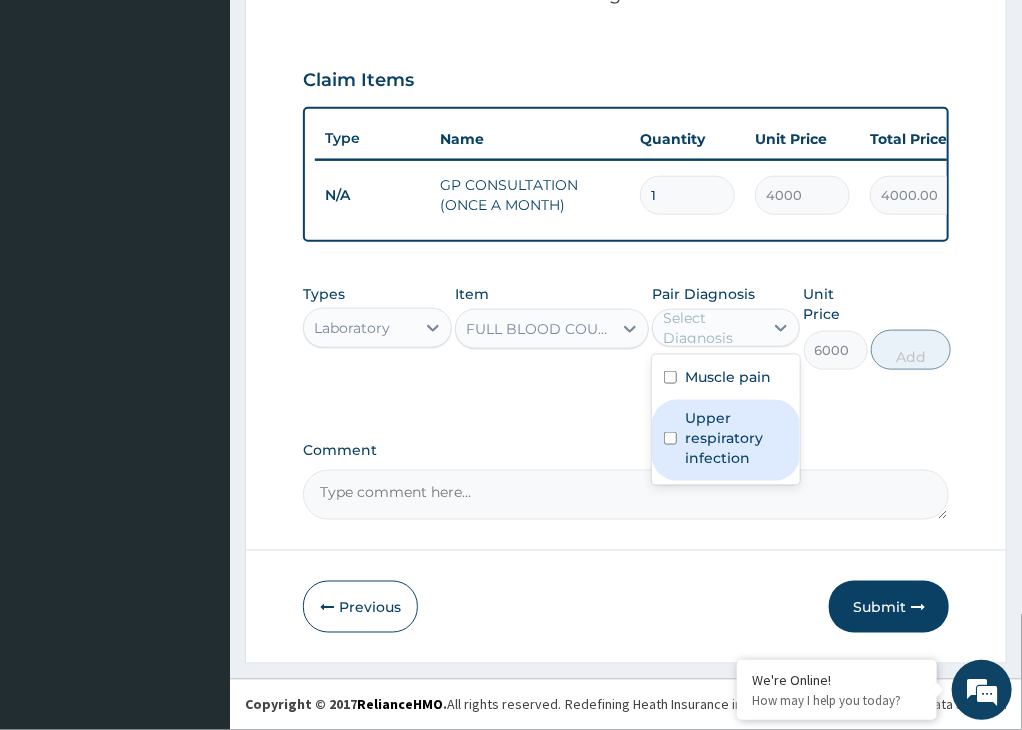 click on "Upper respiratory infection" at bounding box center (737, 438) 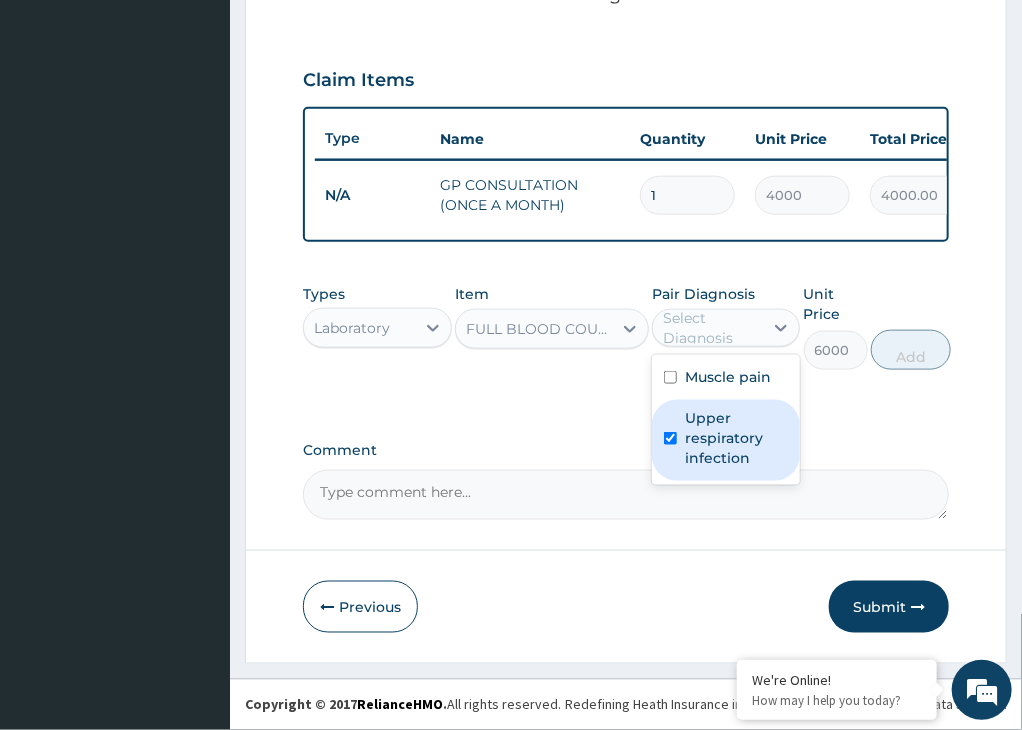 checkbox on "true" 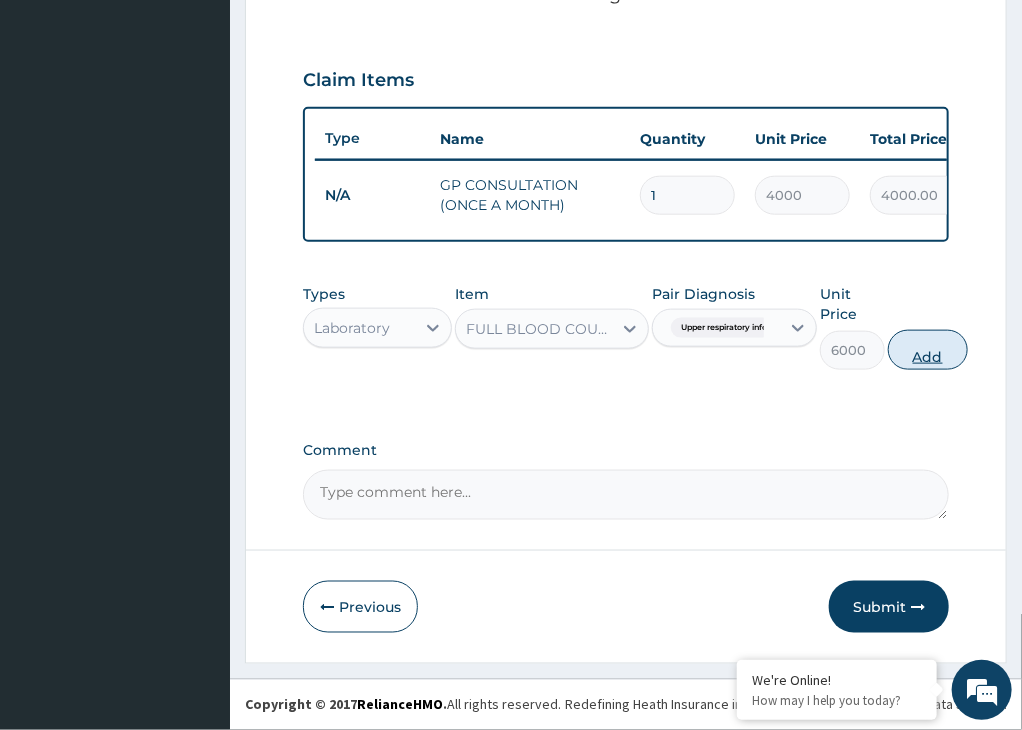click on "Add" at bounding box center [928, 350] 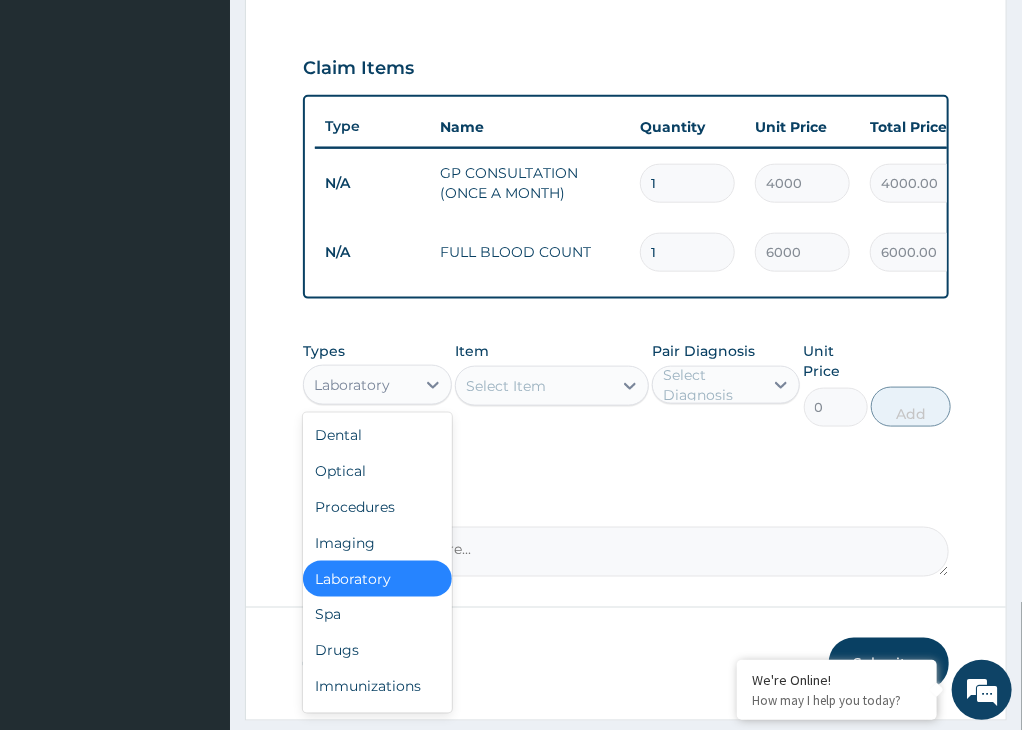click on "Laboratory" at bounding box center [352, 385] 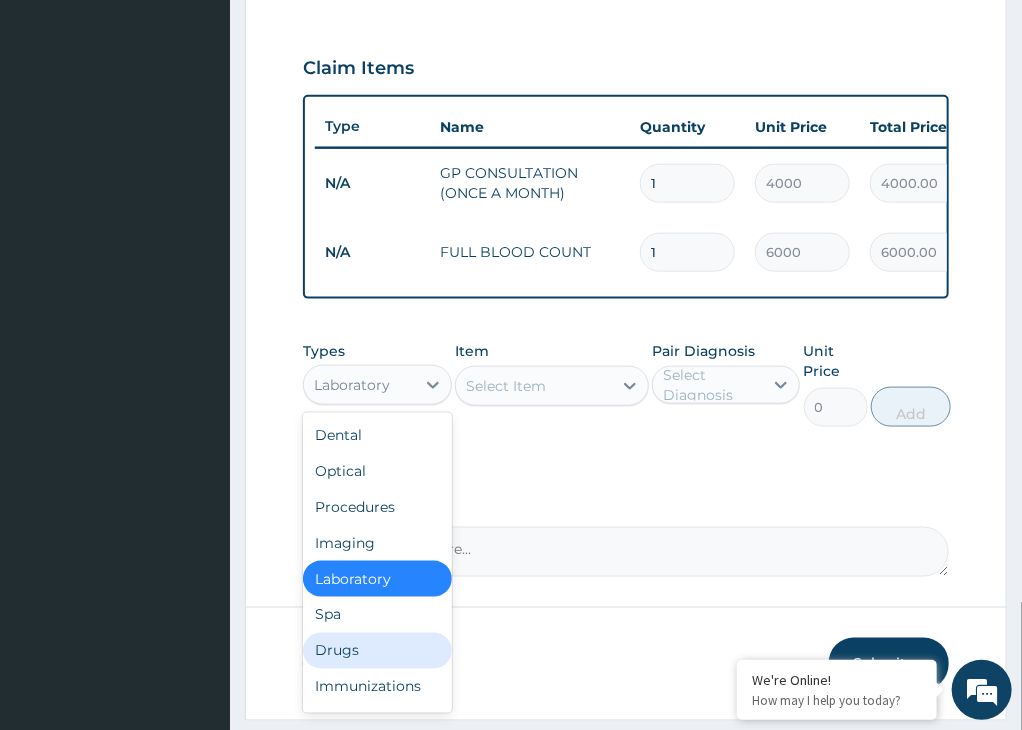 click on "Drugs" at bounding box center (377, 651) 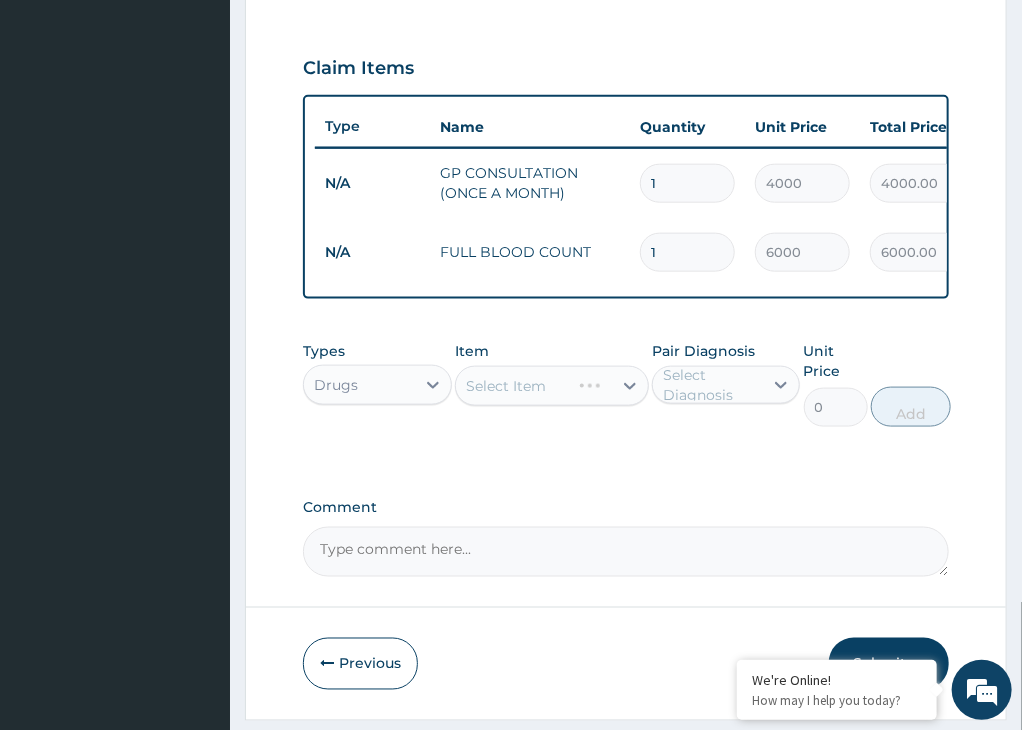 click on "Select Item" at bounding box center (552, 386) 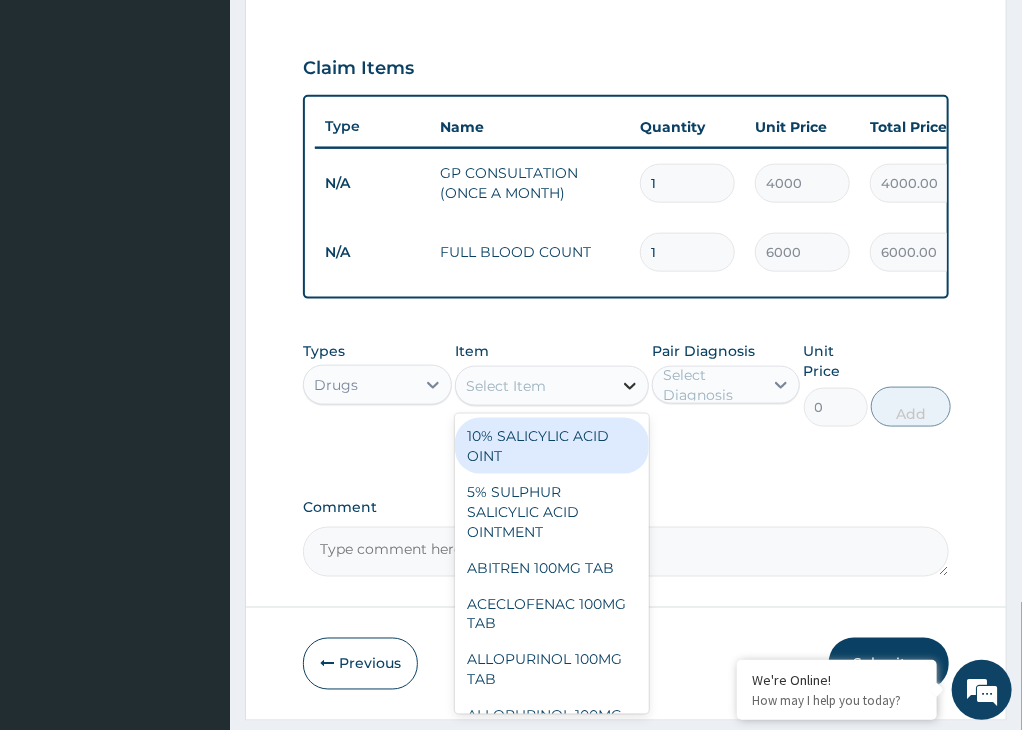 click at bounding box center (630, 386) 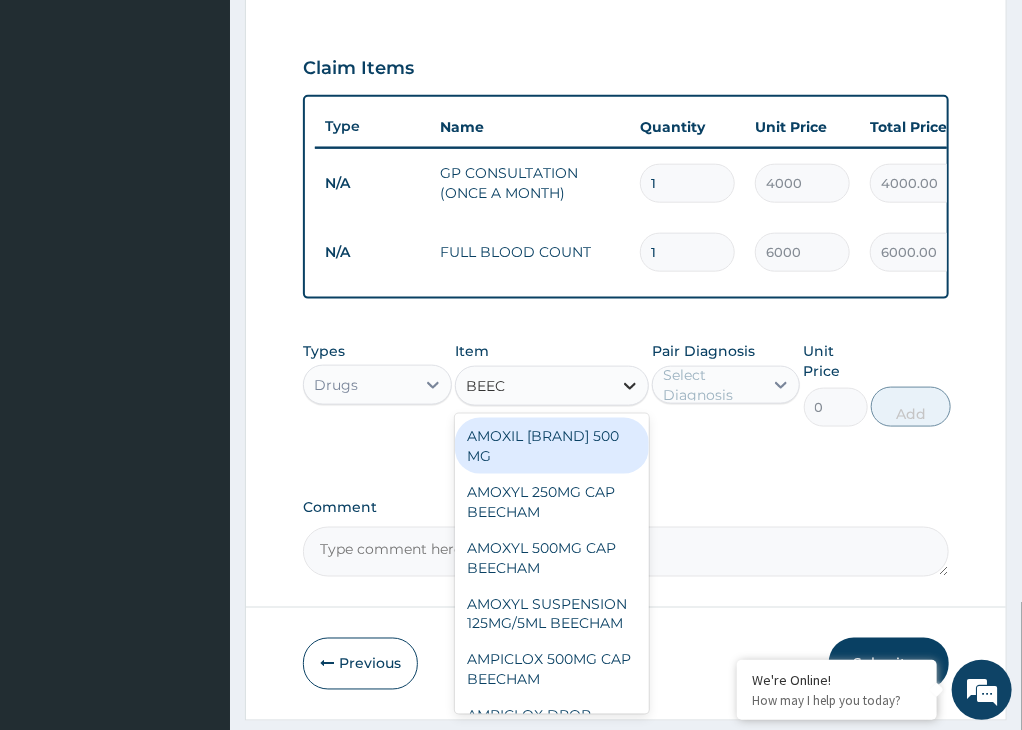 type on "BEECH" 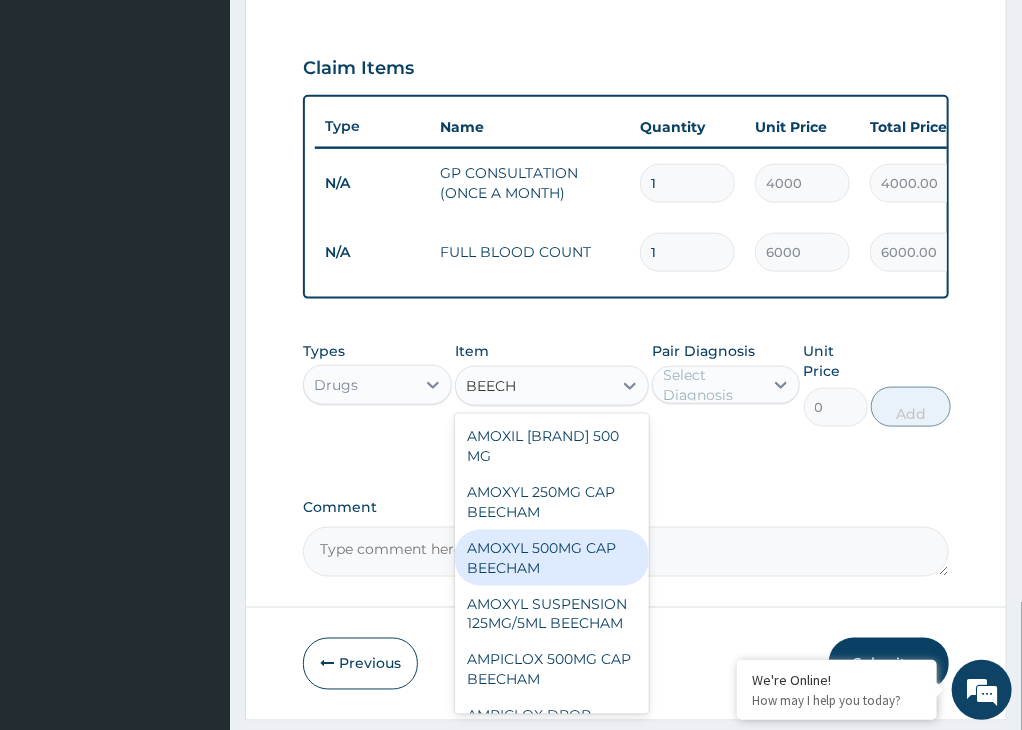 click on "AMOXYL 500MG CAP BEECHAM" at bounding box center (552, 558) 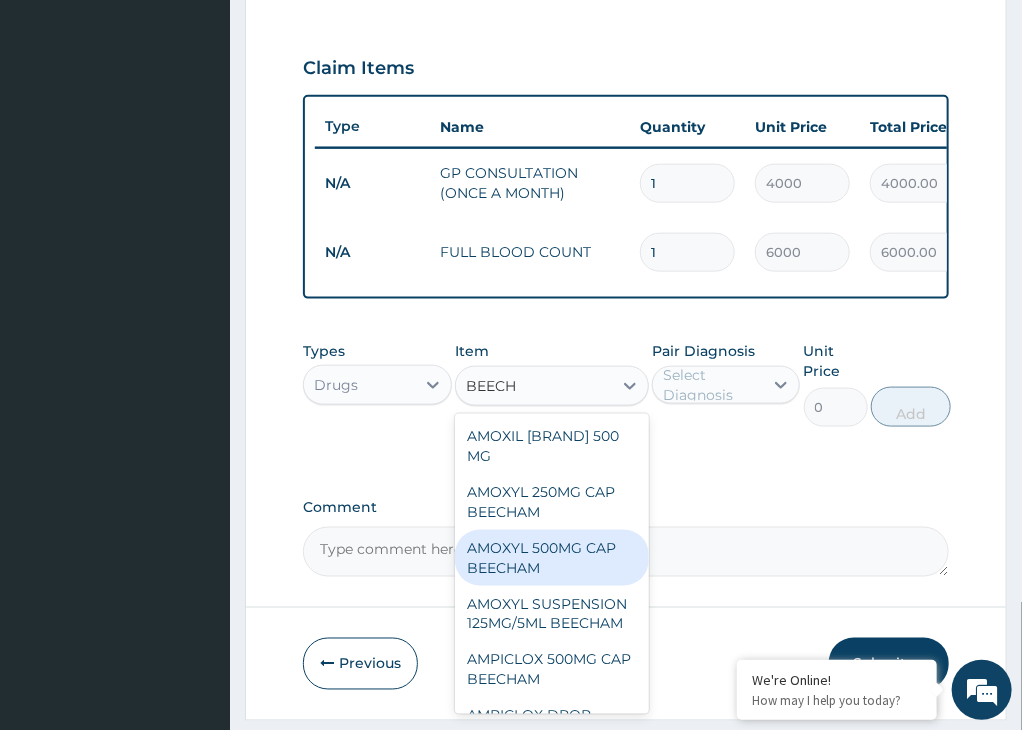 type 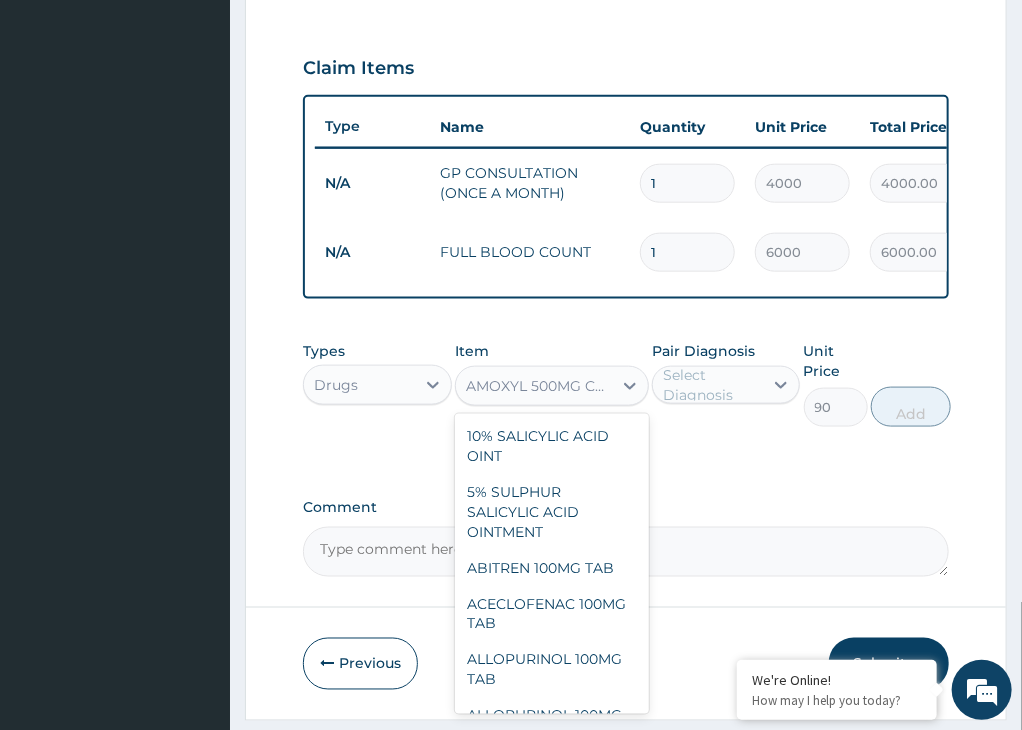 click on "AMOXYL 500MG CAP BEECHAM" at bounding box center [540, 386] 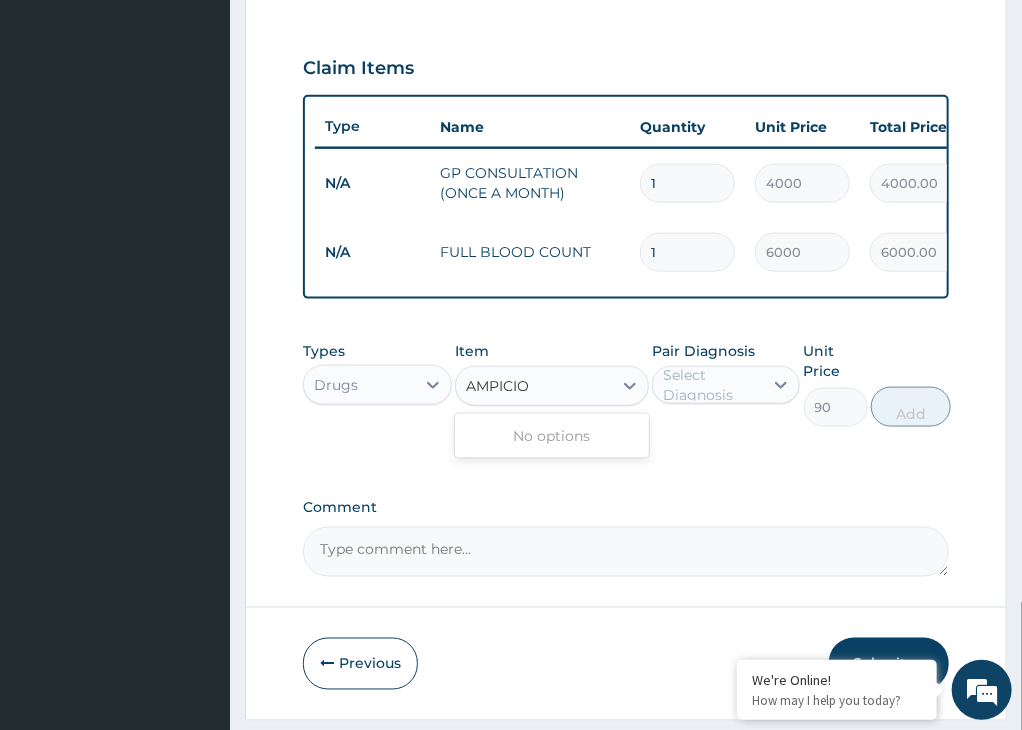 scroll, scrollTop: 0, scrollLeft: 0, axis: both 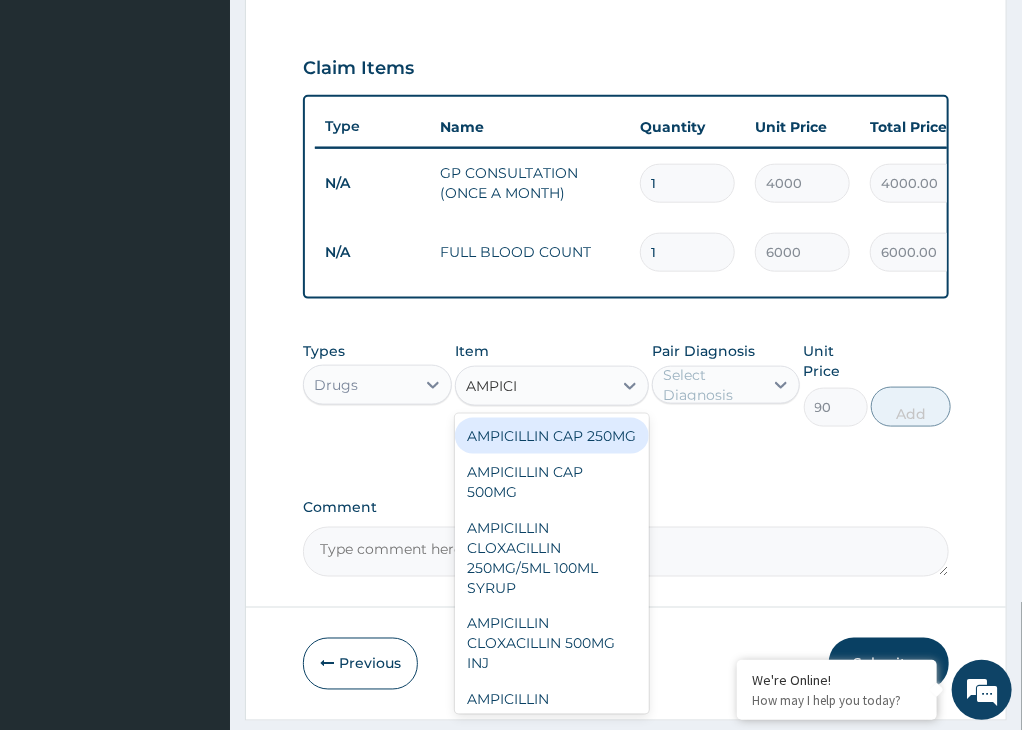 type on "AMPIC" 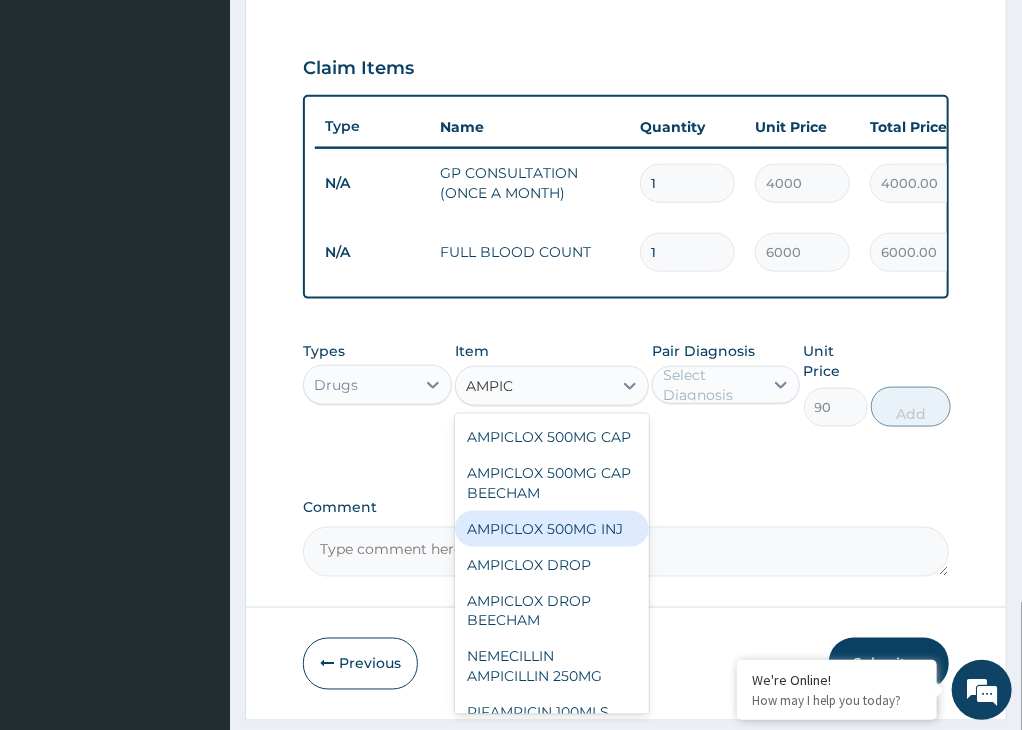 scroll, scrollTop: 472, scrollLeft: 0, axis: vertical 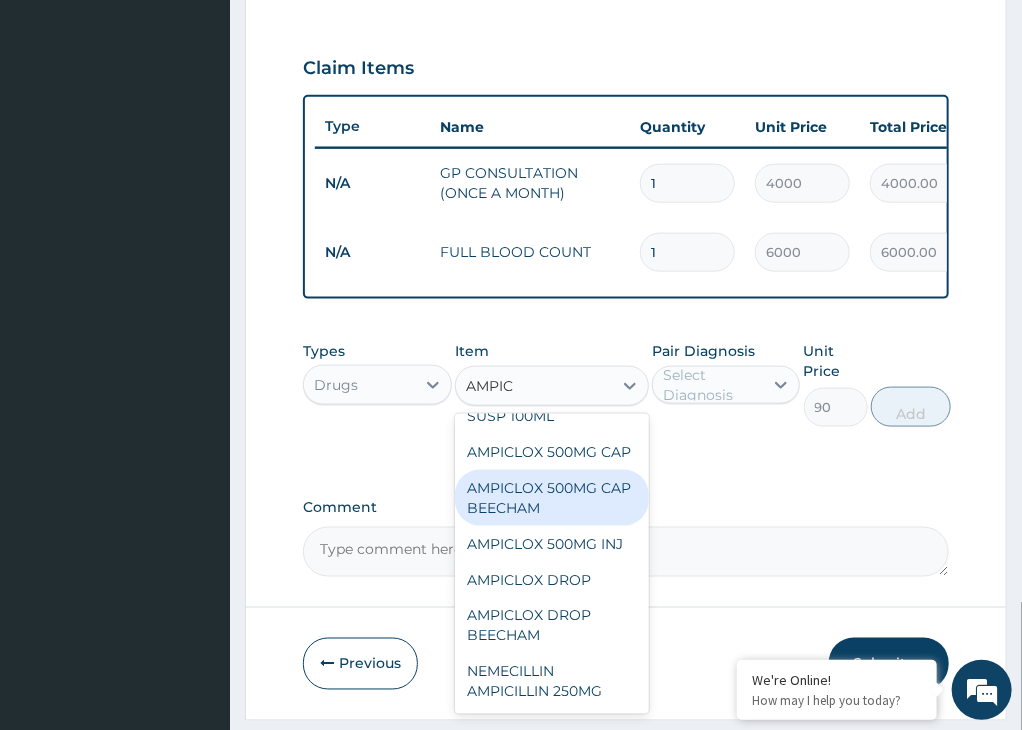 click on "AMPICLOX 500MG CAP BEECHAM" at bounding box center [552, 498] 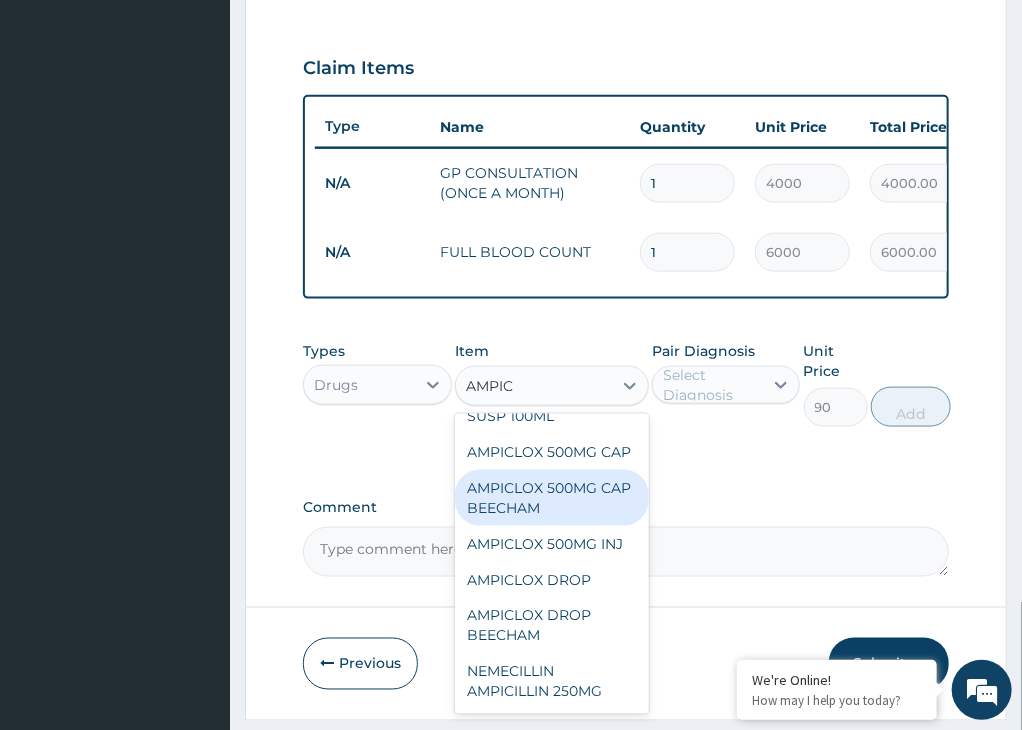 type 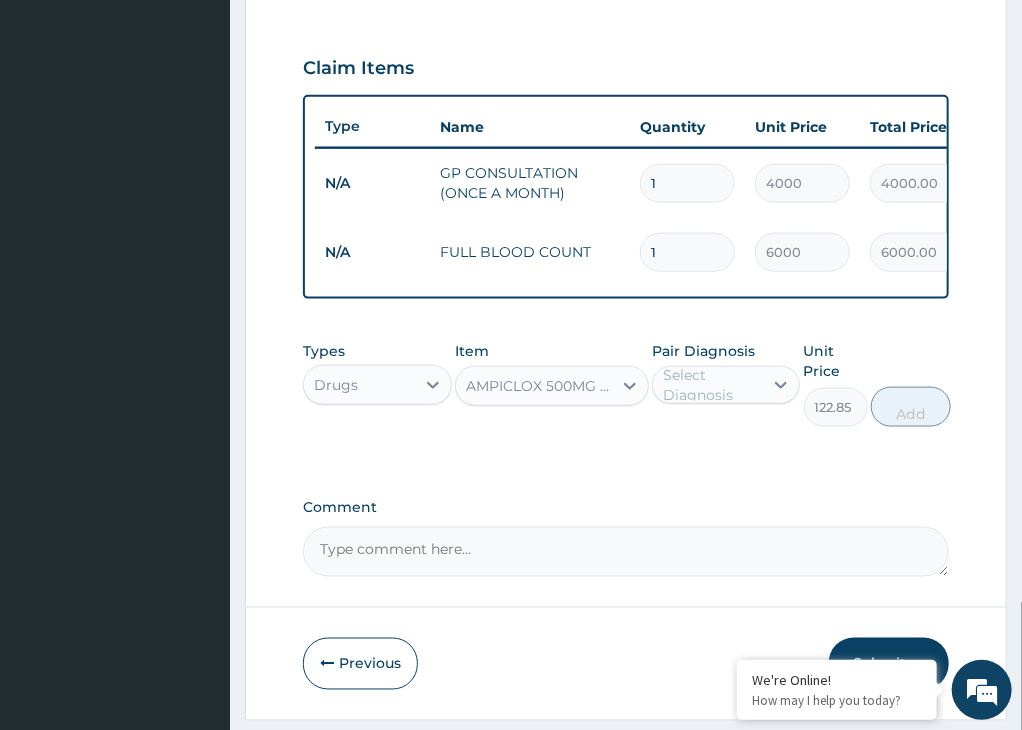 click on "Select Diagnosis" at bounding box center [712, 385] 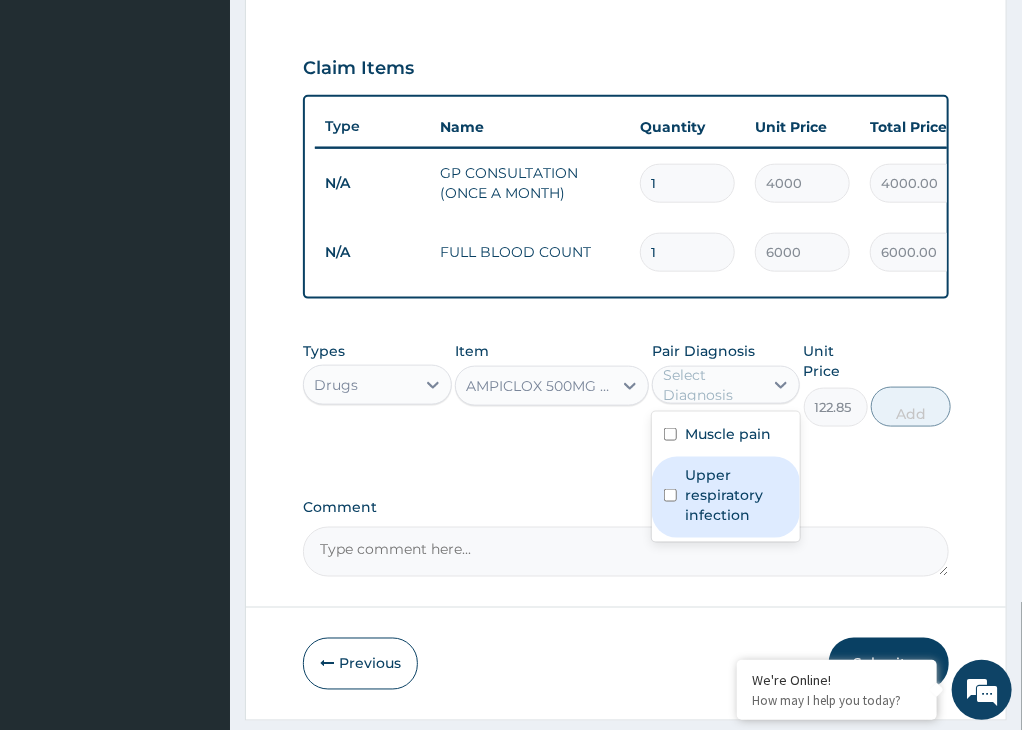 click on "Upper respiratory infection" at bounding box center [737, 495] 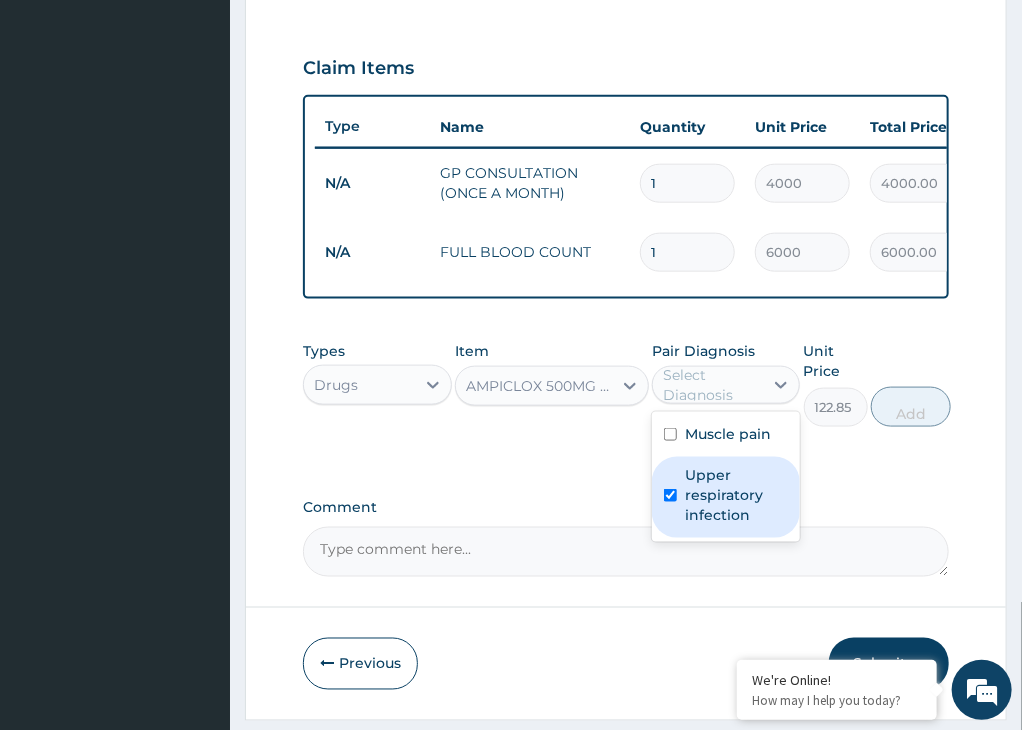 checkbox on "true" 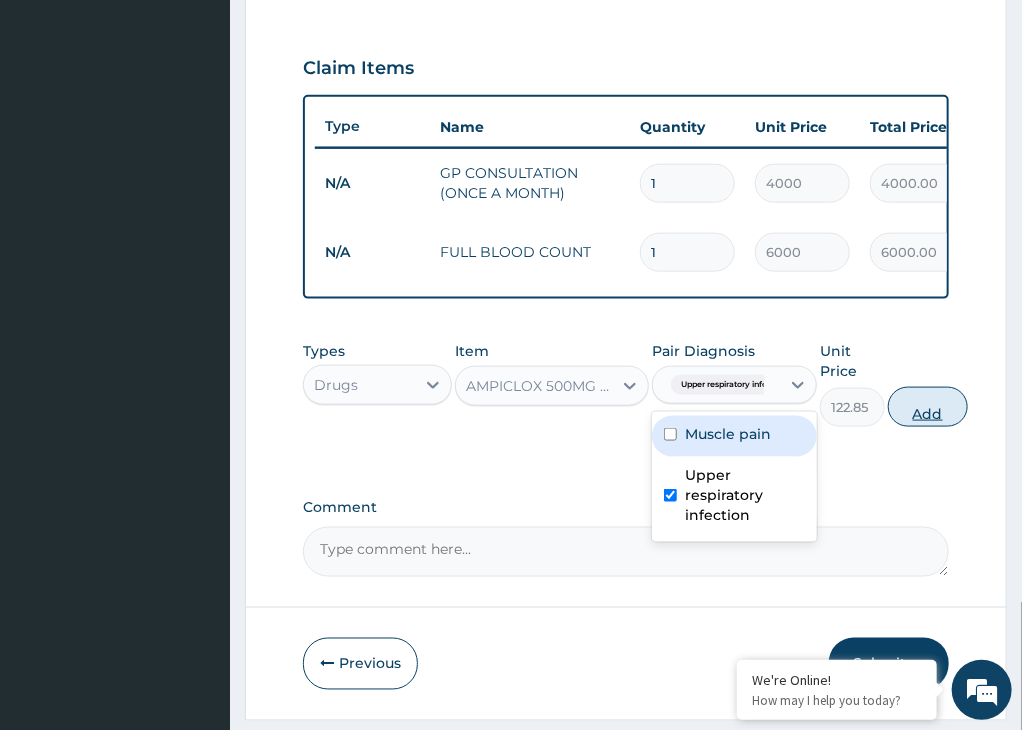 click on "Add" at bounding box center [928, 407] 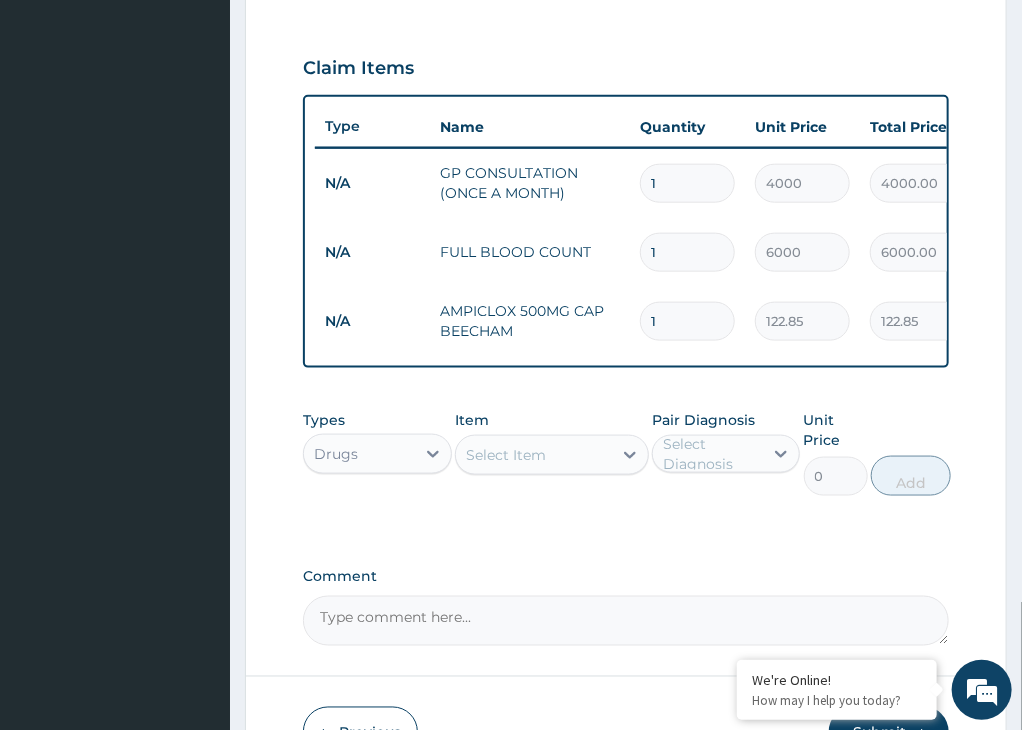 type on "21" 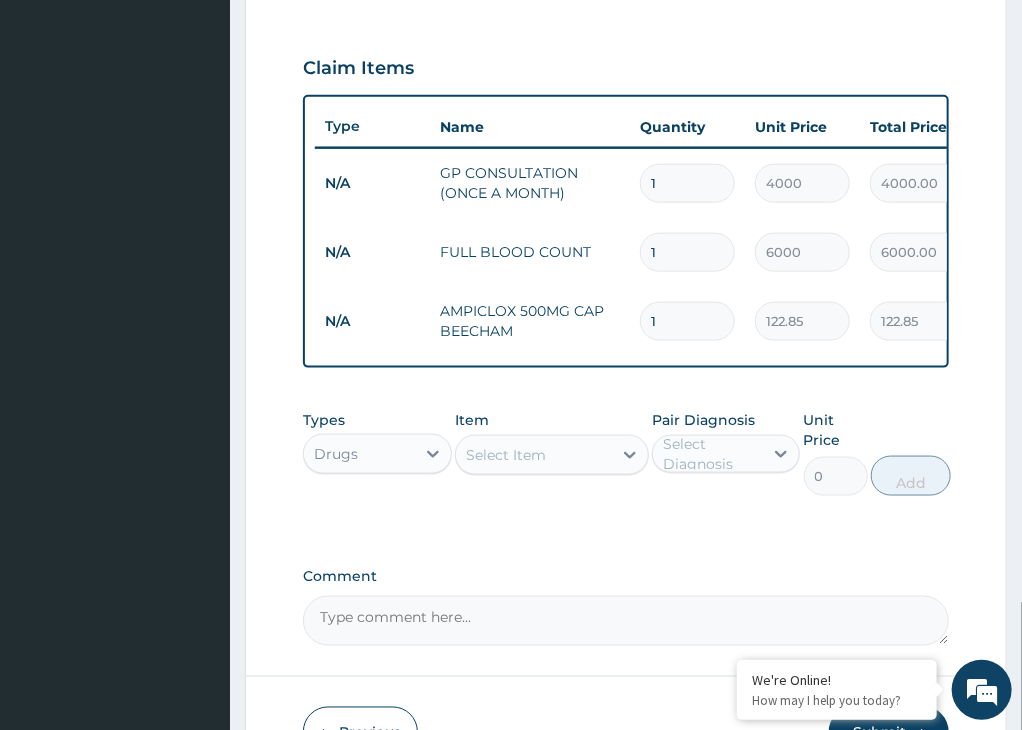 type on "2579.85" 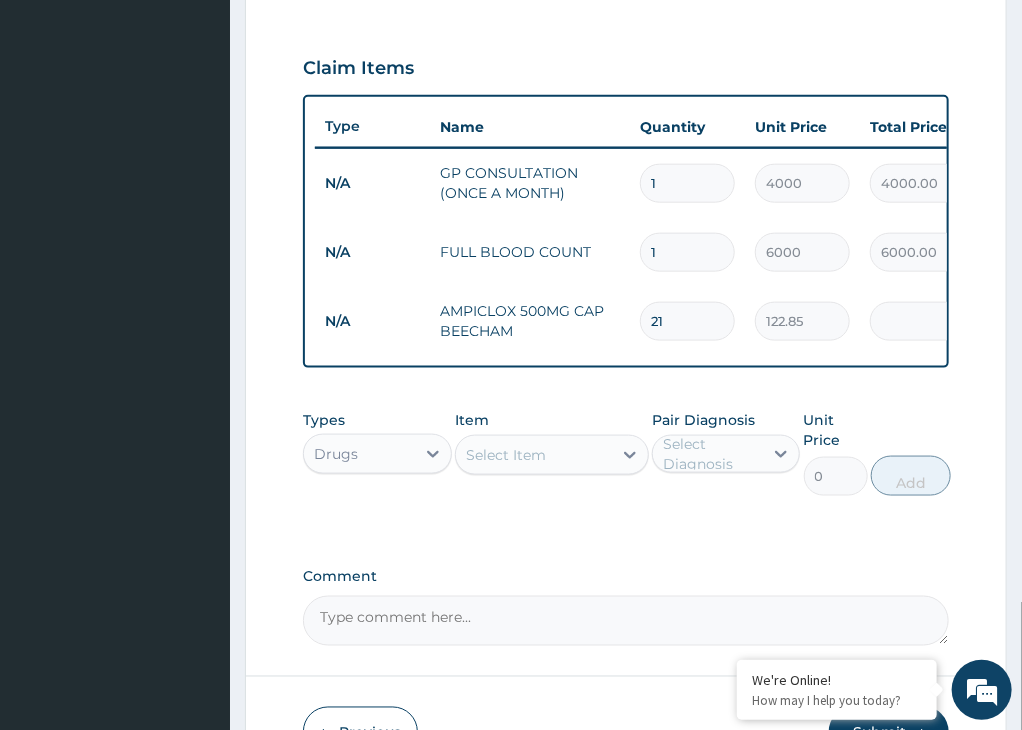 type on "21" 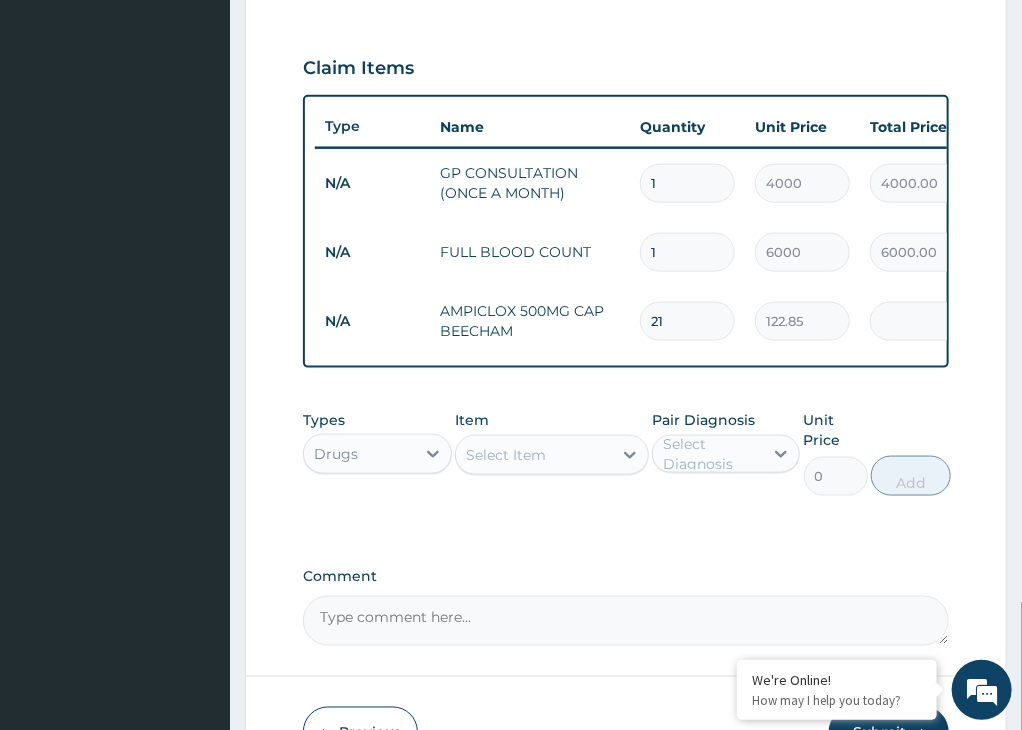 click on "Select Item" at bounding box center [506, 455] 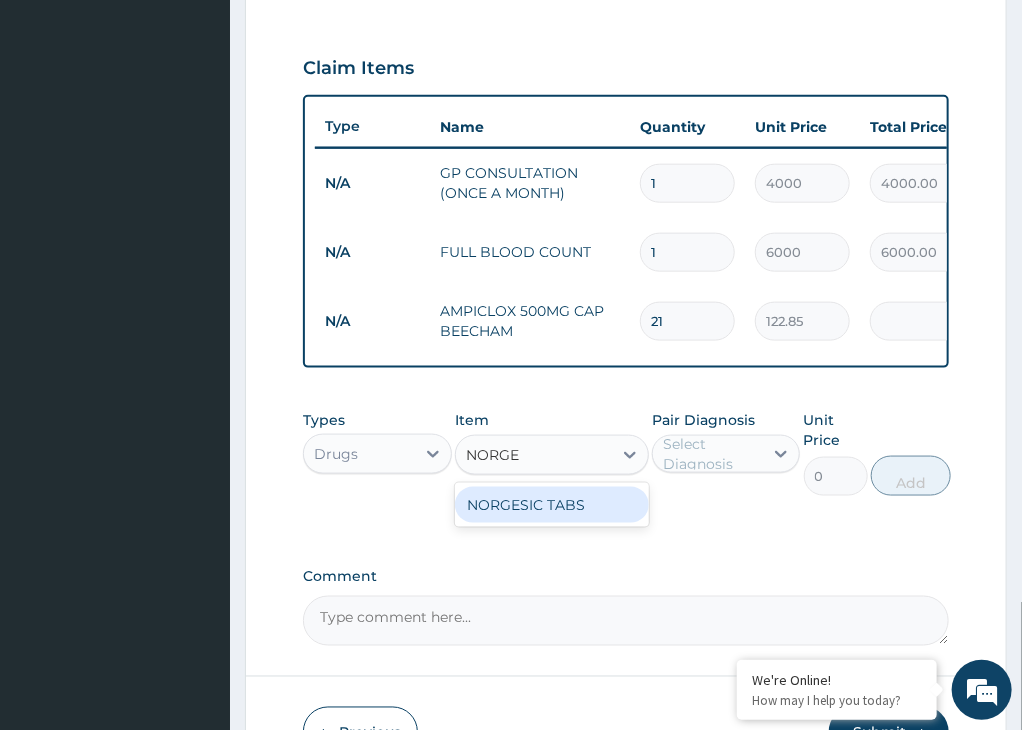 type on "NORGES" 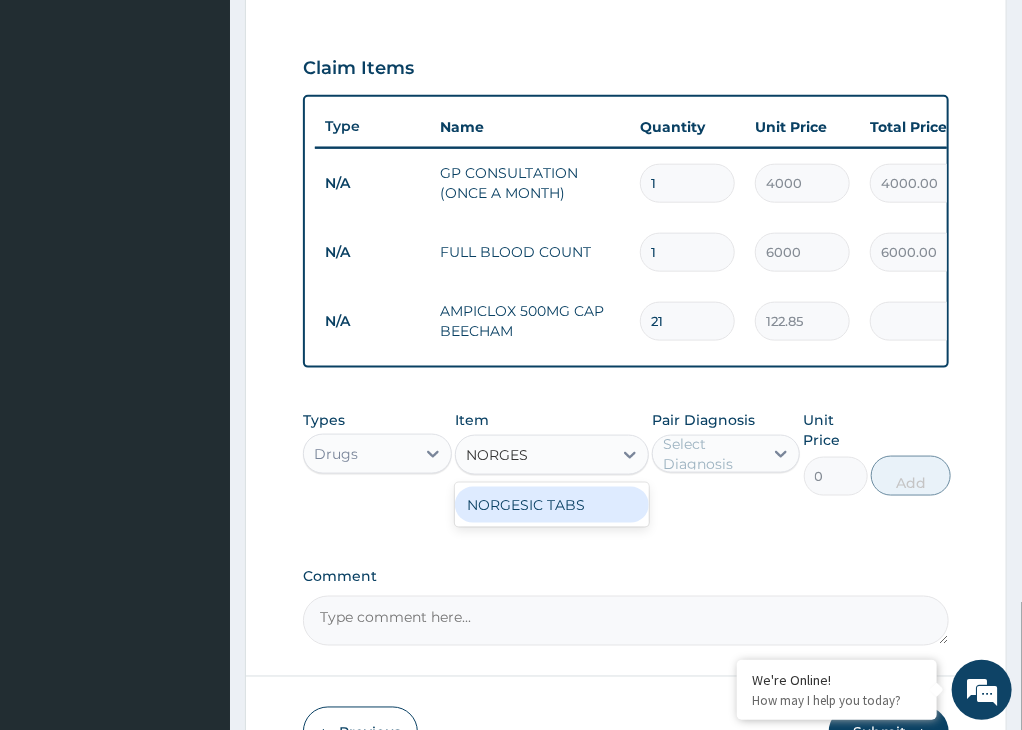 type 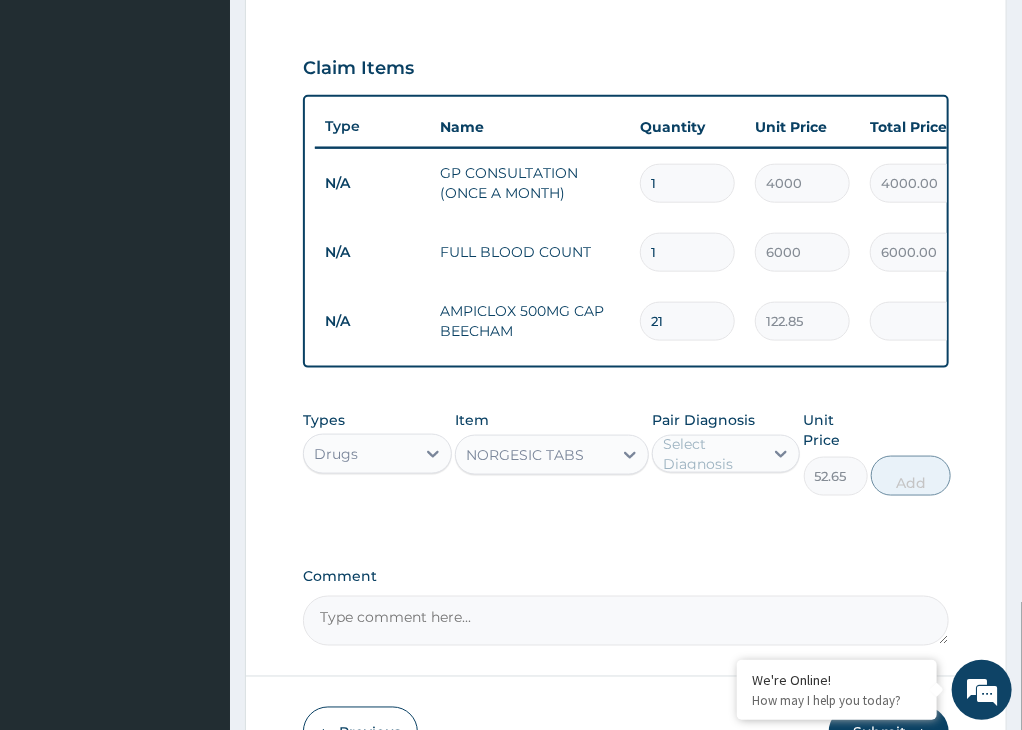click on "Select Diagnosis" at bounding box center (712, 454) 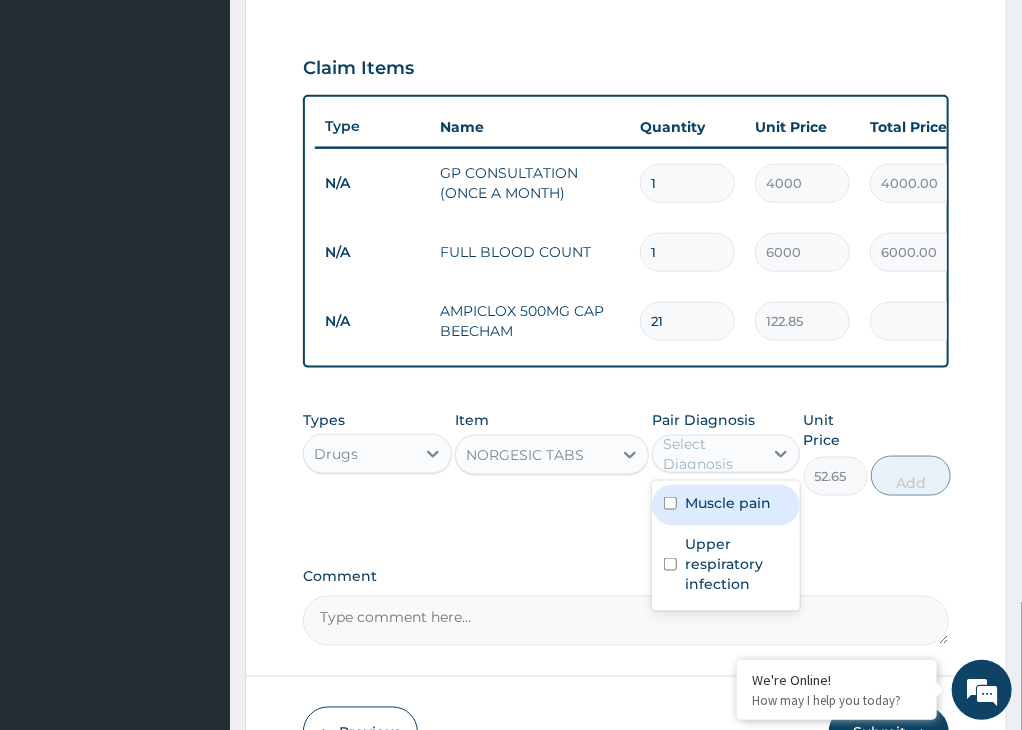 click on "Muscle pain" at bounding box center (728, 503) 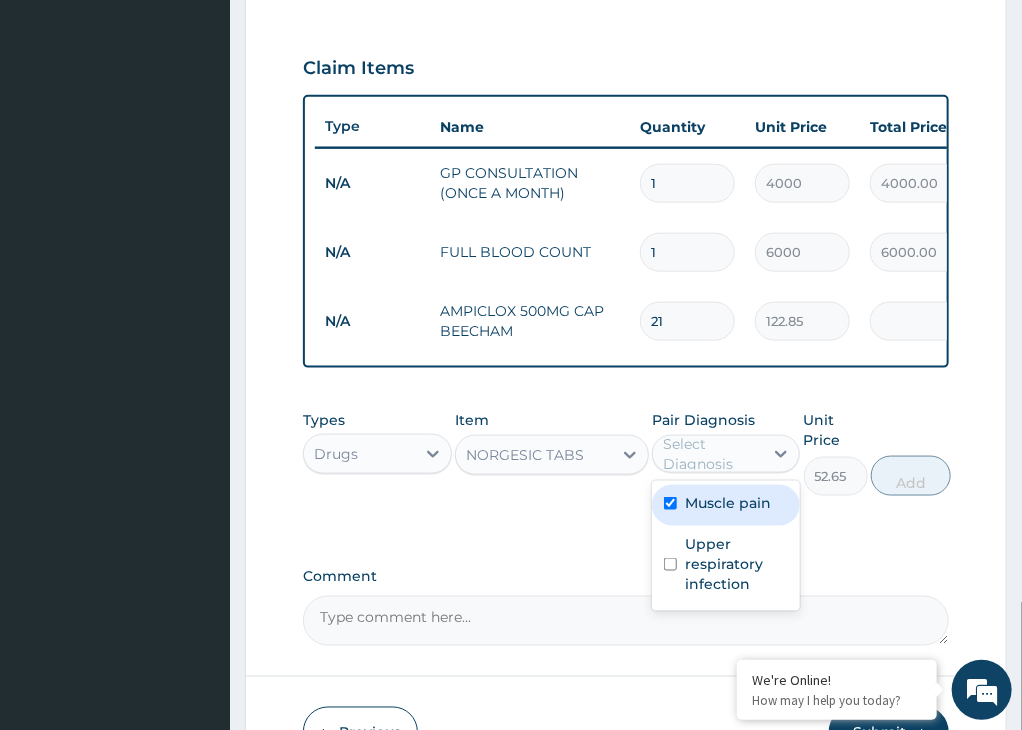 checkbox on "true" 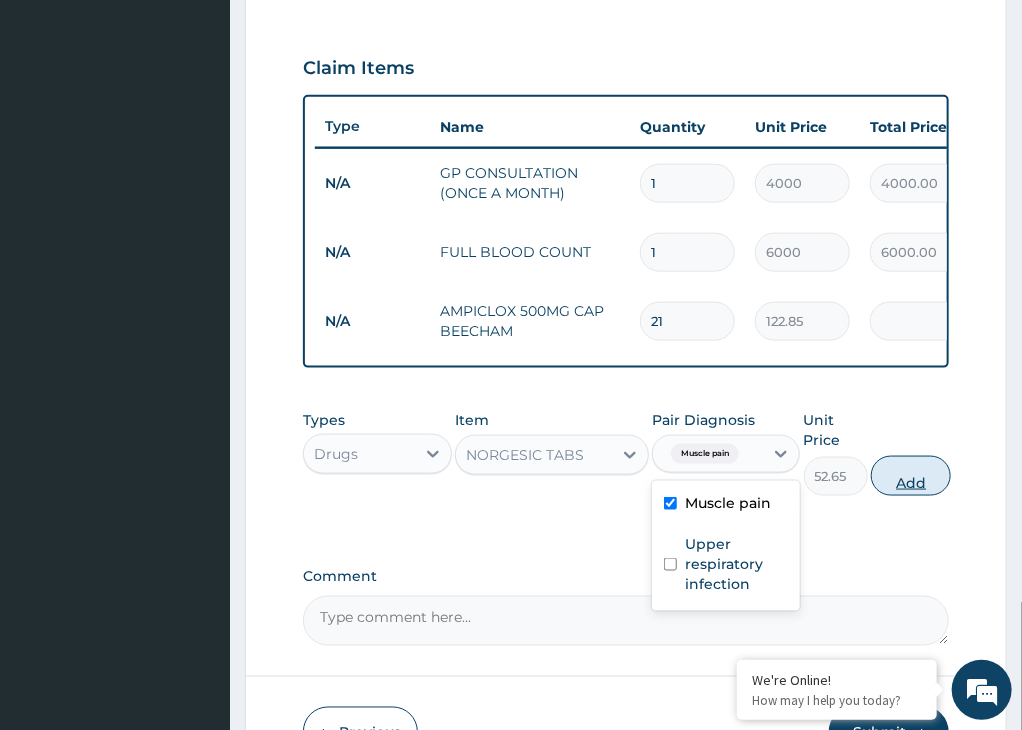 click on "Add" at bounding box center [911, 476] 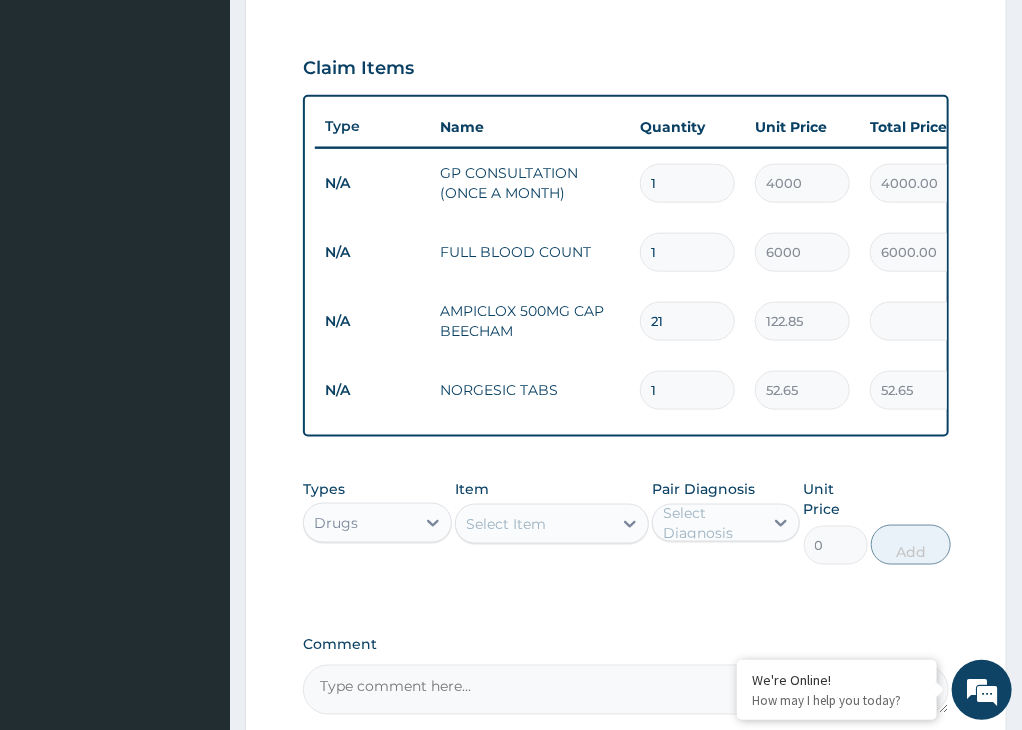 type 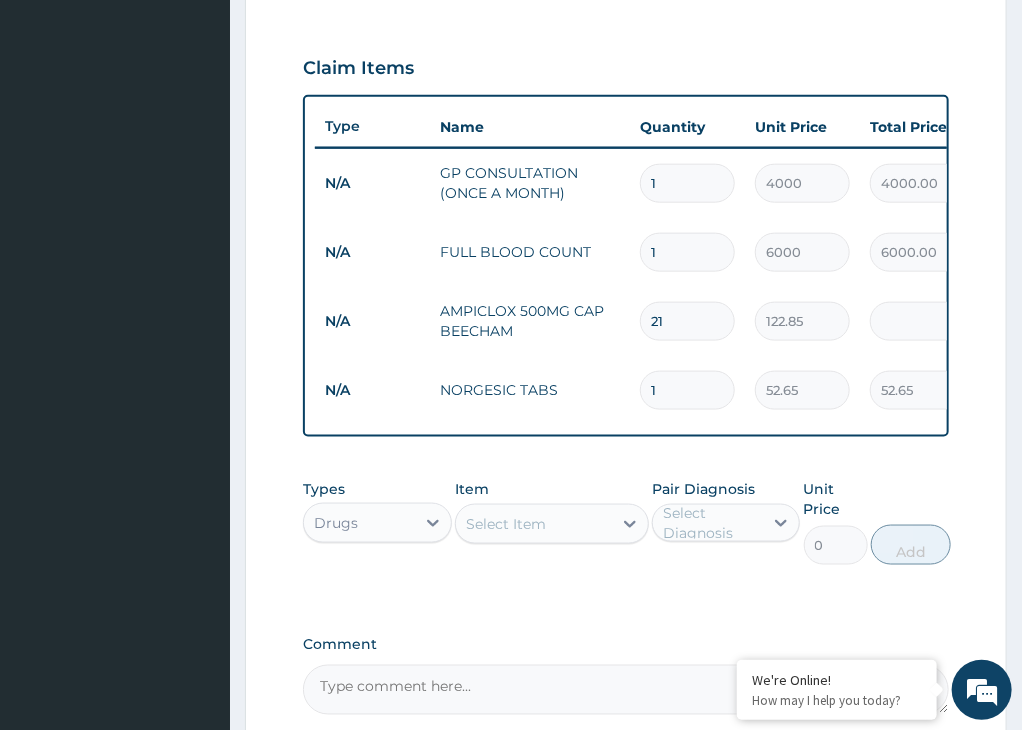 type on "0.00" 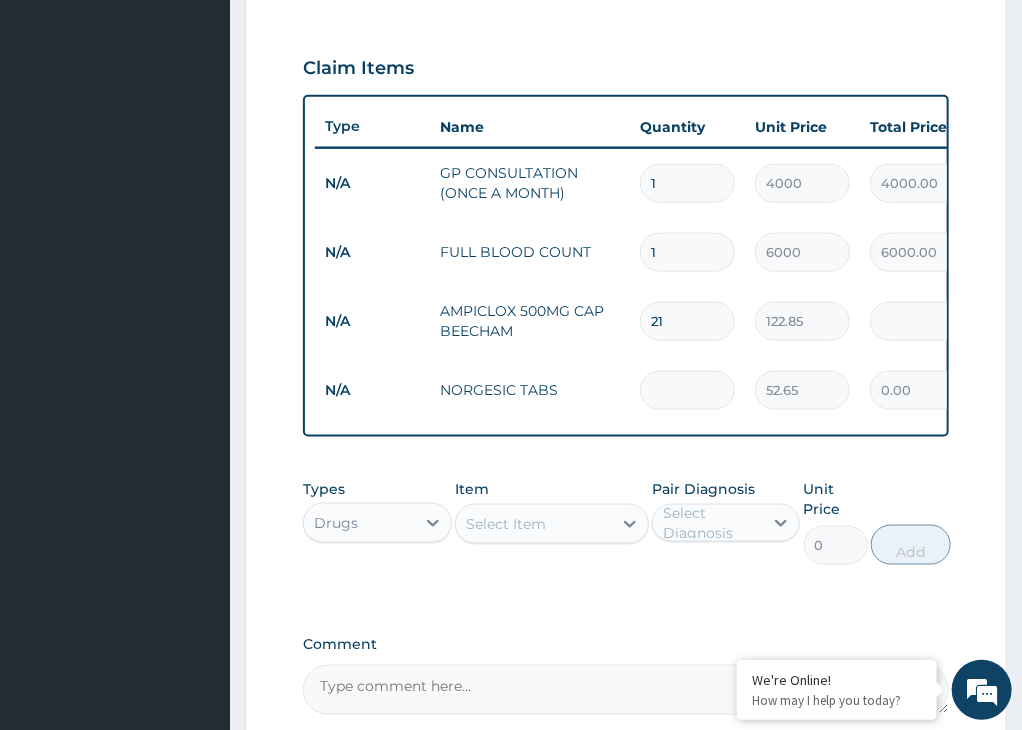 type on "3" 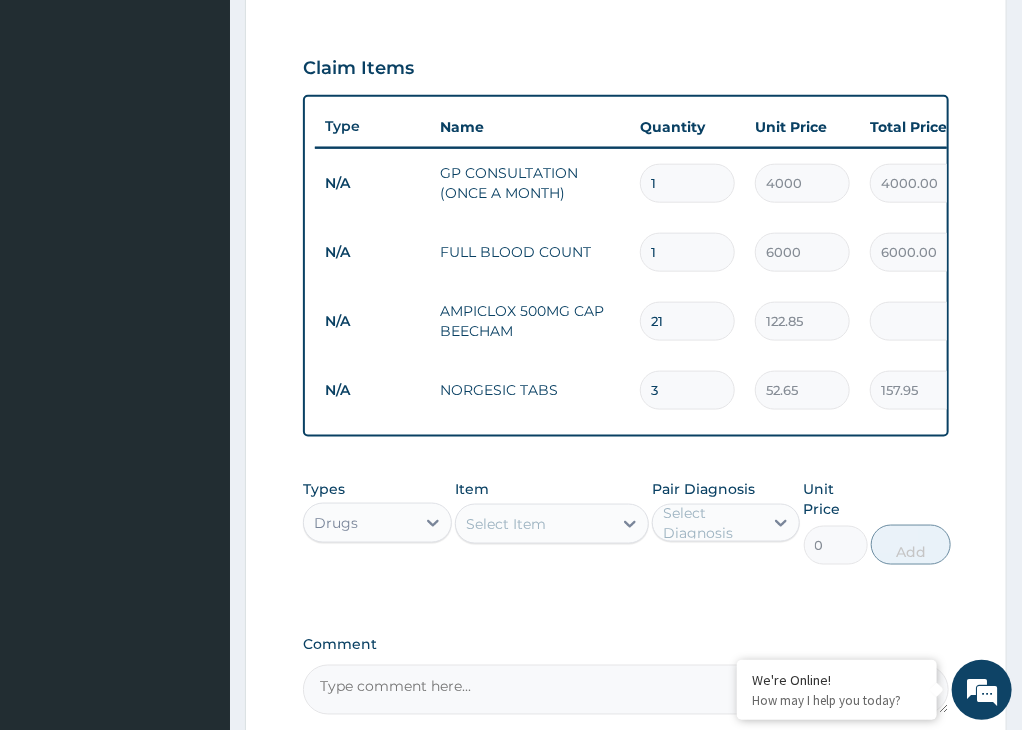 type on "30" 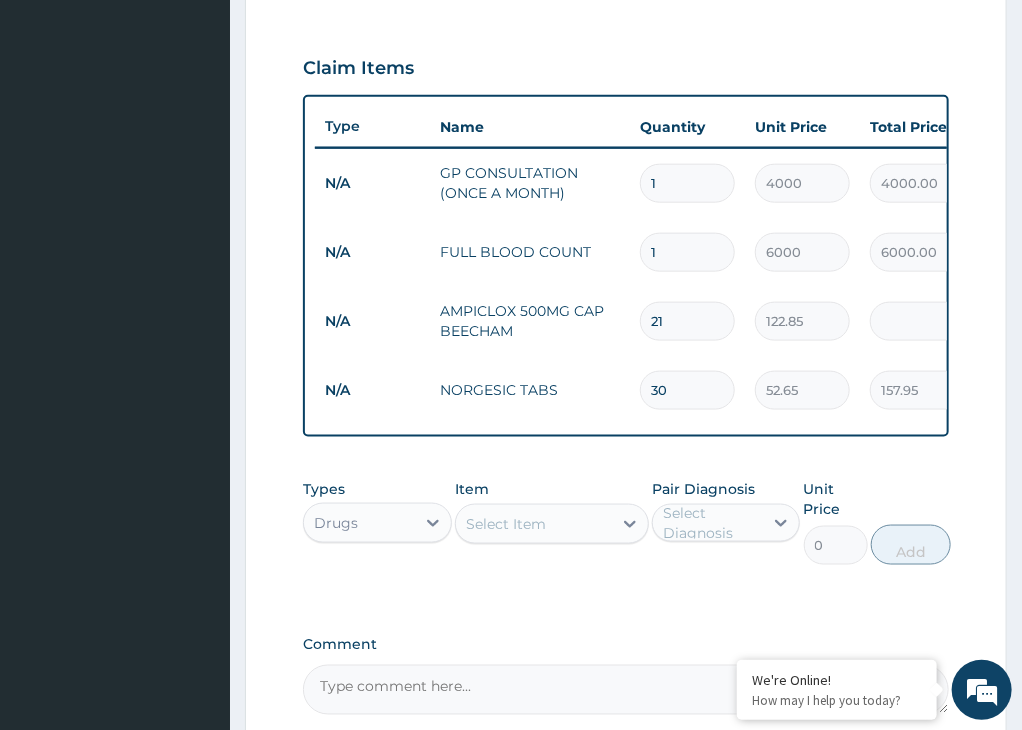 type on "30" 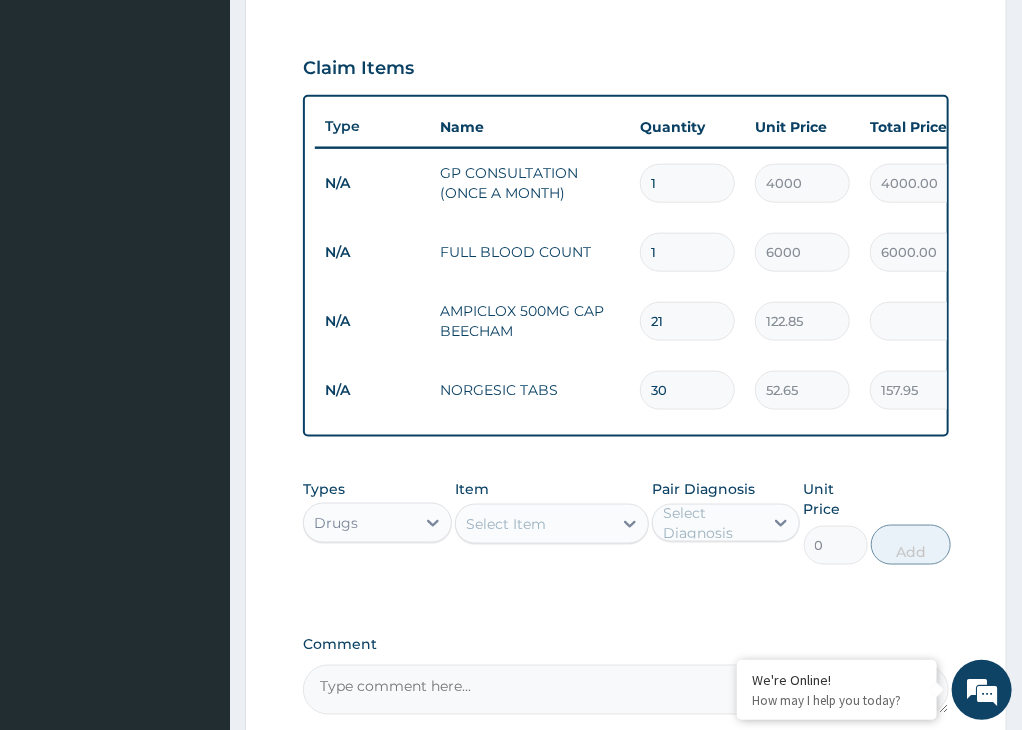 click on "Types Drugs Item Select Item Pair Diagnosis Select Diagnosis Unit Price 0 Add" at bounding box center (626, 537) 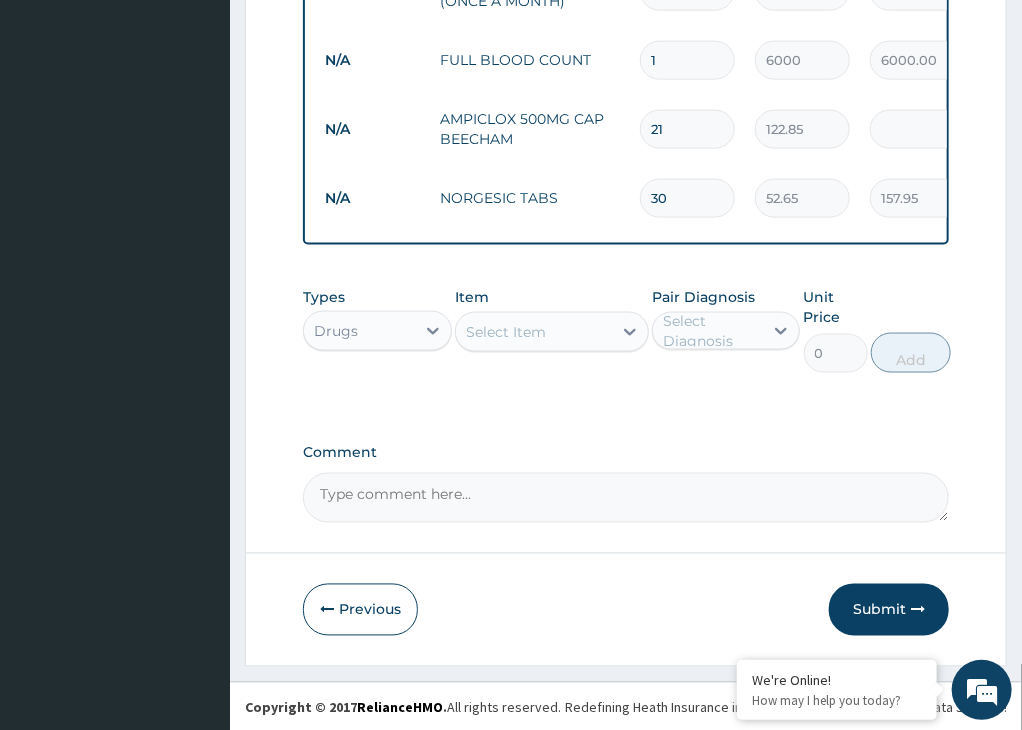 scroll, scrollTop: 876, scrollLeft: 0, axis: vertical 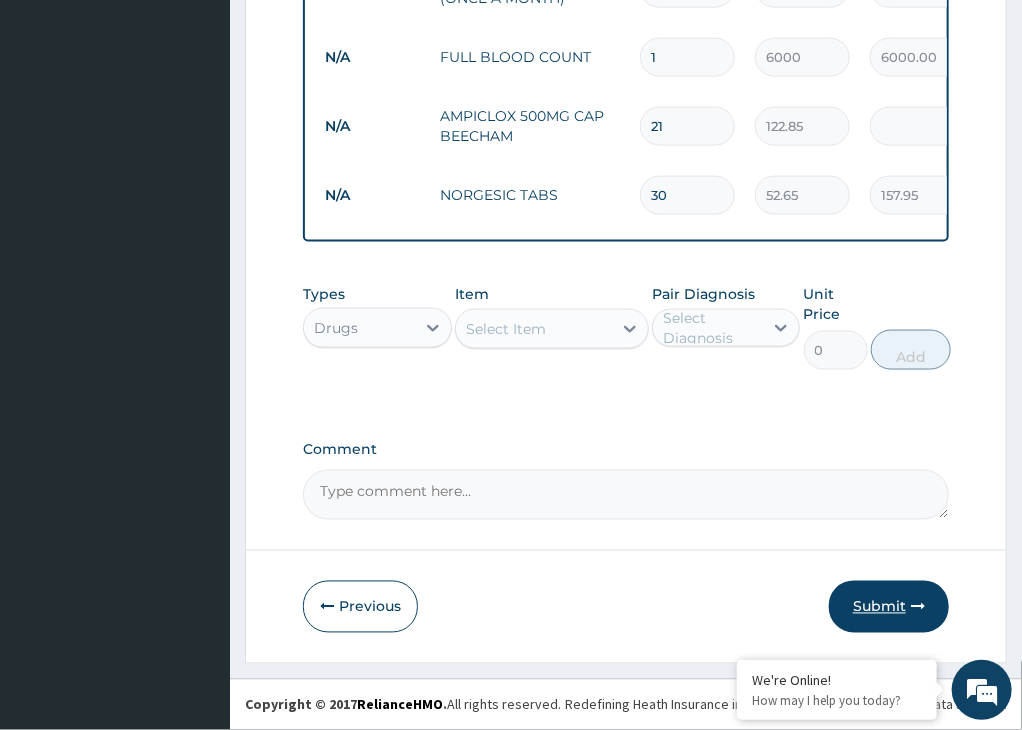 click on "Submit" at bounding box center (889, 607) 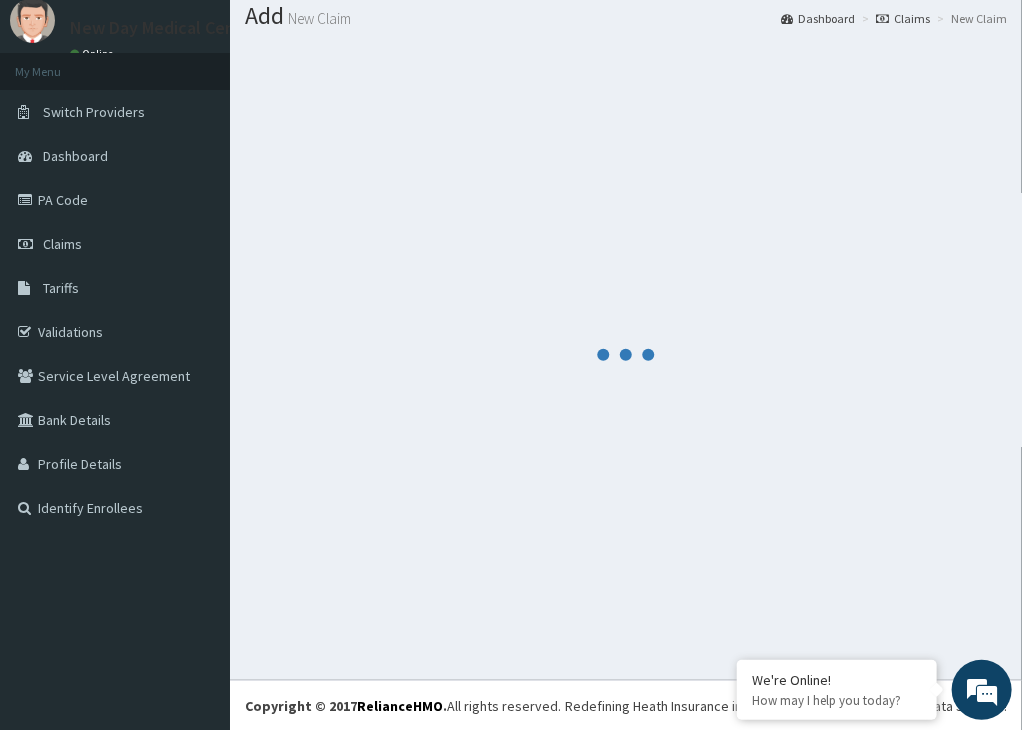 scroll, scrollTop: 876, scrollLeft: 0, axis: vertical 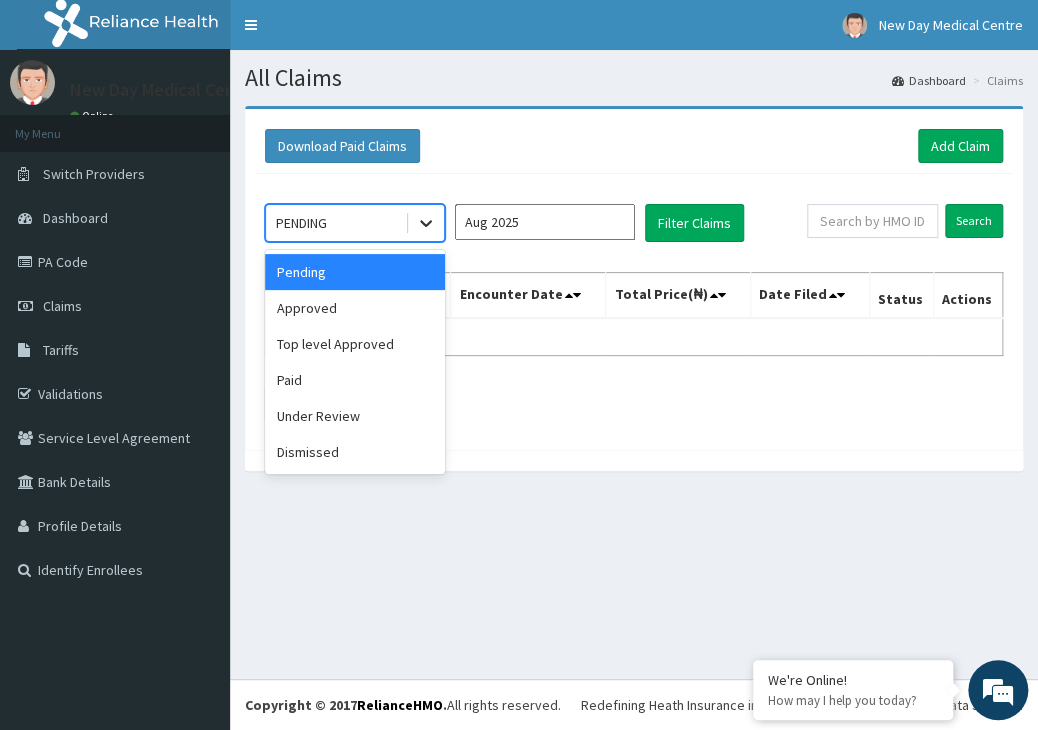 click at bounding box center (426, 223) 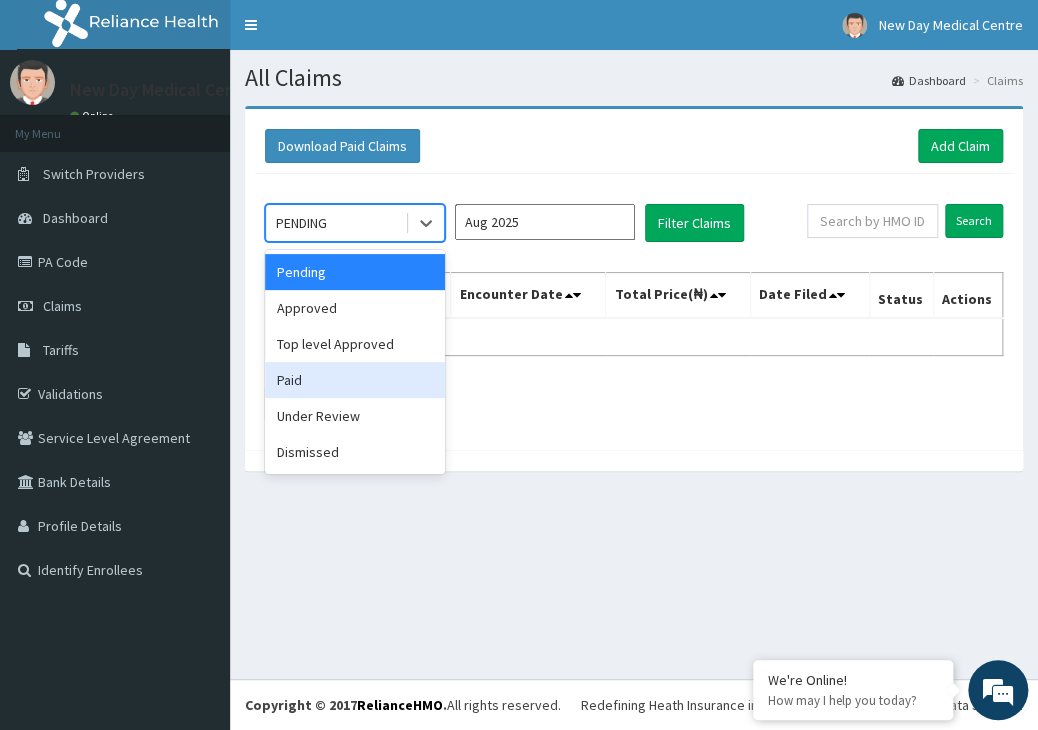 click on "Paid" at bounding box center (355, 380) 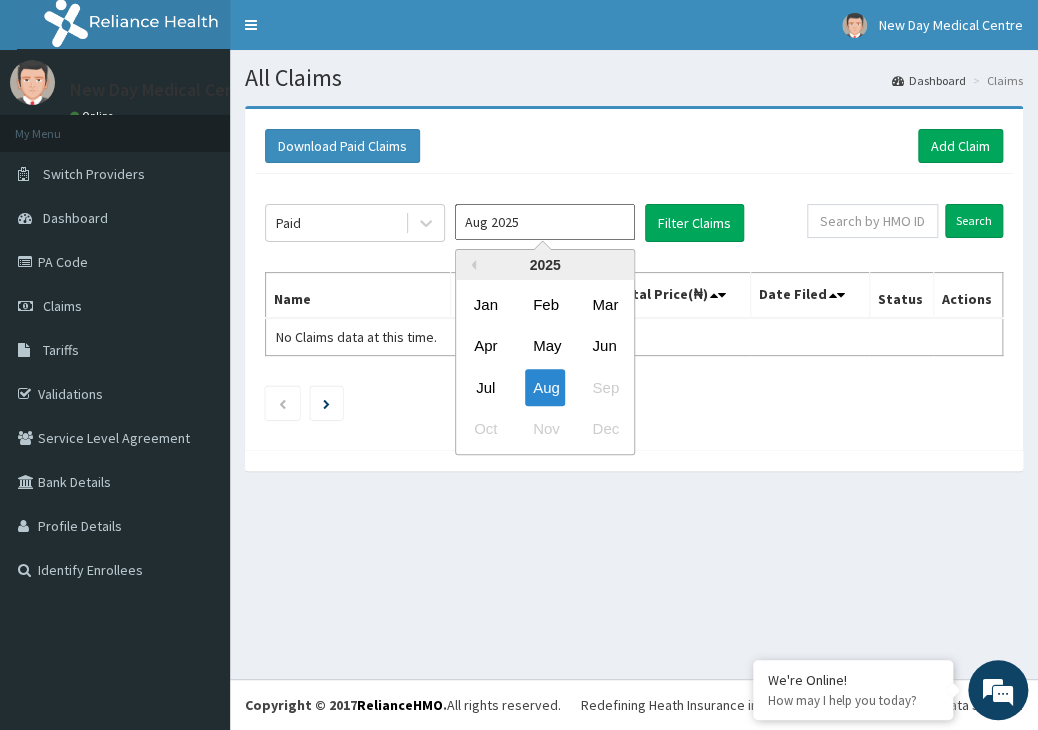 click on "Aug 2025" at bounding box center (545, 222) 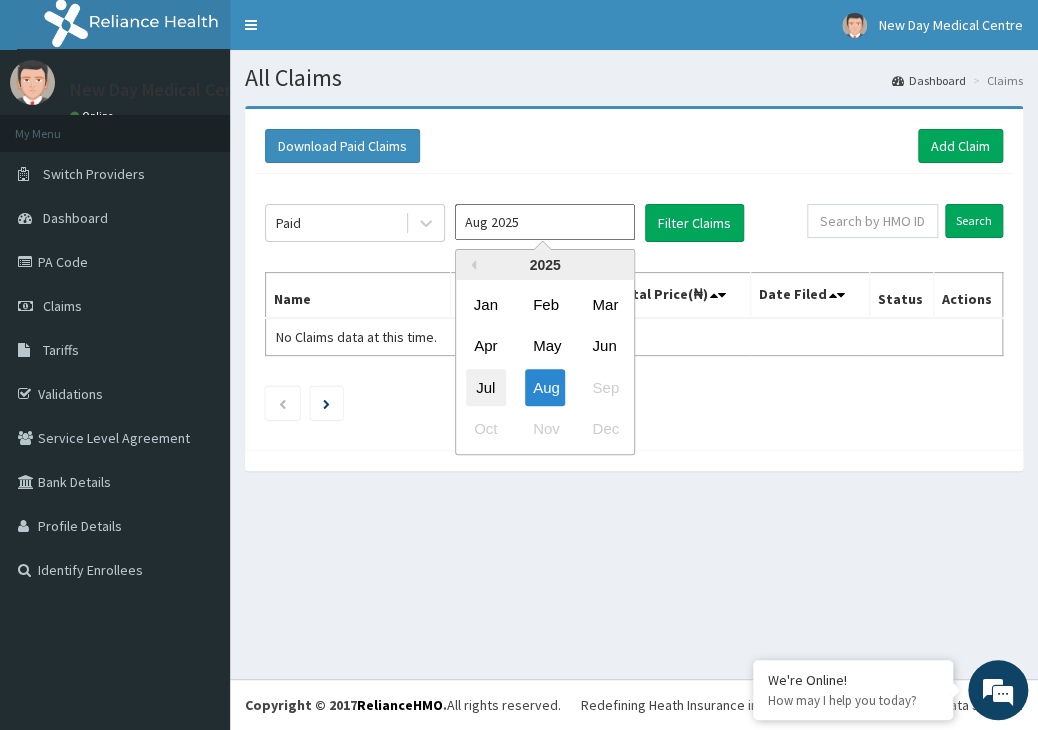 click on "Jul" at bounding box center (486, 387) 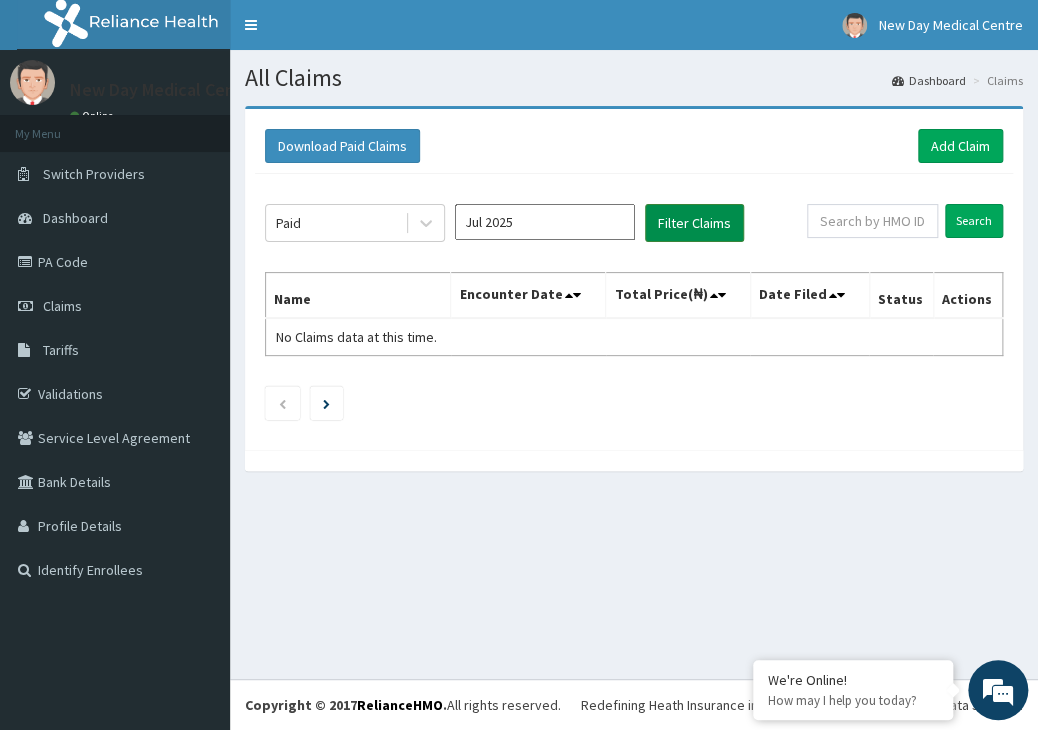 click on "Filter Claims" at bounding box center (694, 223) 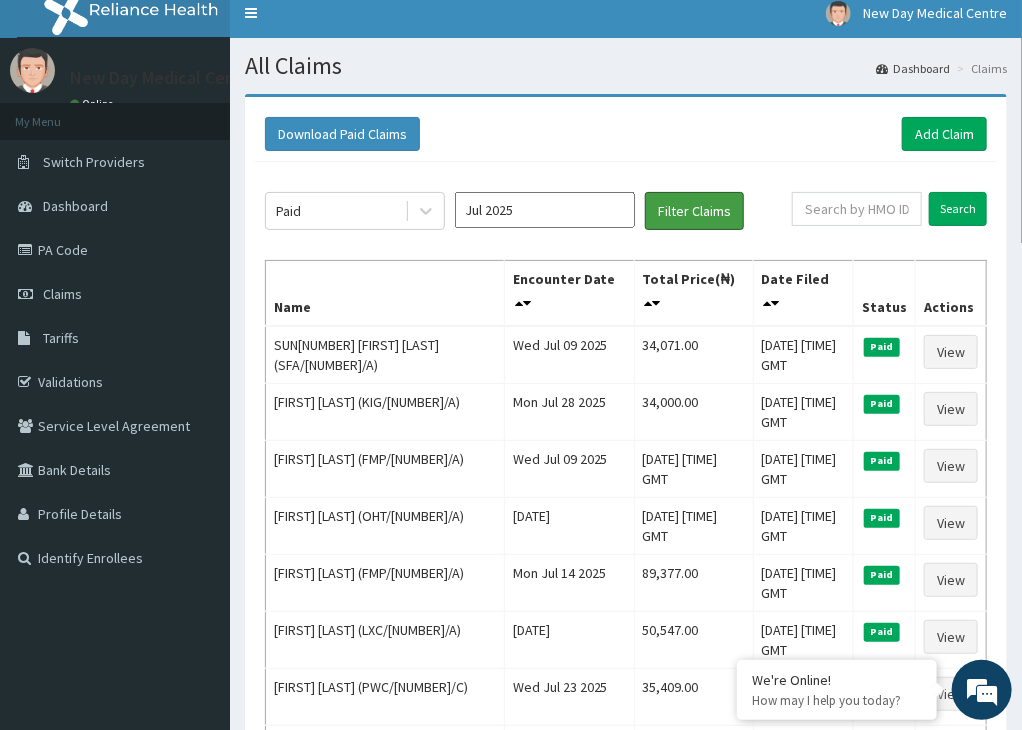 scroll, scrollTop: 0, scrollLeft: 0, axis: both 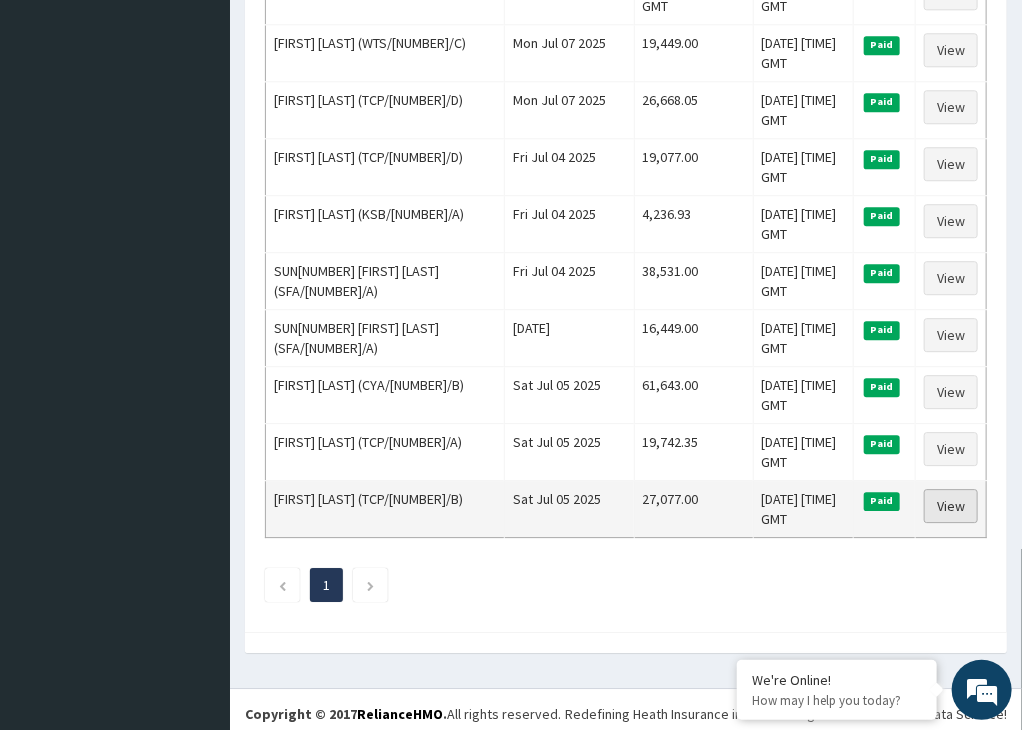 drag, startPoint x: 272, startPoint y: 356, endPoint x: 972, endPoint y: 500, distance: 714.65796 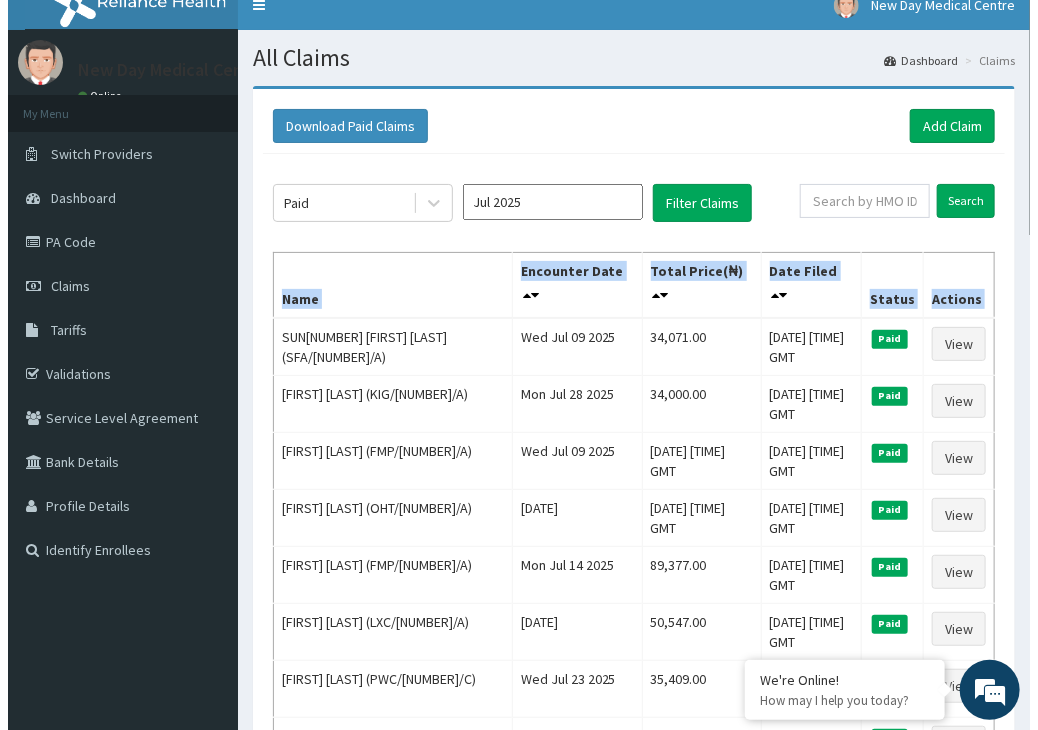 scroll, scrollTop: 0, scrollLeft: 0, axis: both 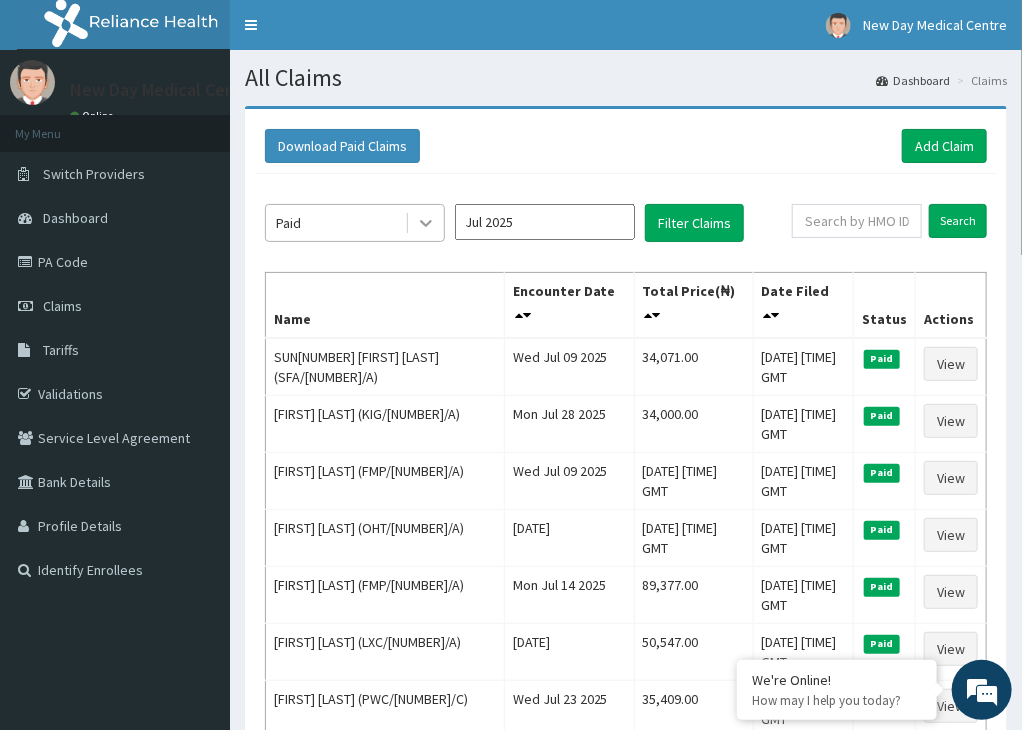 click at bounding box center [426, 223] 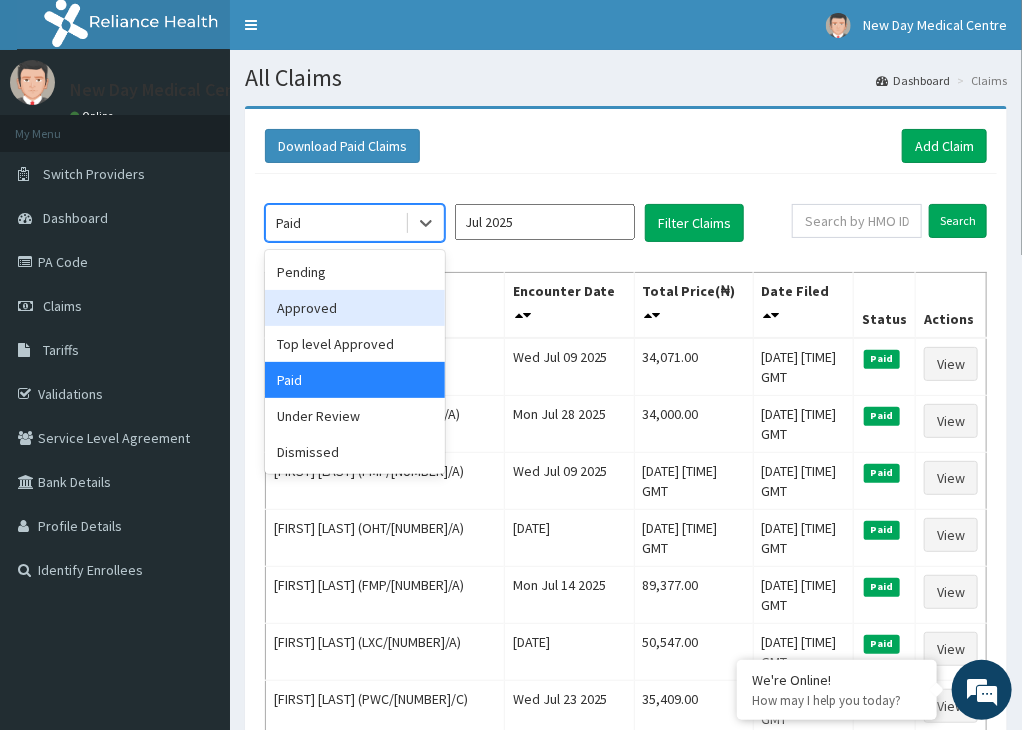 click on "Approved" at bounding box center (355, 308) 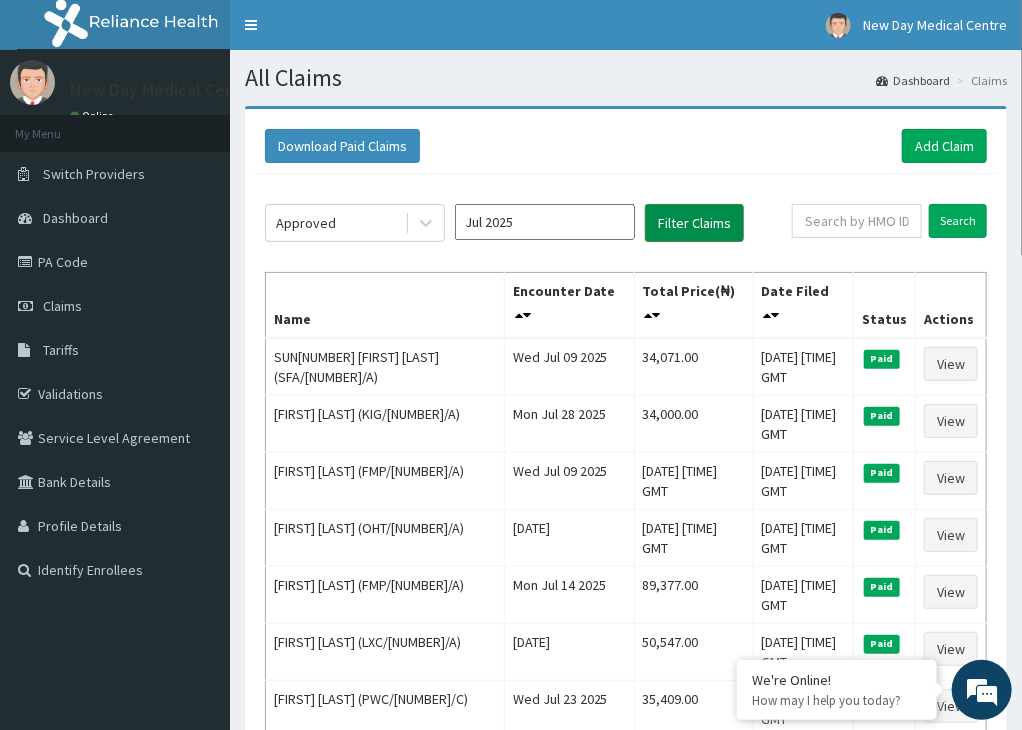 click on "Filter Claims" at bounding box center (694, 223) 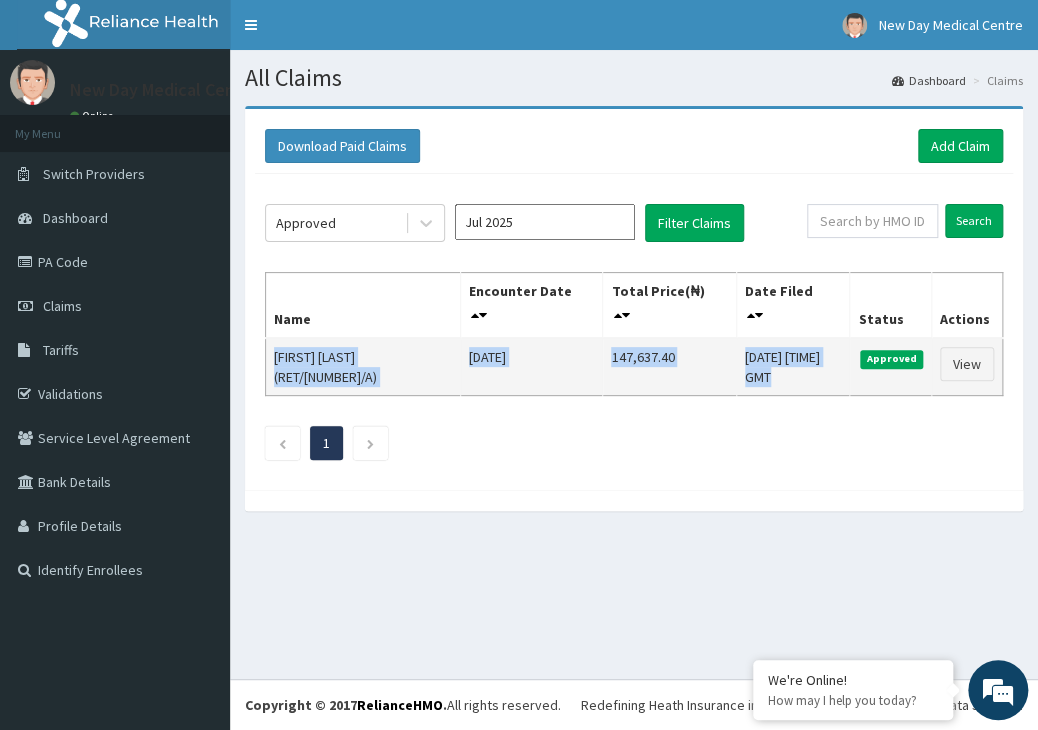 drag, startPoint x: 275, startPoint y: 355, endPoint x: 865, endPoint y: 365, distance: 590.0847 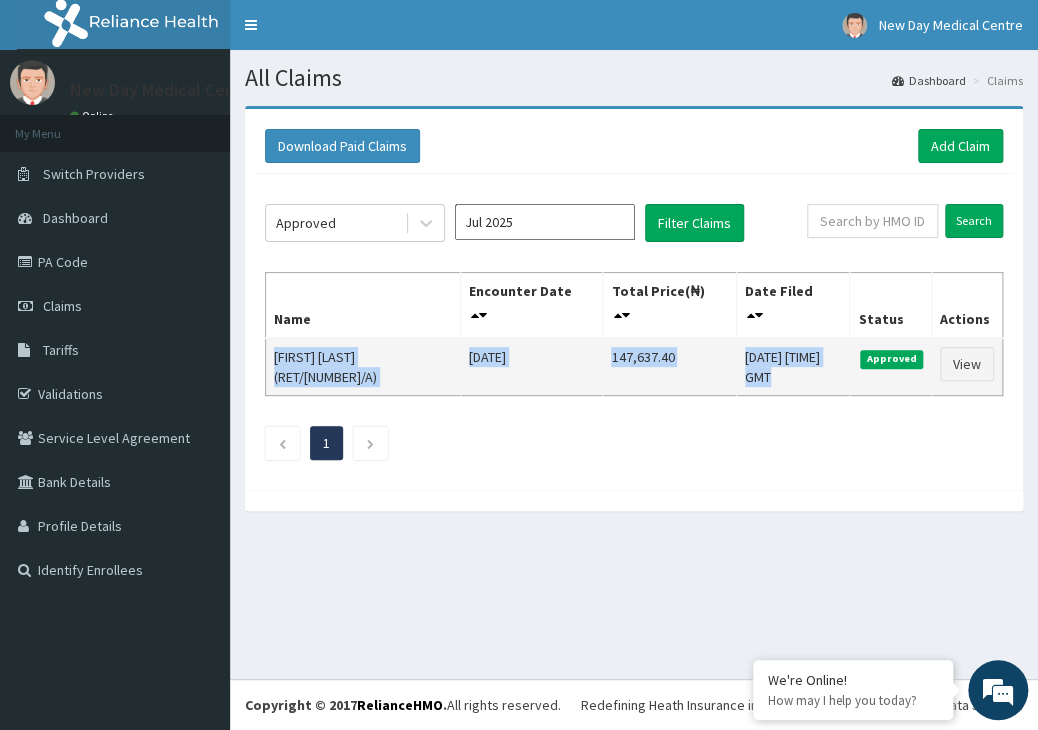 copy on "Lucas Oni (RET/46251/A) Thu Jul 17 2025 147,637.40 Wed, 30 Jul 2025 22:45:44 GMT" 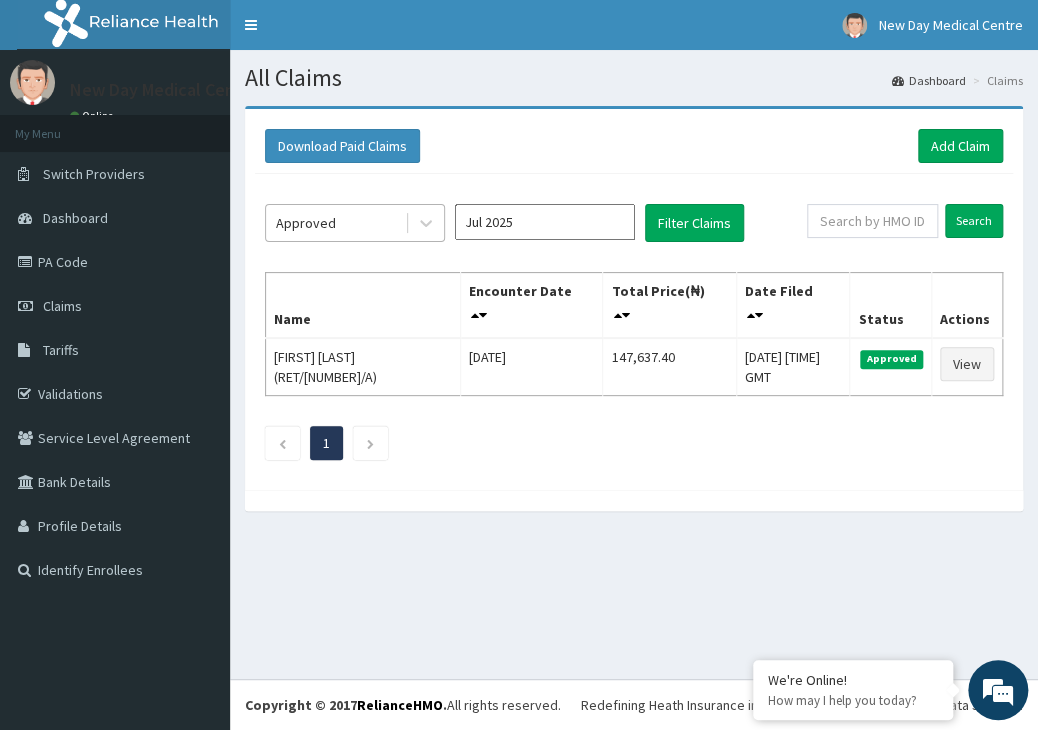 click on "Approved" at bounding box center (335, 223) 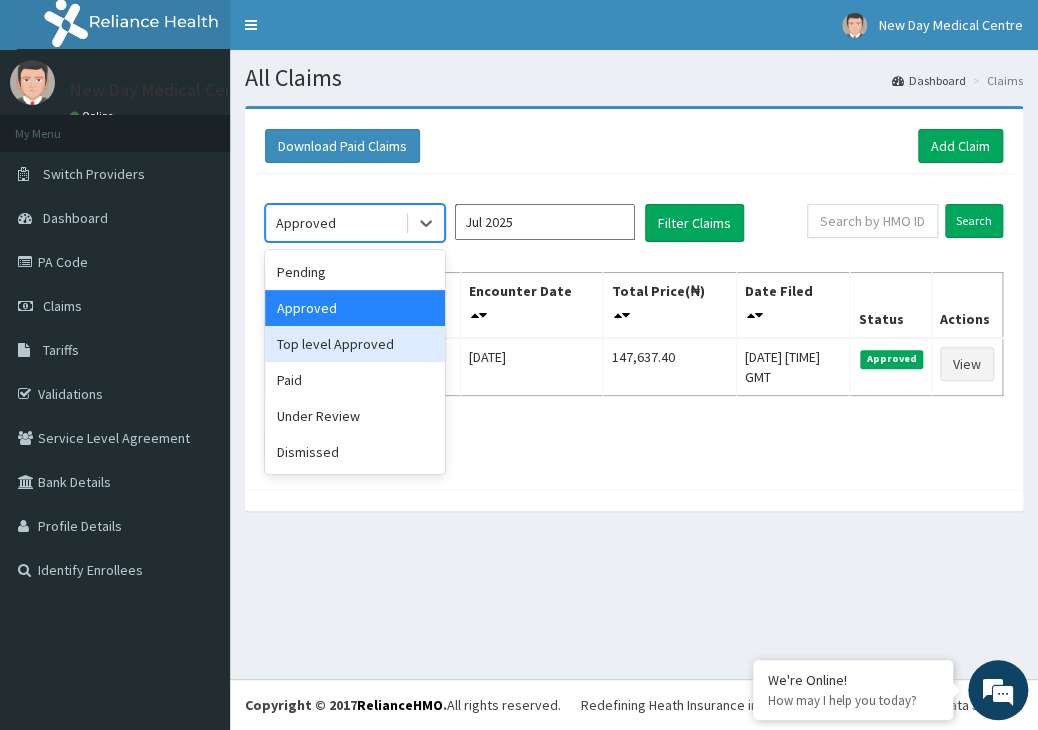 click on "Top level Approved" at bounding box center (355, 344) 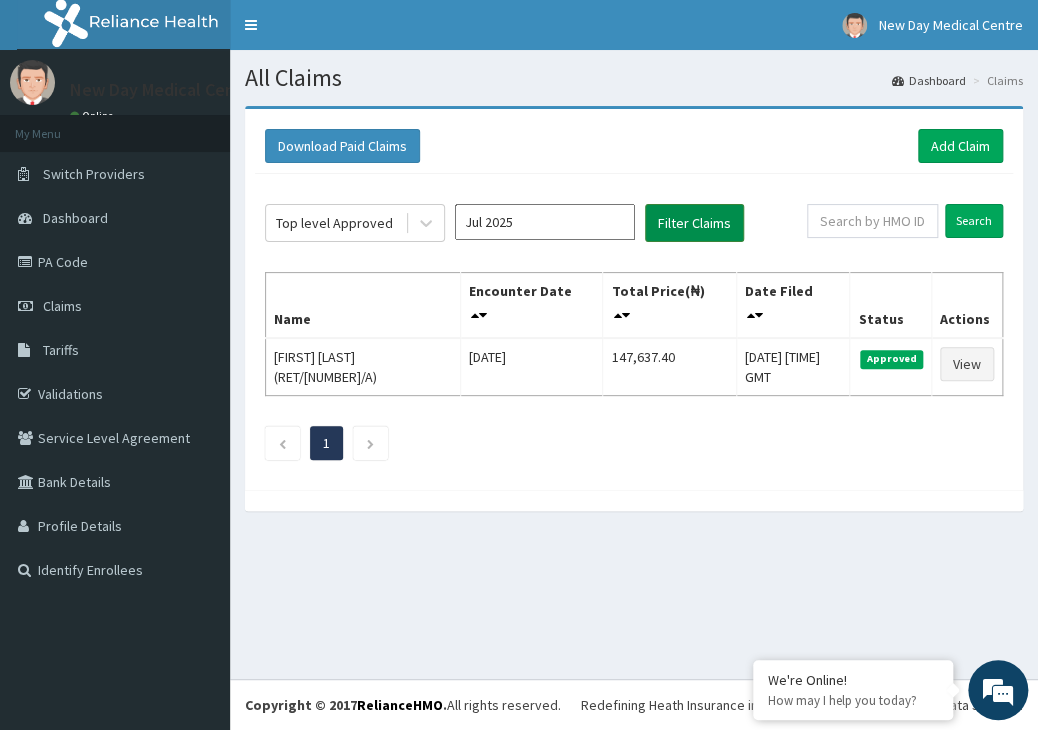 click on "Filter Claims" at bounding box center (694, 223) 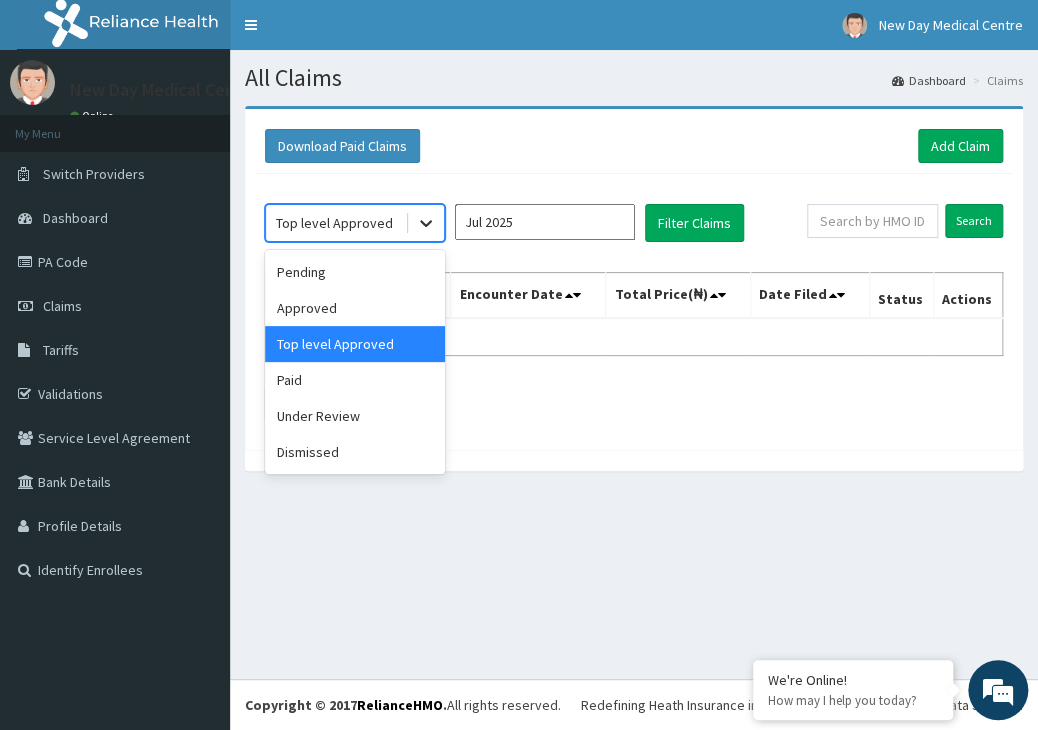 click 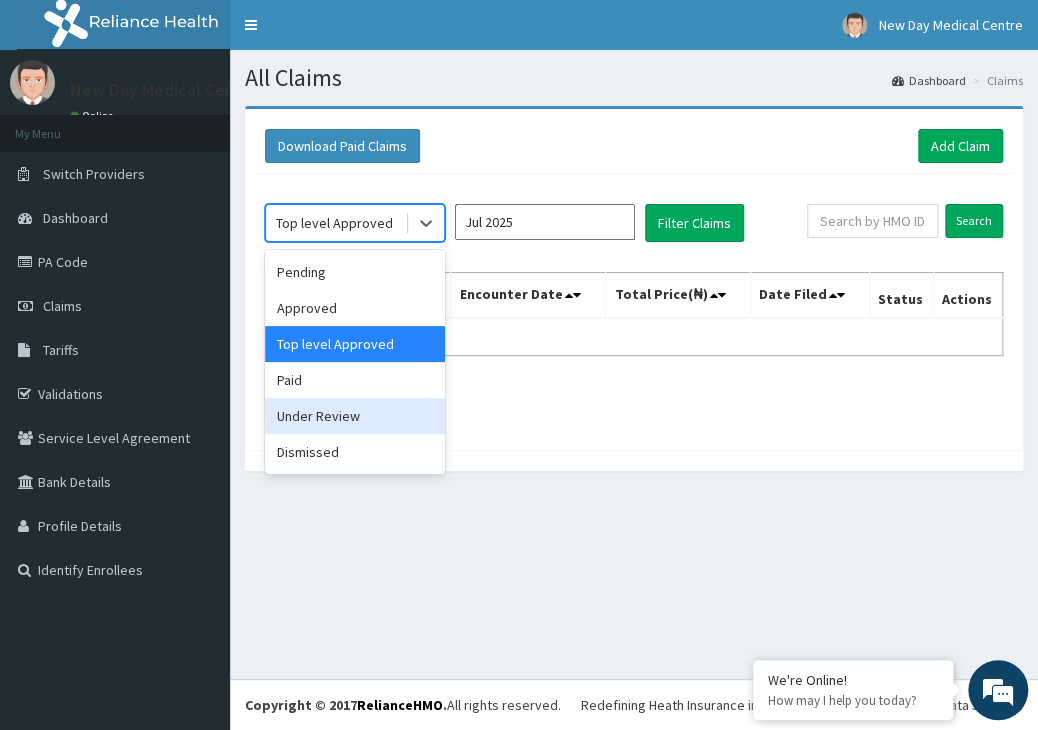click on "Under Review" at bounding box center (355, 416) 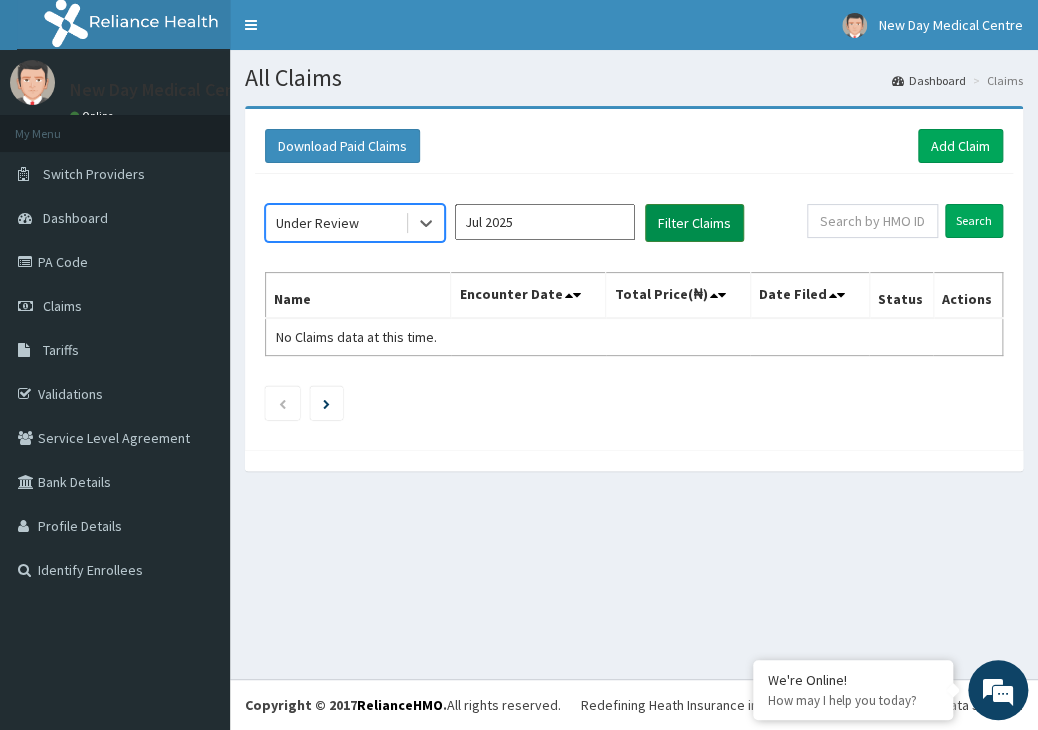 click on "Filter Claims" at bounding box center (694, 223) 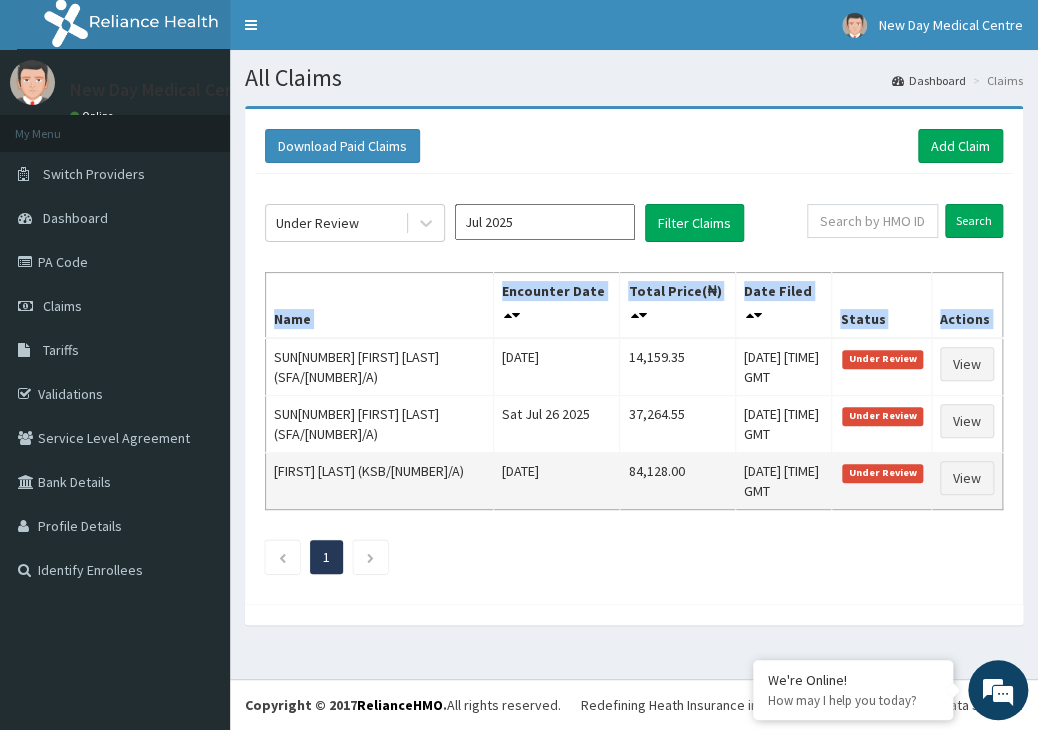 drag, startPoint x: 271, startPoint y: 351, endPoint x: 935, endPoint y: 467, distance: 674.0564 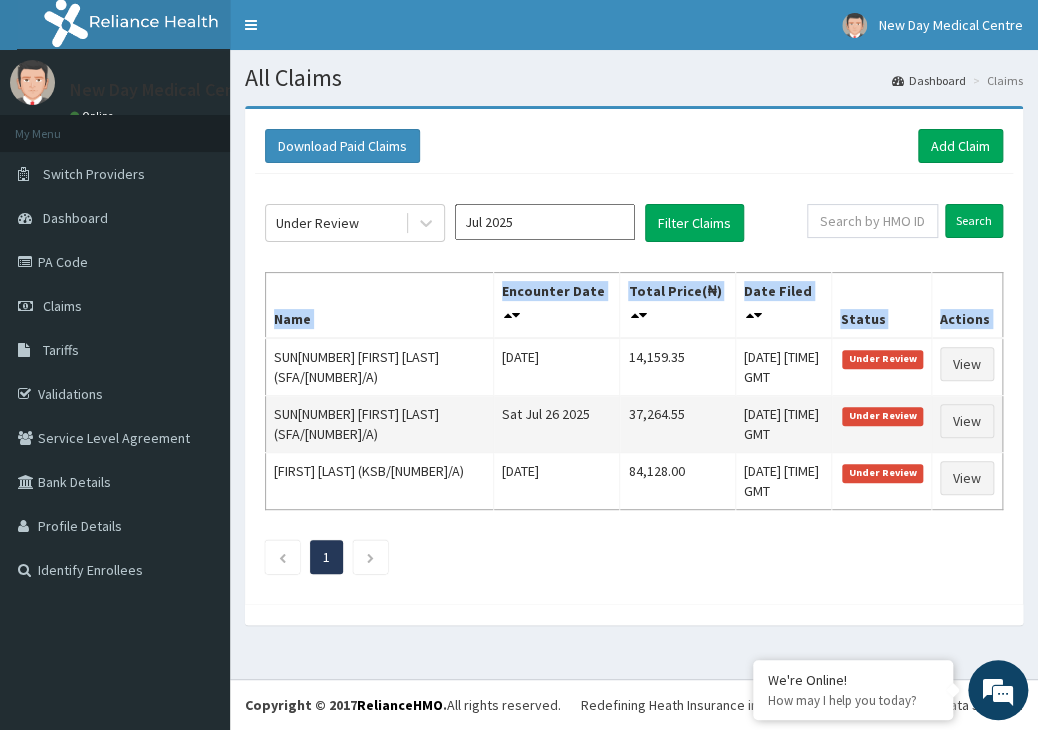 copy on "Name Encounter Date Total Price(₦) Date Filed Status Actions" 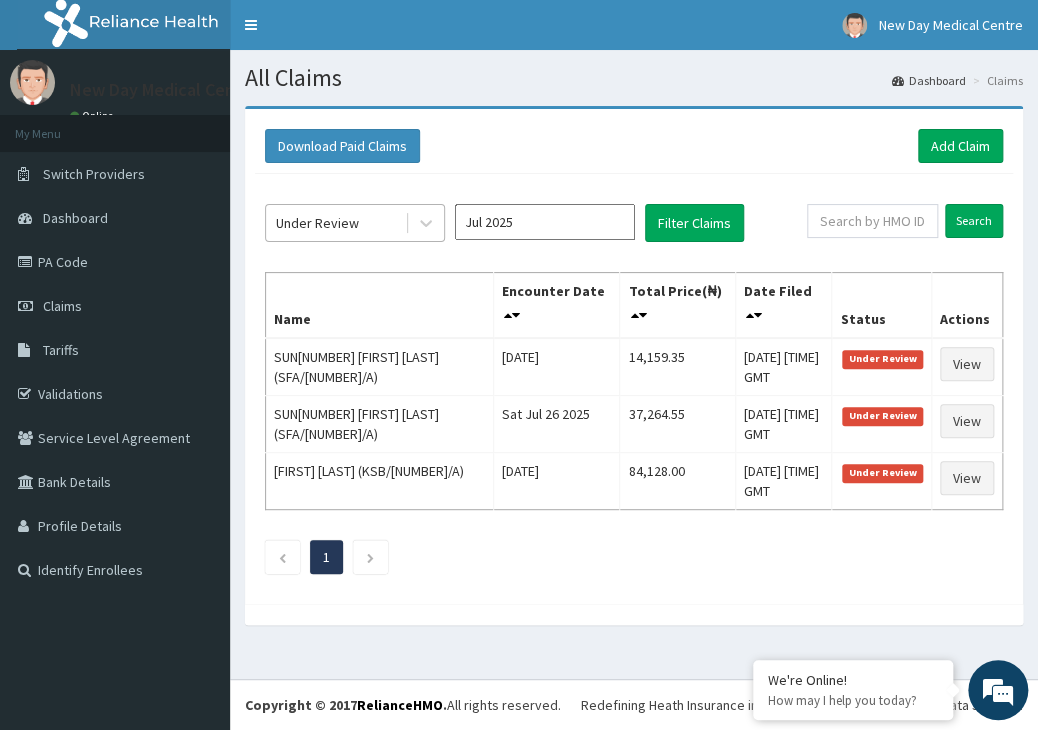 click at bounding box center (407, 223) 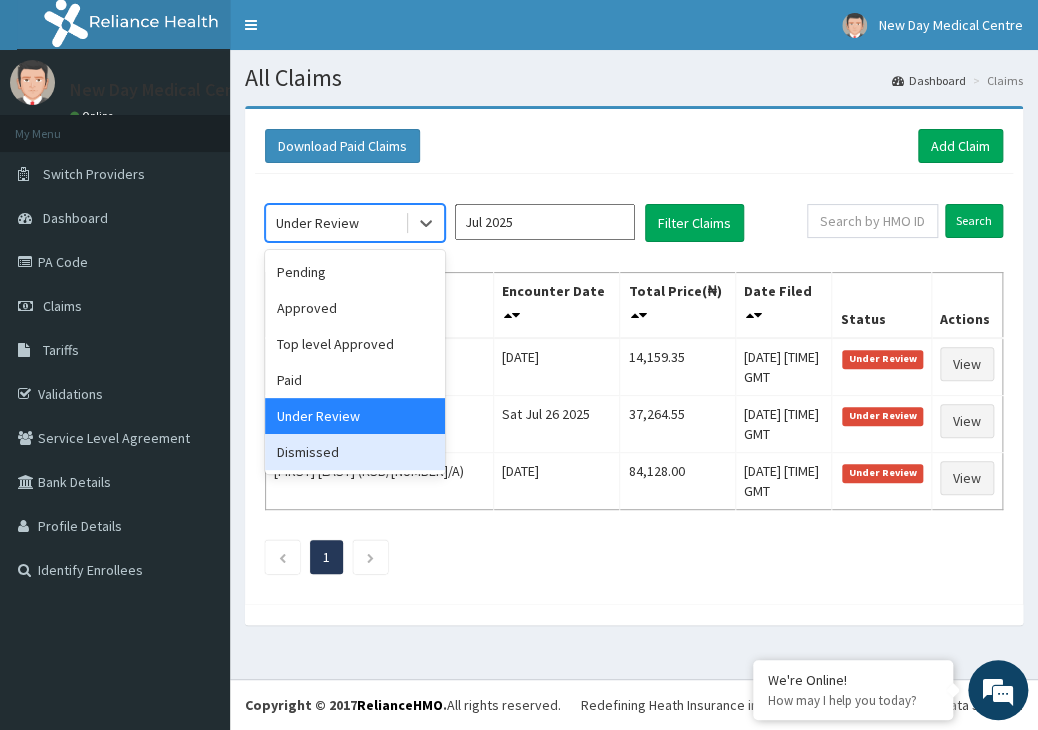 click on "Dismissed" at bounding box center [355, 452] 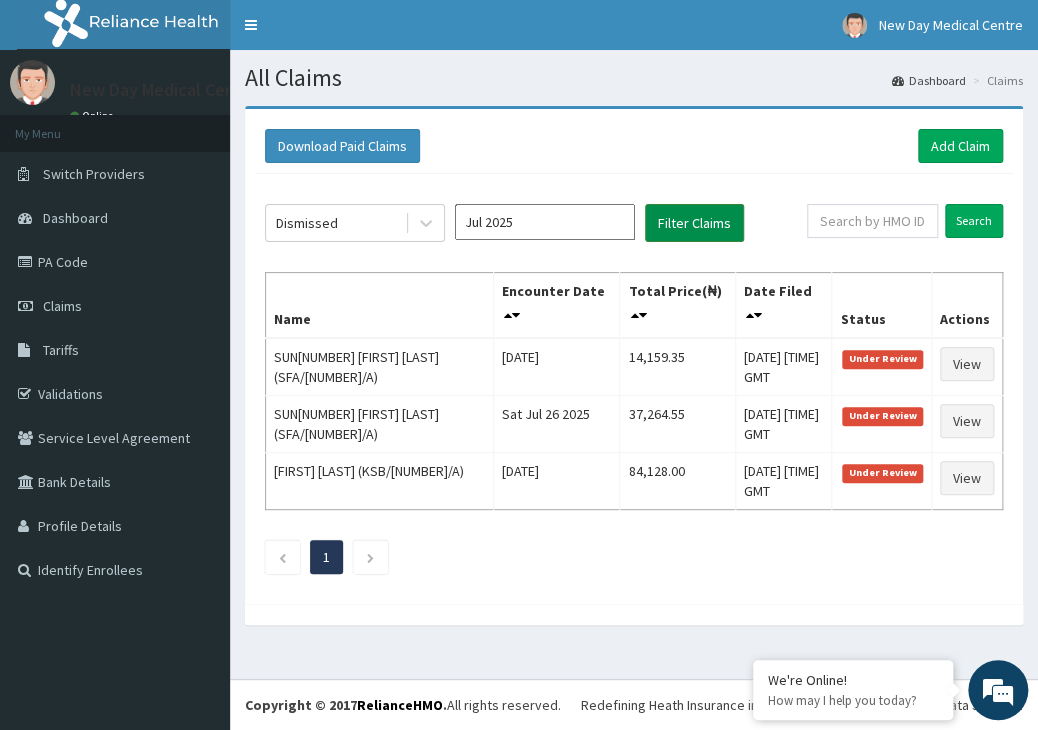 click on "Filter Claims" at bounding box center [694, 223] 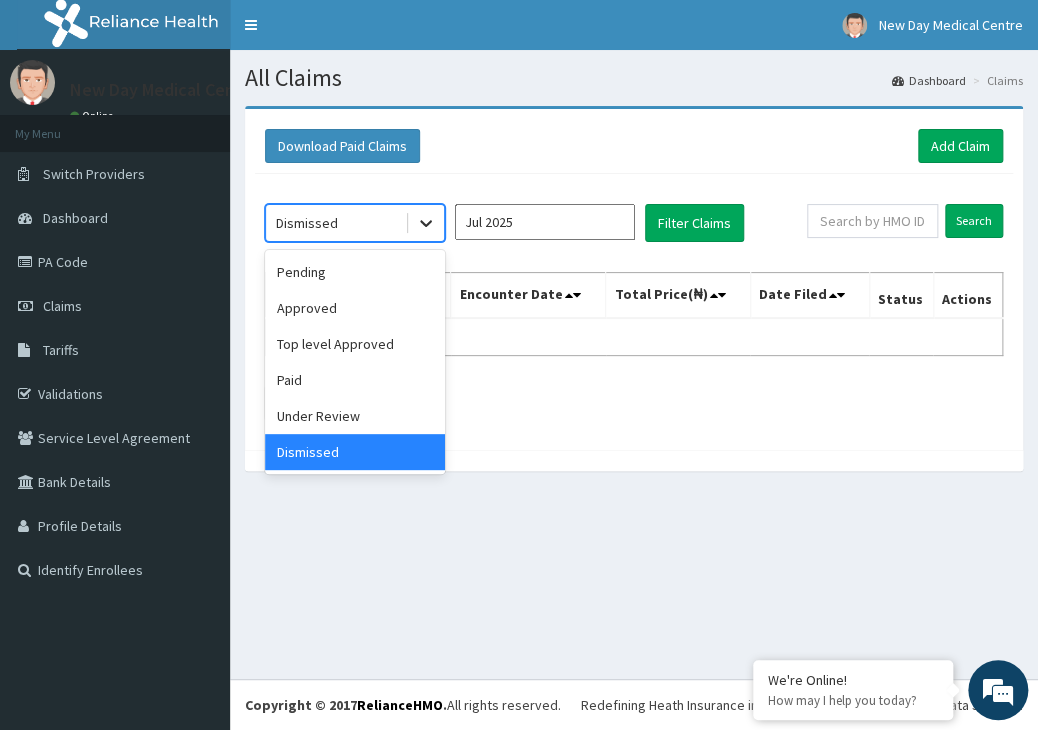 click at bounding box center [426, 223] 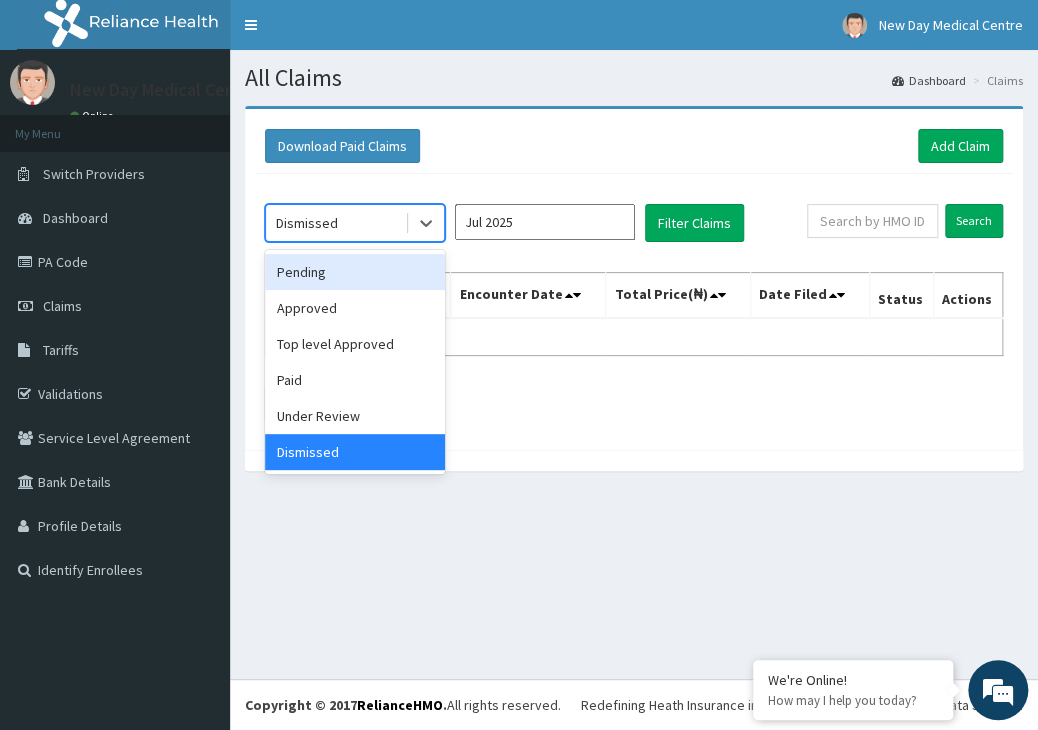 click on "Pending" at bounding box center (355, 272) 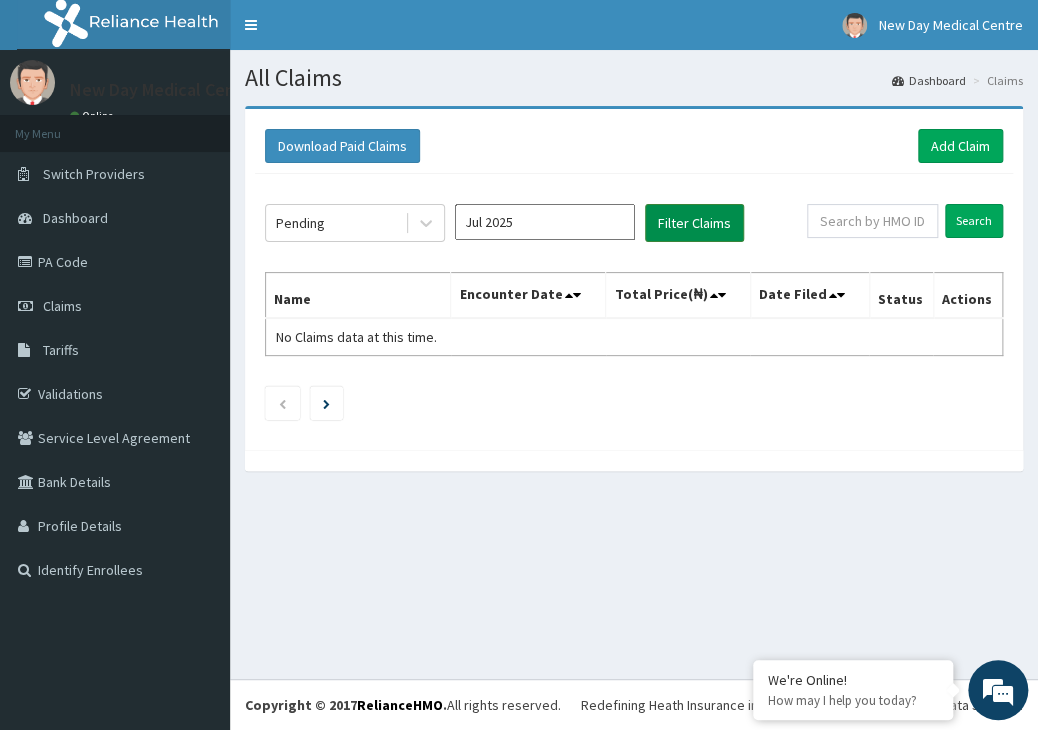 click on "Filter Claims" at bounding box center [694, 223] 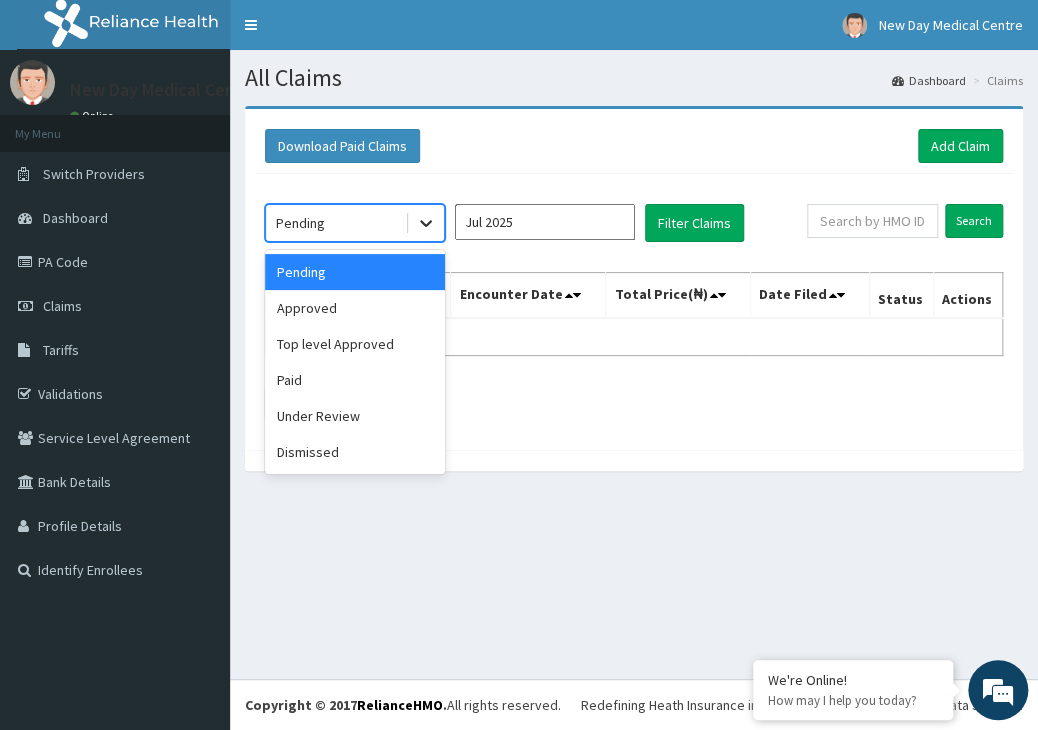 click 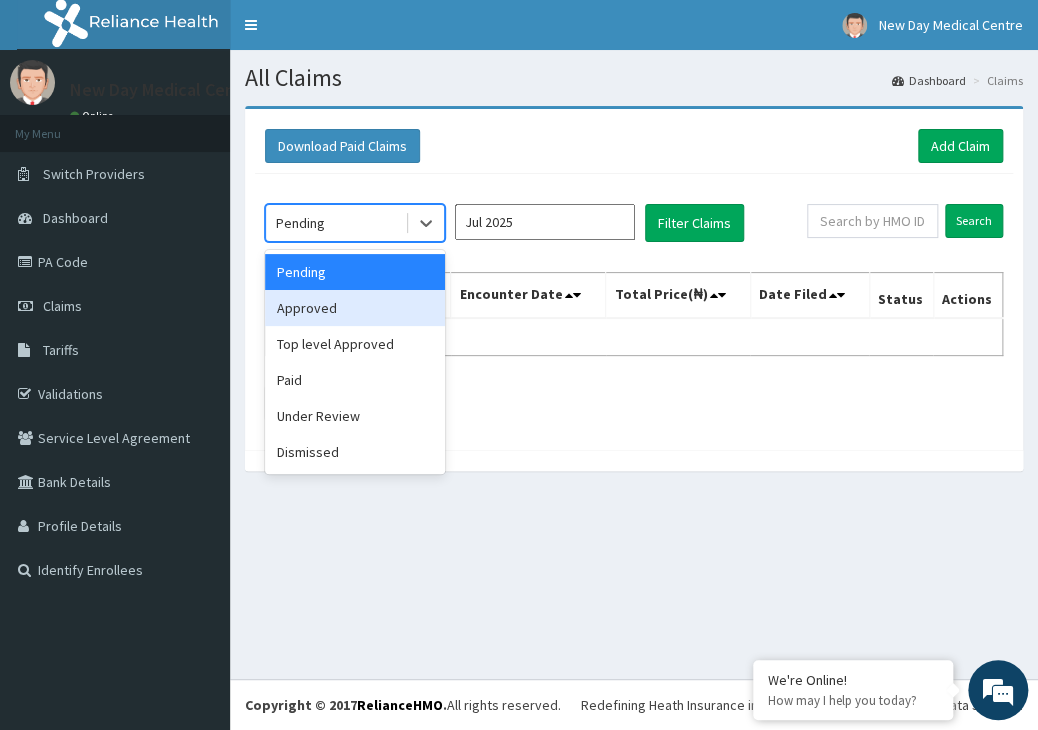 click on "Approved" at bounding box center (355, 308) 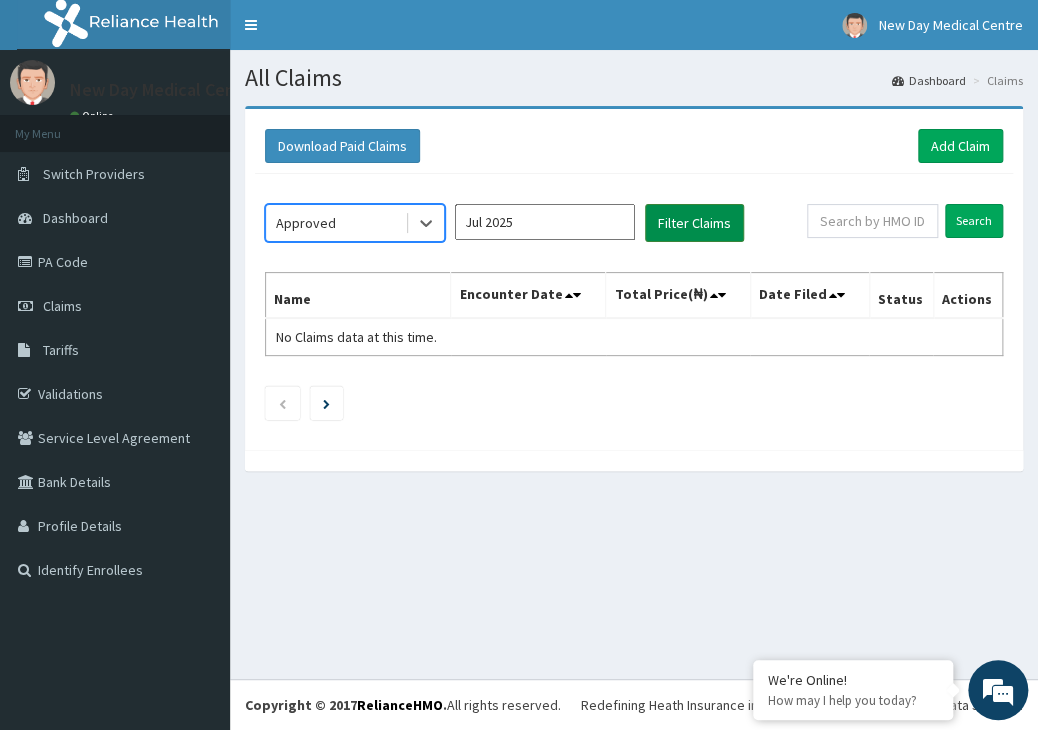 click on "Filter Claims" at bounding box center (694, 223) 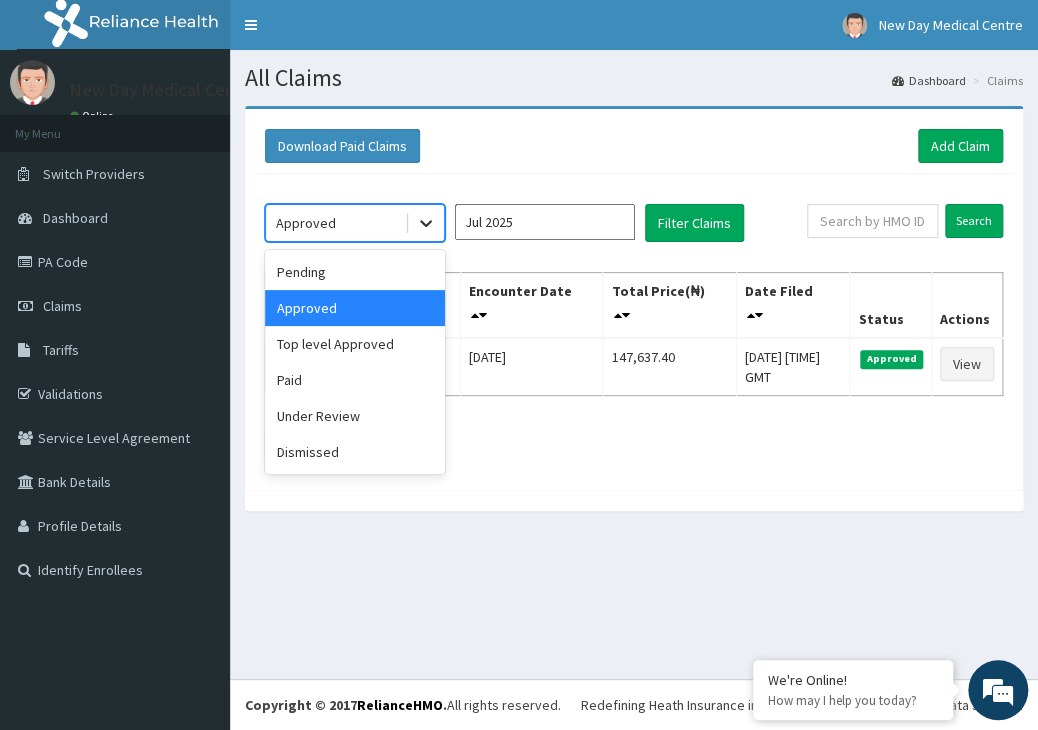 click 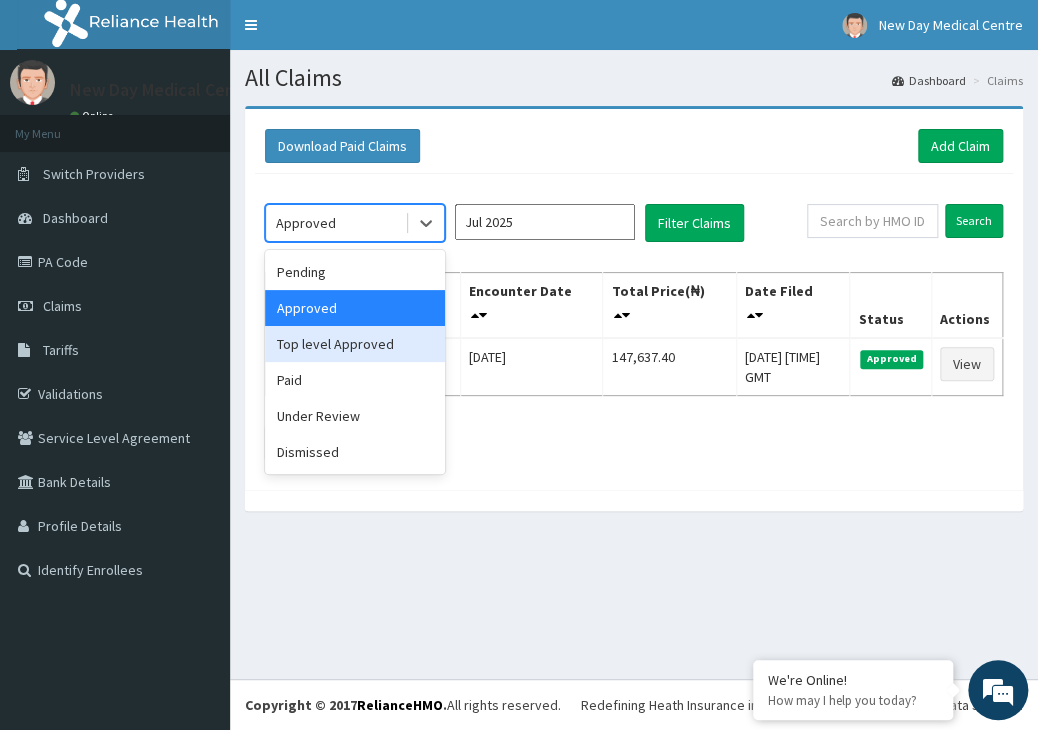 click on "Top level Approved" at bounding box center (355, 344) 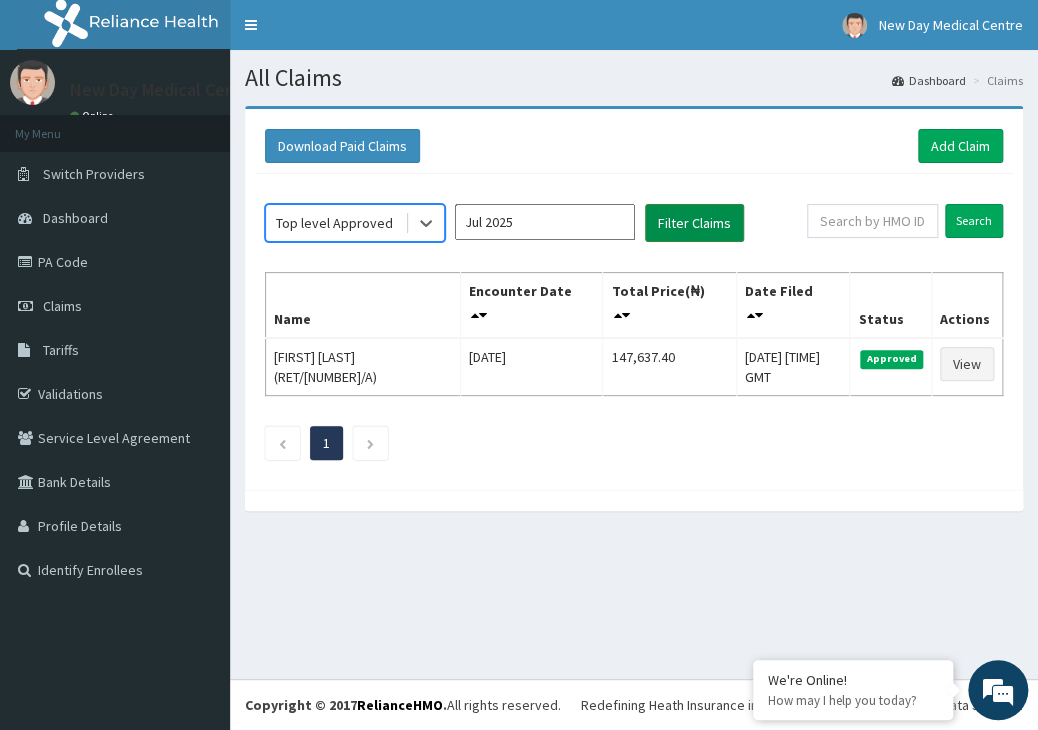 click on "Filter Claims" at bounding box center [694, 223] 